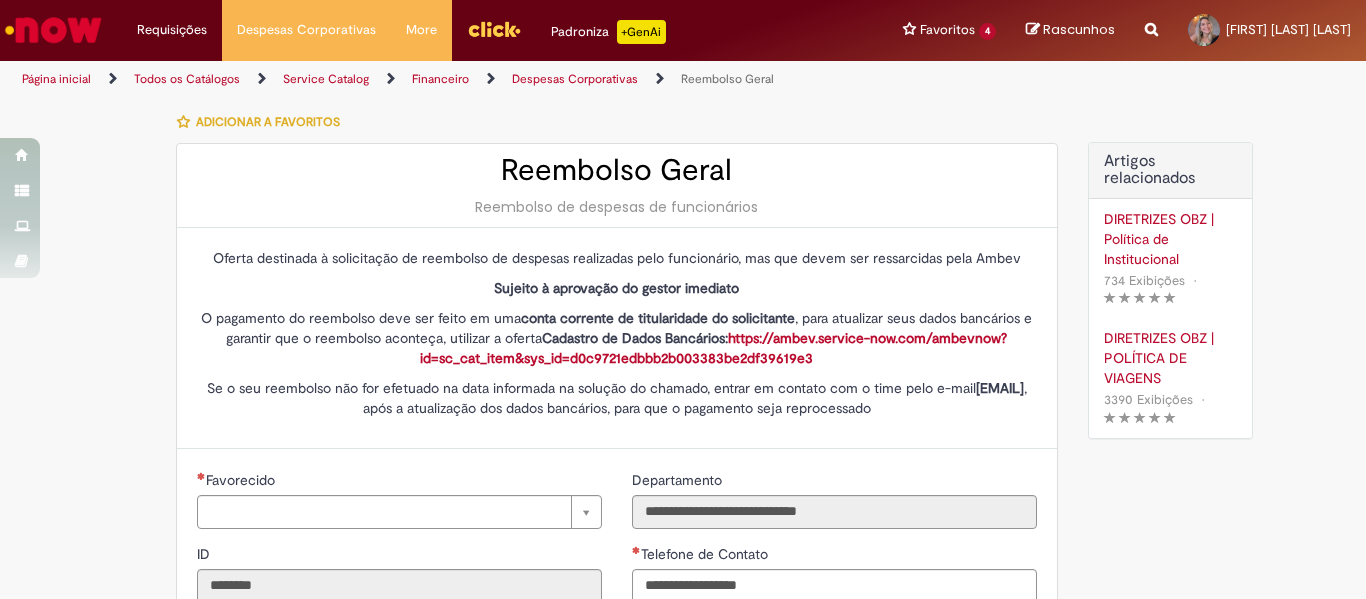 scroll, scrollTop: 0, scrollLeft: 0, axis: both 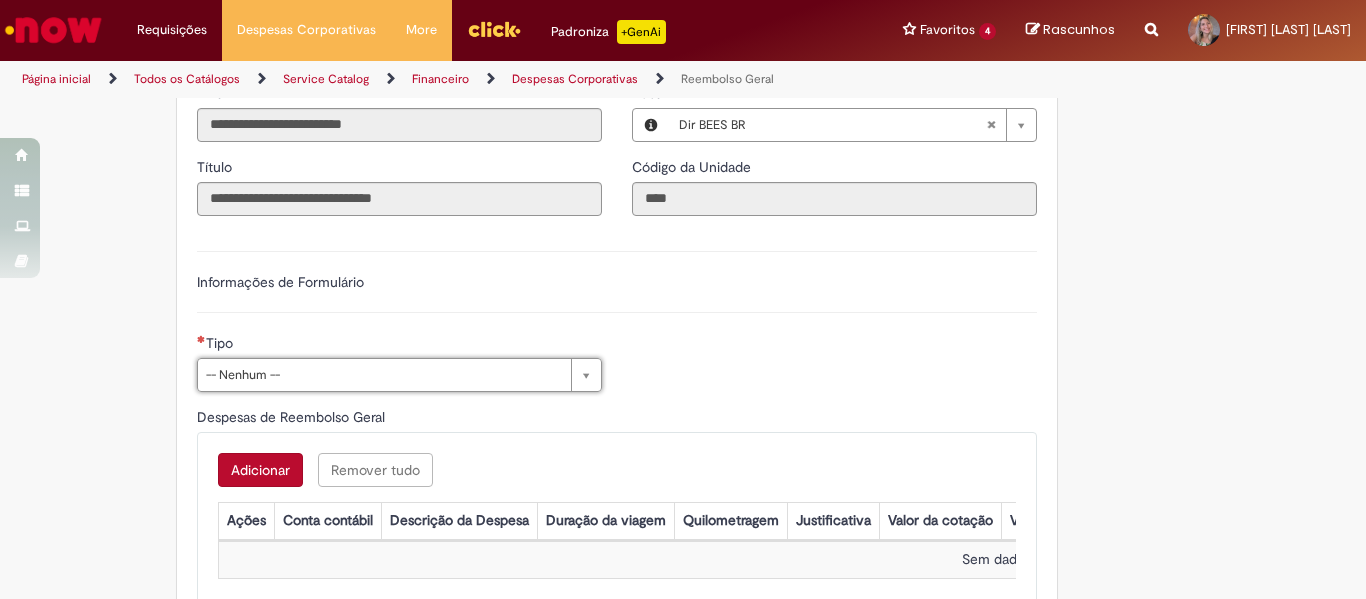 drag, startPoint x: 852, startPoint y: 443, endPoint x: 644, endPoint y: 439, distance: 208.03845 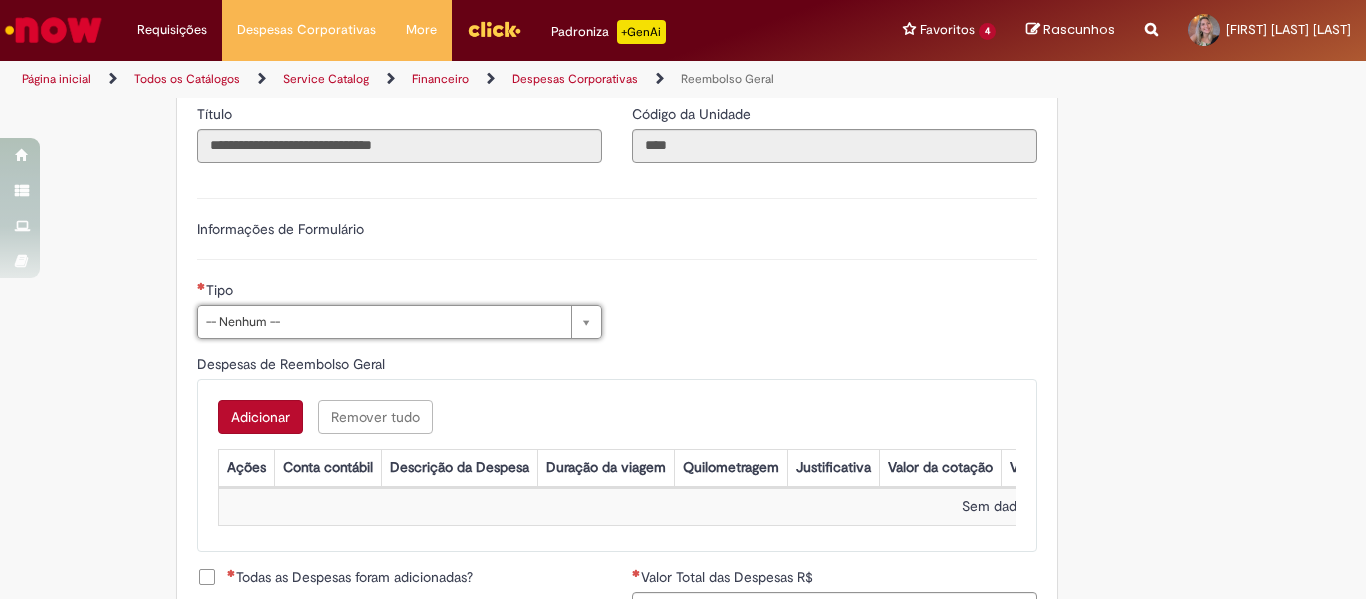 scroll, scrollTop: 635, scrollLeft: 0, axis: vertical 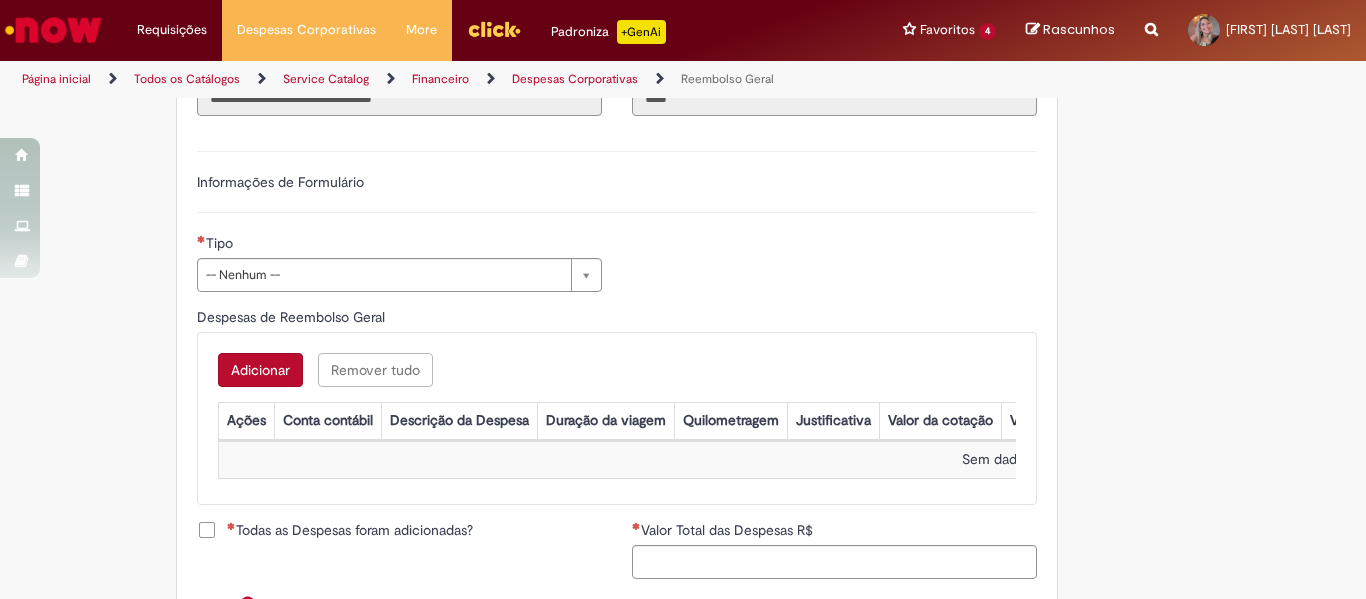 click on "Adicionar a Favoritos
Reembolso Geral
Reembolso de despesas de funcionários
Oferta destinada à solicitação de reembolso de despesas realizadas pelo funcionário, mas que devem ser ressarcidas pela Ambev
Sujeito à aprovação do gestor imediato
O pagamento do reembolso deve ser feito em uma  conta corrente de titularidade do solicitante , para atualizar seus dados bancários e garantir que o reembolso aconteça, utilizar a oferta  Cadastro de Dados Bancários:  https://ambev.service-now.com/ambevnow?id=sc_cat_item&sys_id=d0c9721edbbb2b003383be2df39619e3
Se o seu reembolso não for efetuado na data informada na solução do chamado, entrar em contato com o time pelo e-mail  opreembolsoseadiantamentos@ambev.com.br , após a atualização dos dados bancários, para que o pagamento seja reprocessado
sap a integrar *** Country Code **" at bounding box center (683, 155) 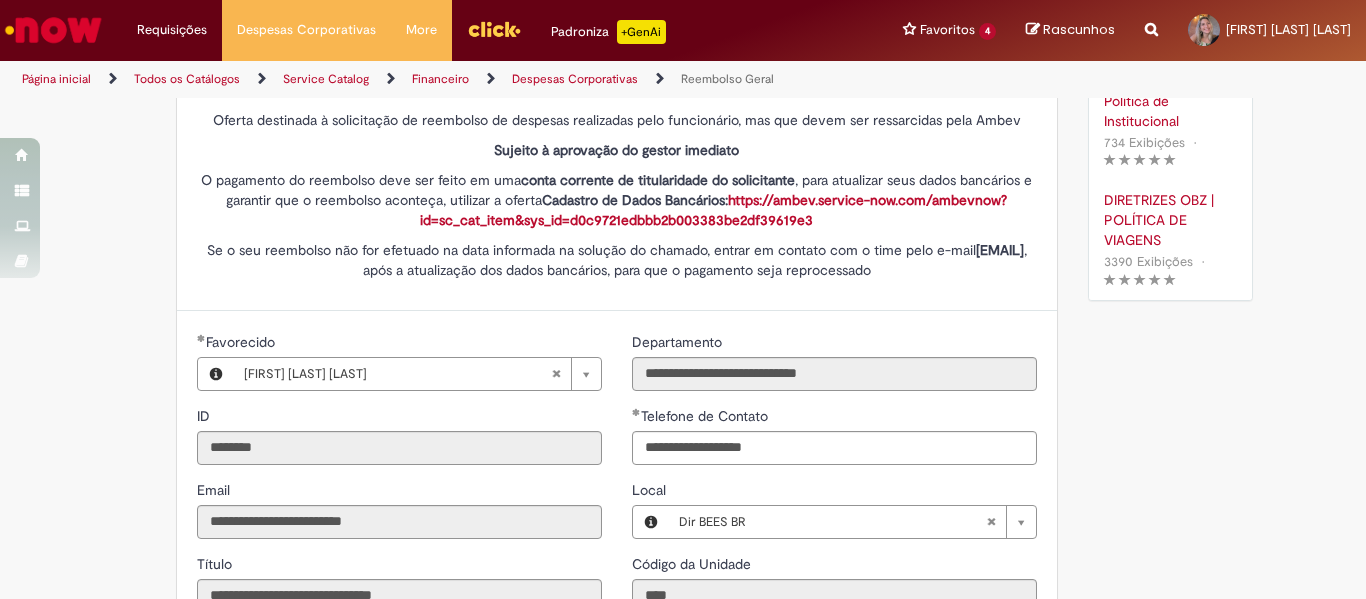 scroll, scrollTop: 0, scrollLeft: 0, axis: both 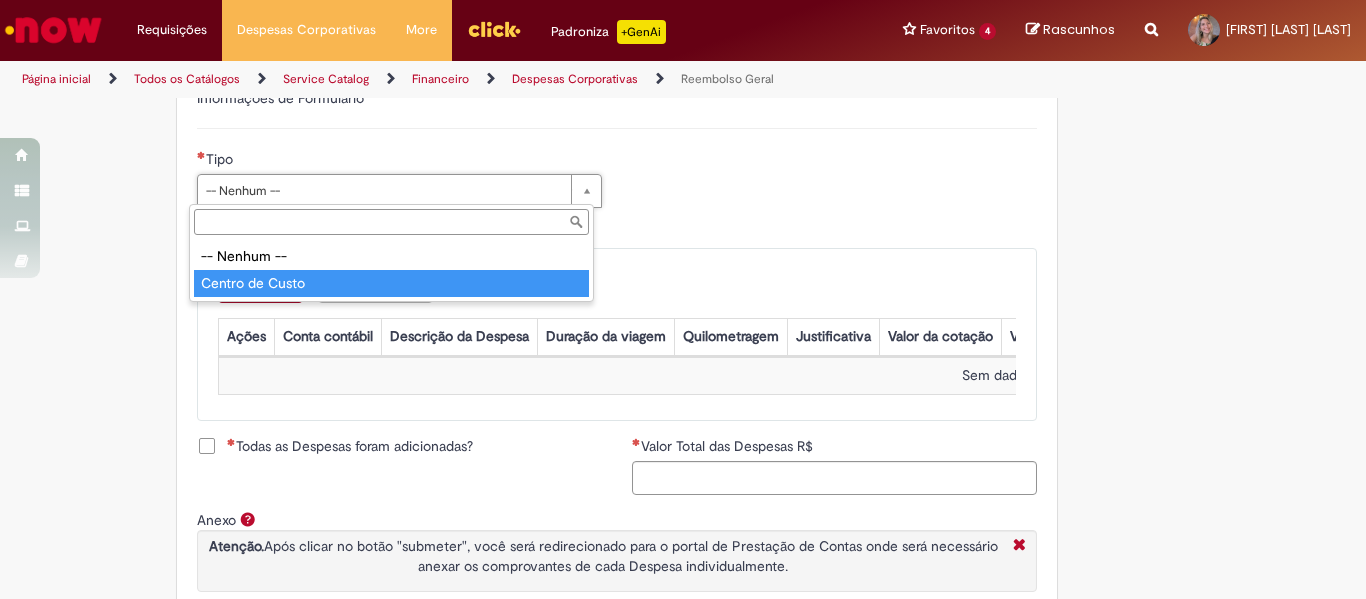type on "**********" 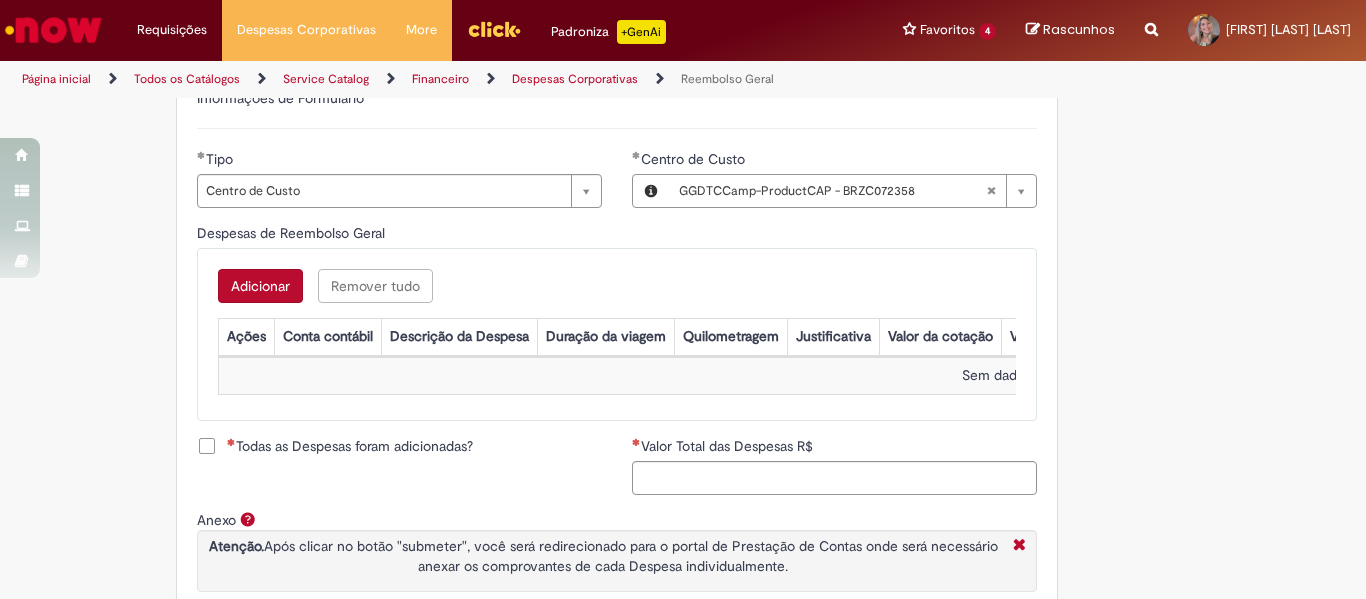 click on "Adicionar a Favoritos
Reembolso Geral
Reembolso de despesas de funcionários
Oferta destinada à solicitação de reembolso de despesas realizadas pelo funcionário, mas que devem ser ressarcidas pela Ambev
Sujeito à aprovação do gestor imediato
O pagamento do reembolso deve ser feito em uma  conta corrente de titularidade do solicitante , para atualizar seus dados bancários e garantir que o reembolso aconteça, utilizar a oferta  Cadastro de Dados Bancários:  https://ambev.service-now.com/ambevnow?id=sc_cat_item&sys_id=d0c9721edbbb2b003383be2df39619e3
Se o seu reembolso não for efetuado na data informada na solução do chamado, entrar em contato com o time pelo e-mail  opreembolsoseadiantamentos@ambev.com.br , após a atualização dos dados bancários, para que o pagamento seja reprocessado
sap a integrar *** Country Code **" at bounding box center [683, 71] 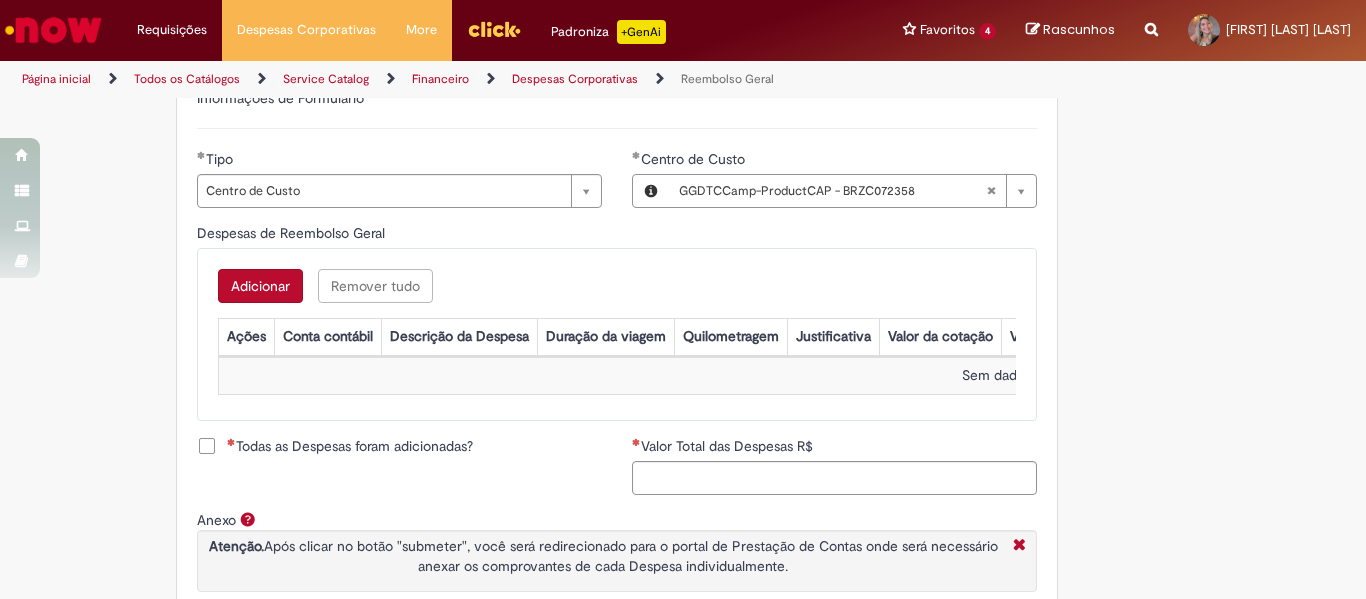 click on "Adicionar" at bounding box center (260, 286) 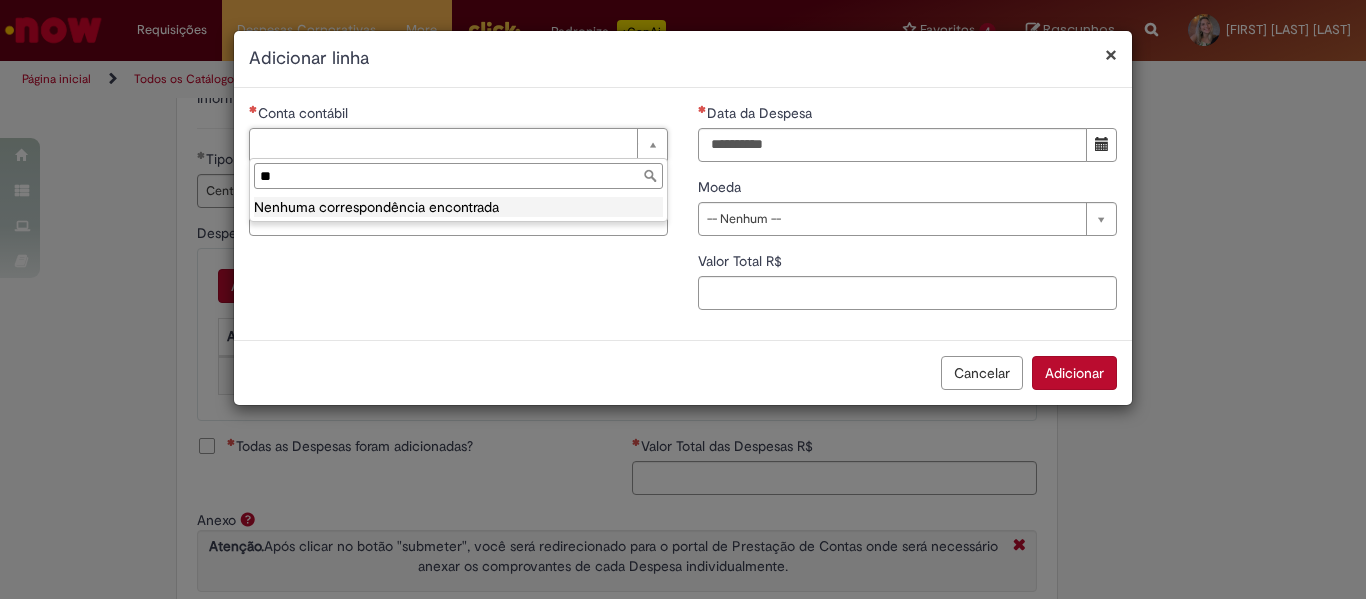 type on "*" 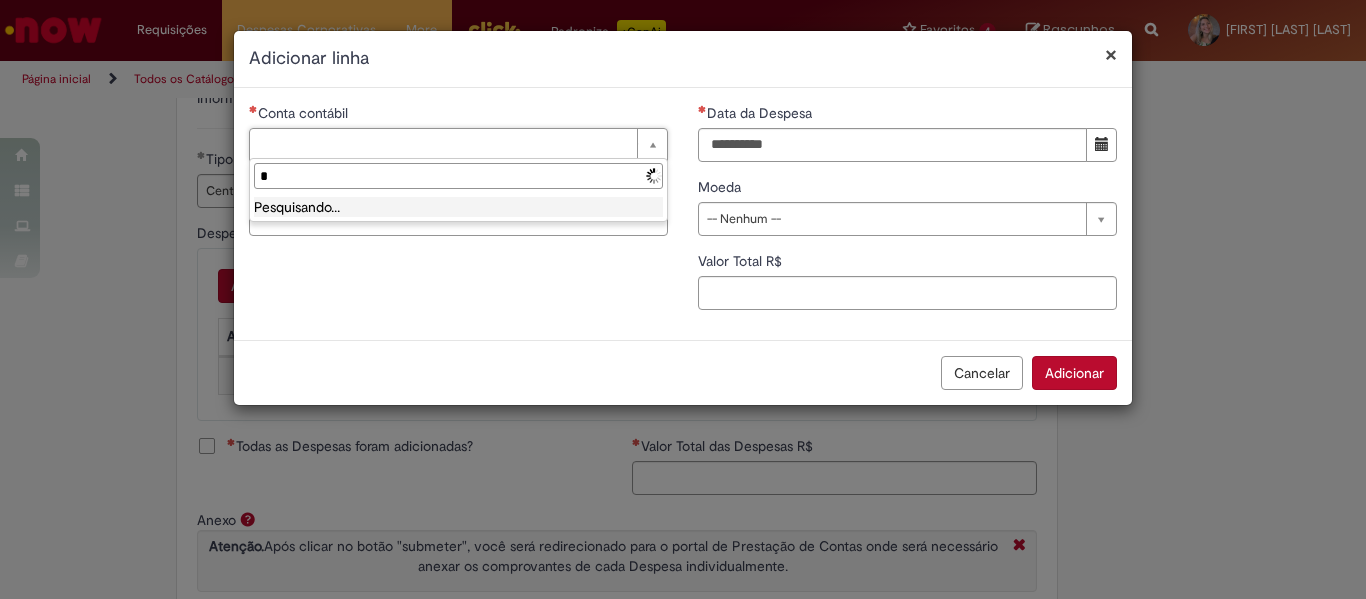 type 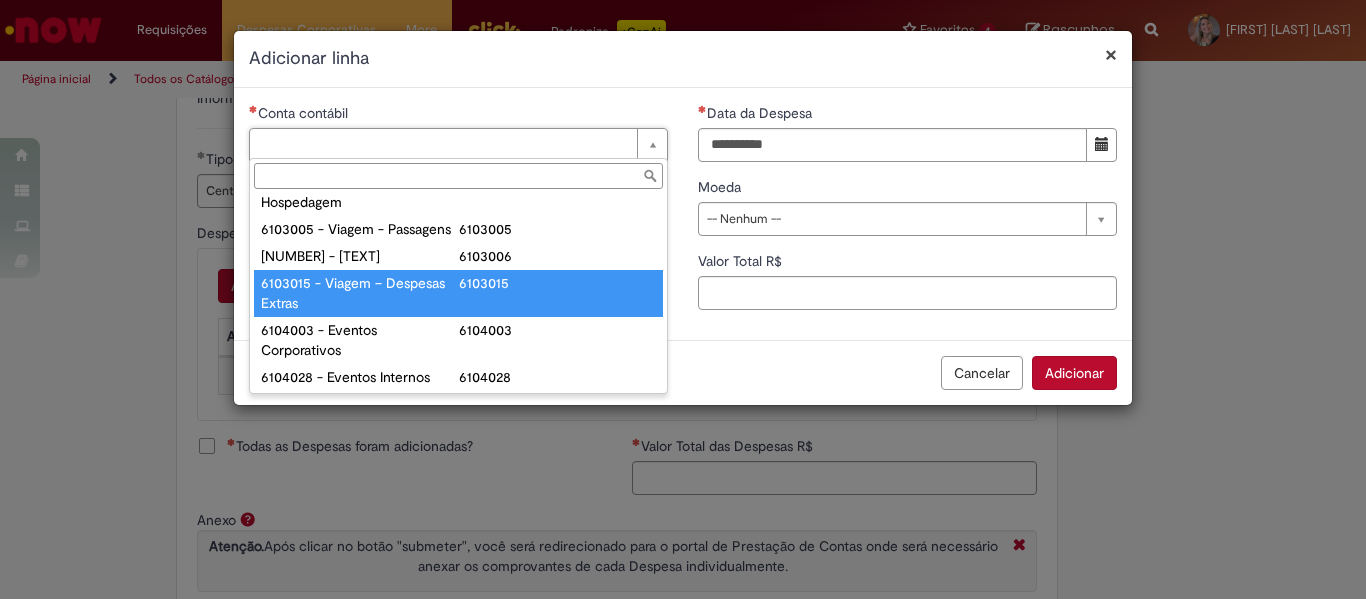scroll, scrollTop: 916, scrollLeft: 0, axis: vertical 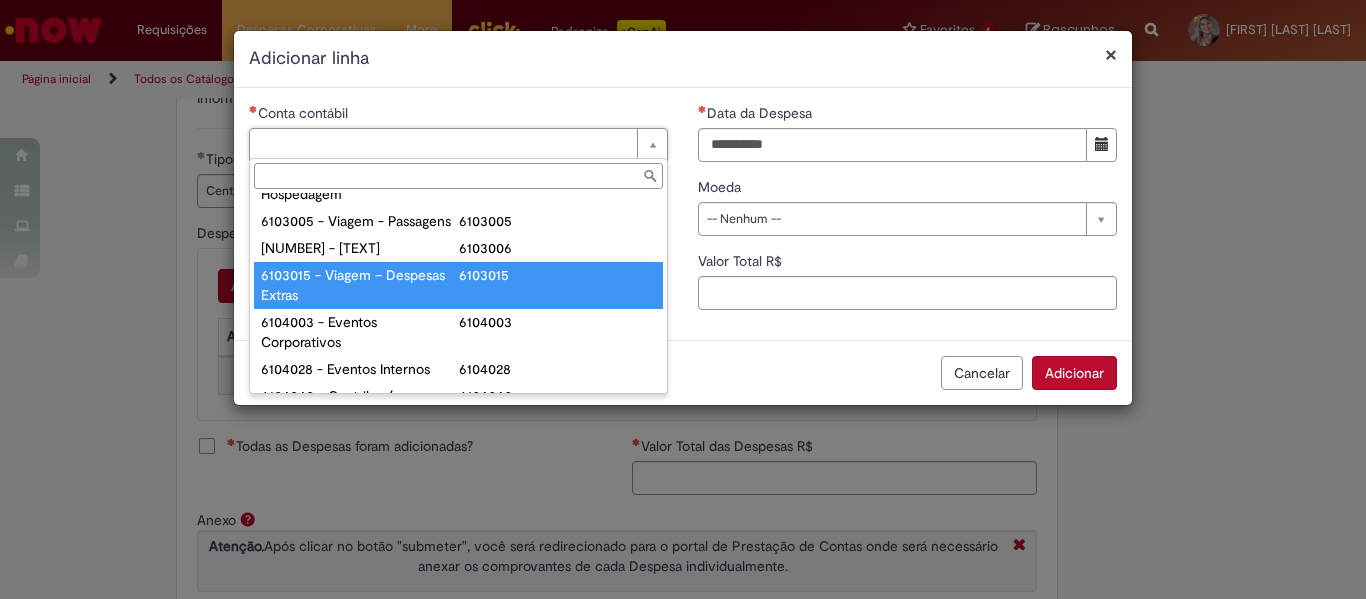 type on "**********" 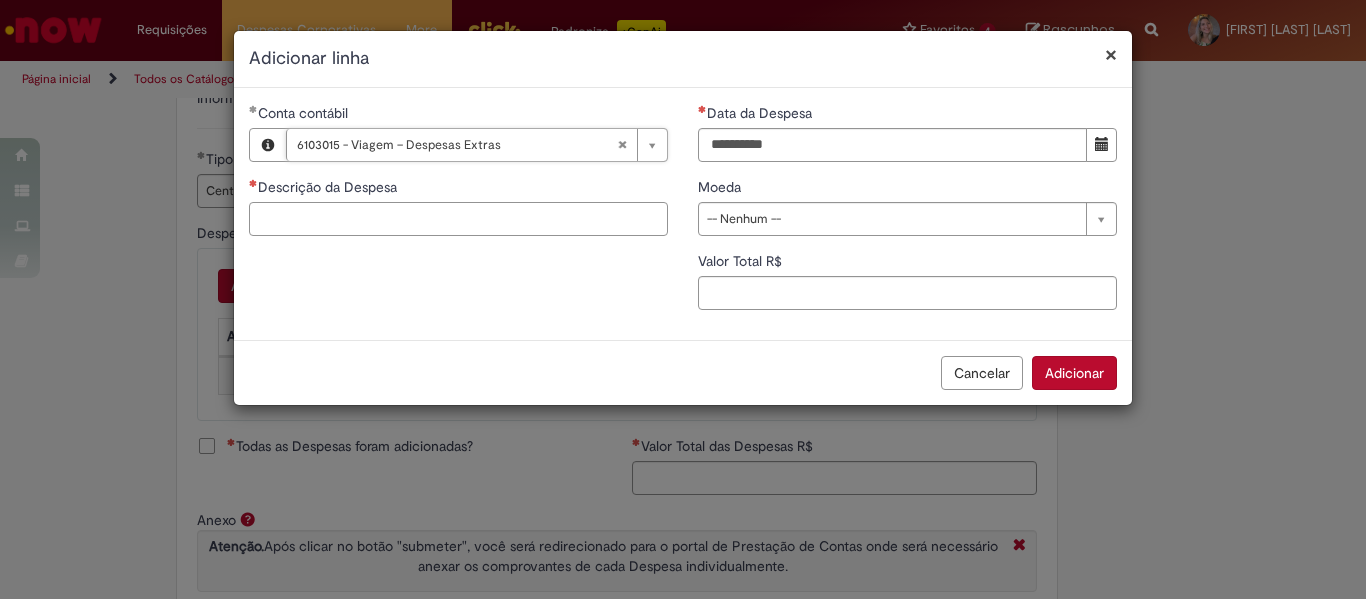 click on "Descrição da Despesa" at bounding box center (458, 219) 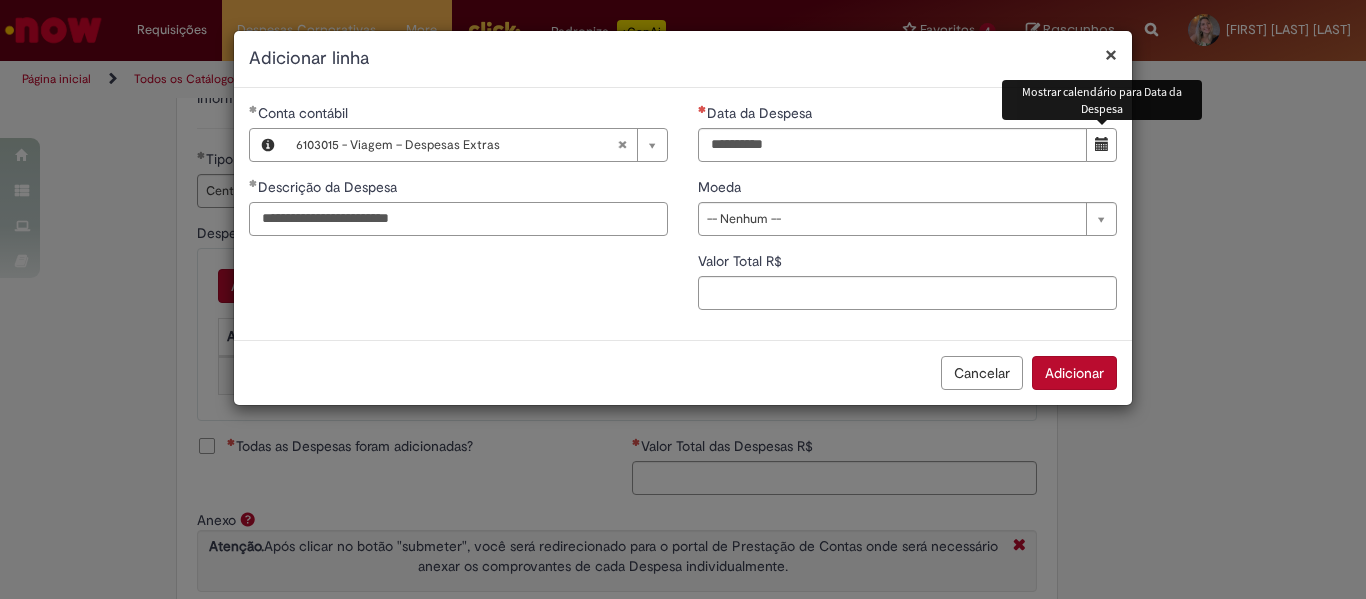 type on "**********" 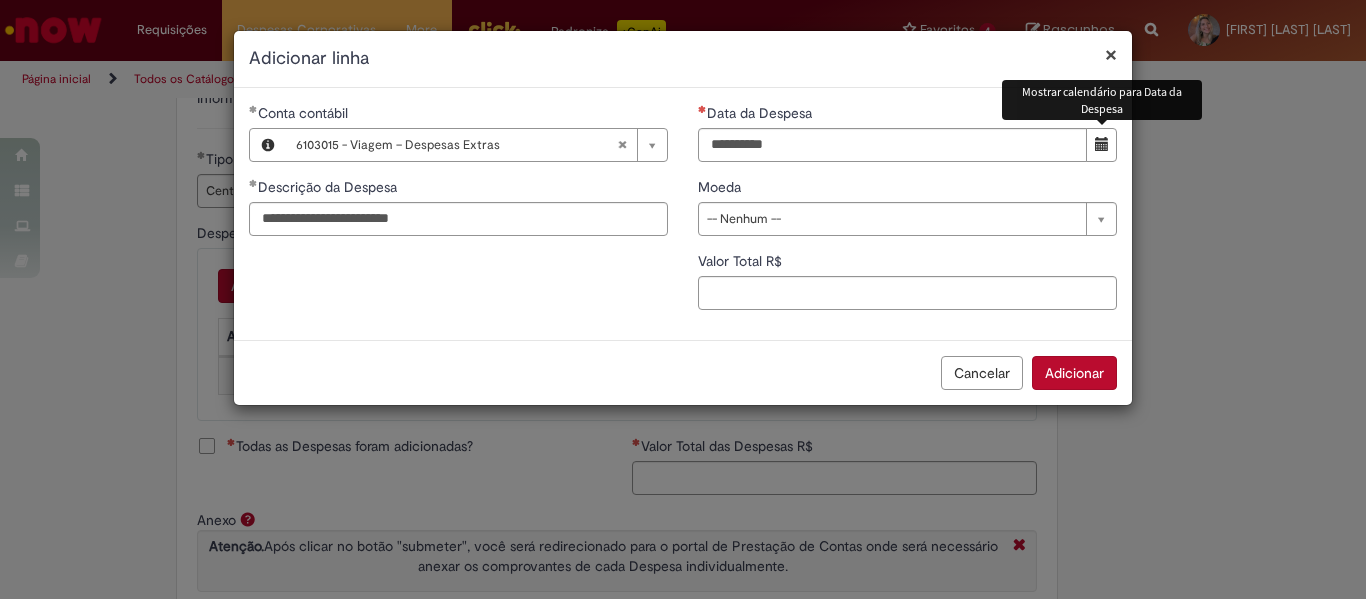 click at bounding box center [1102, 144] 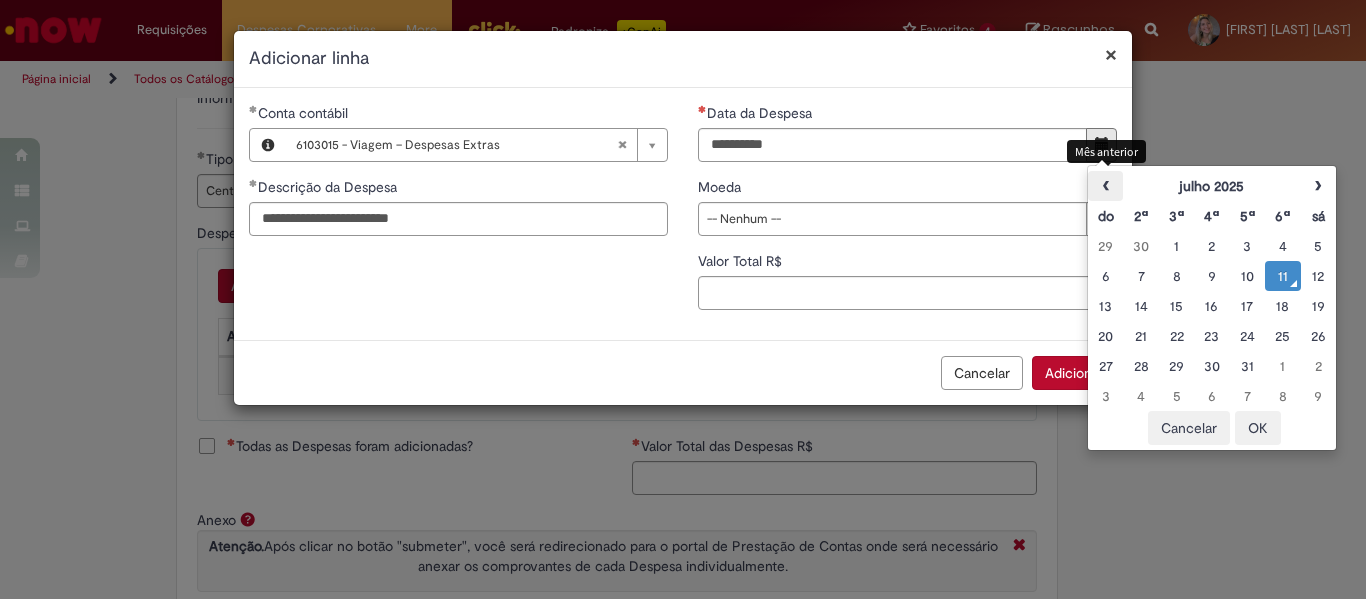 click on "‹" at bounding box center [1105, 186] 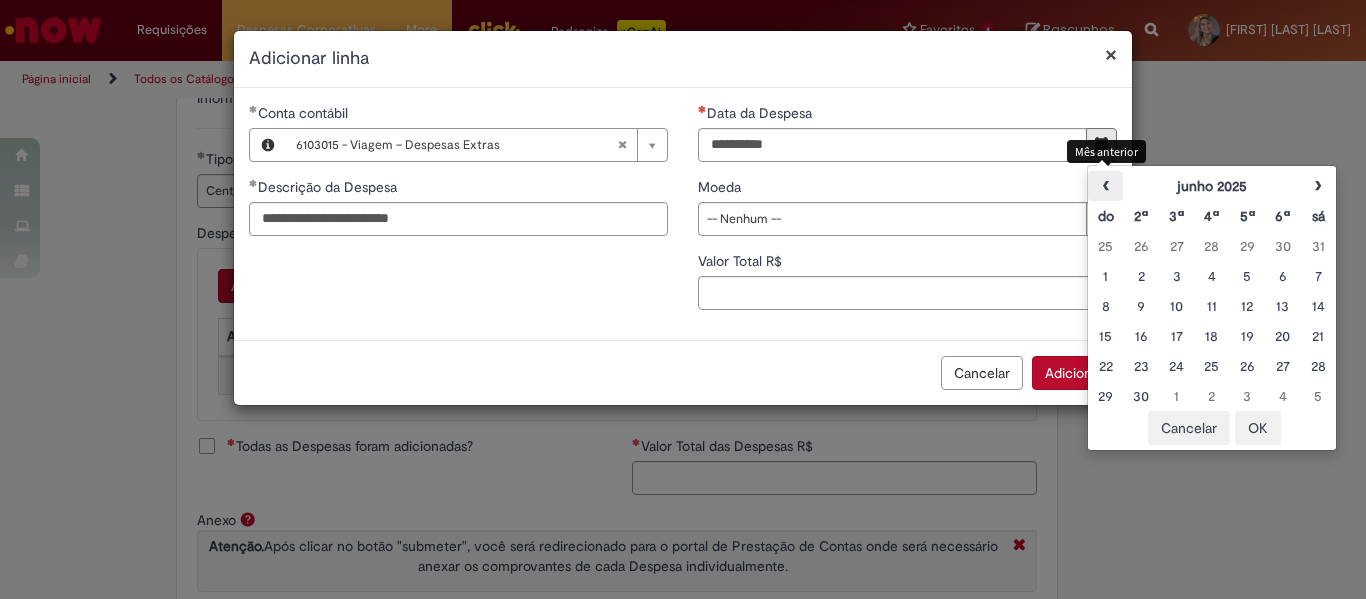 click on "‹" at bounding box center [1105, 186] 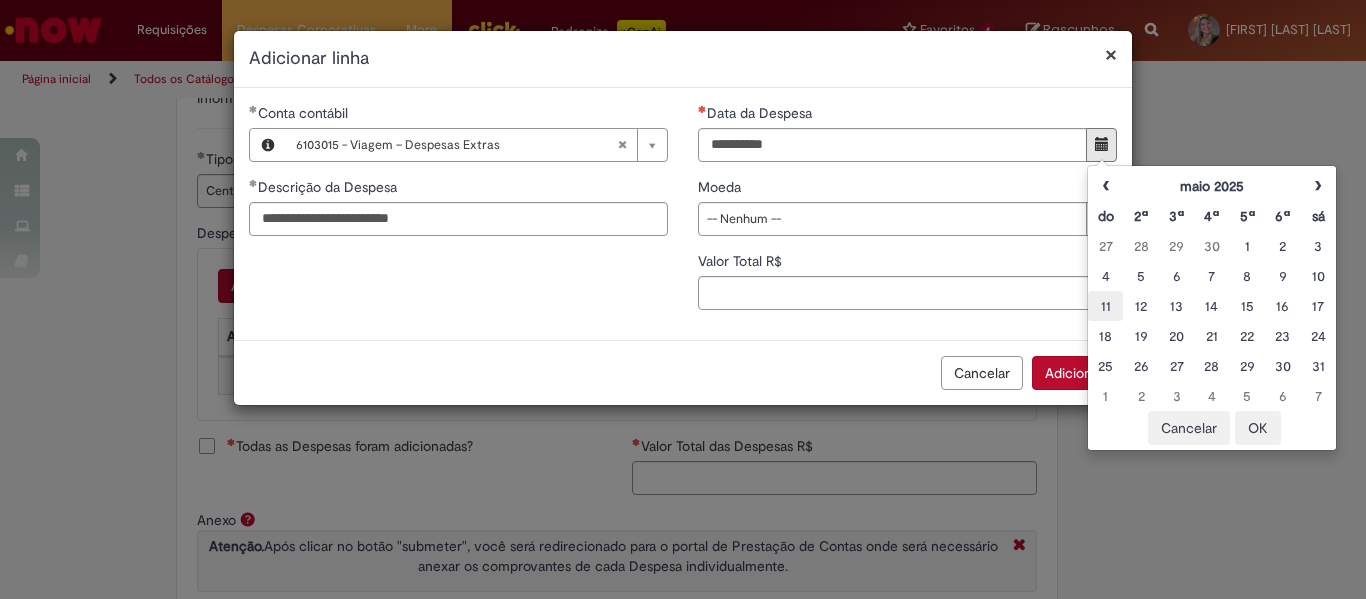click on "11" at bounding box center (1105, 306) 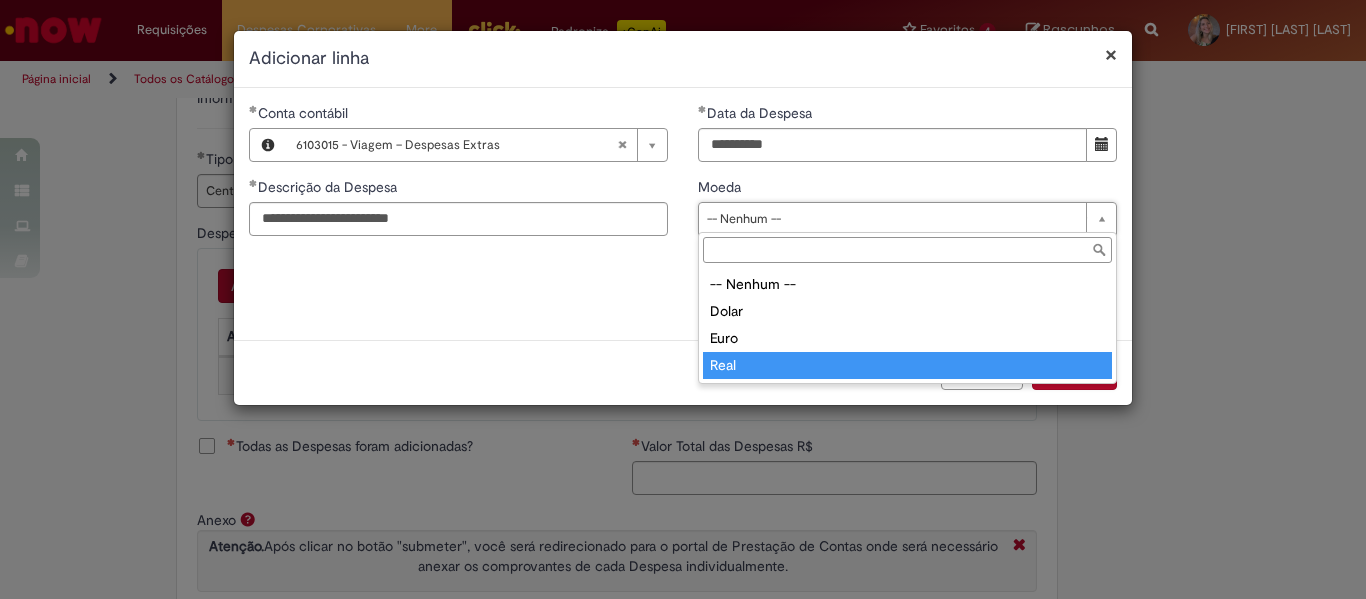 type on "****" 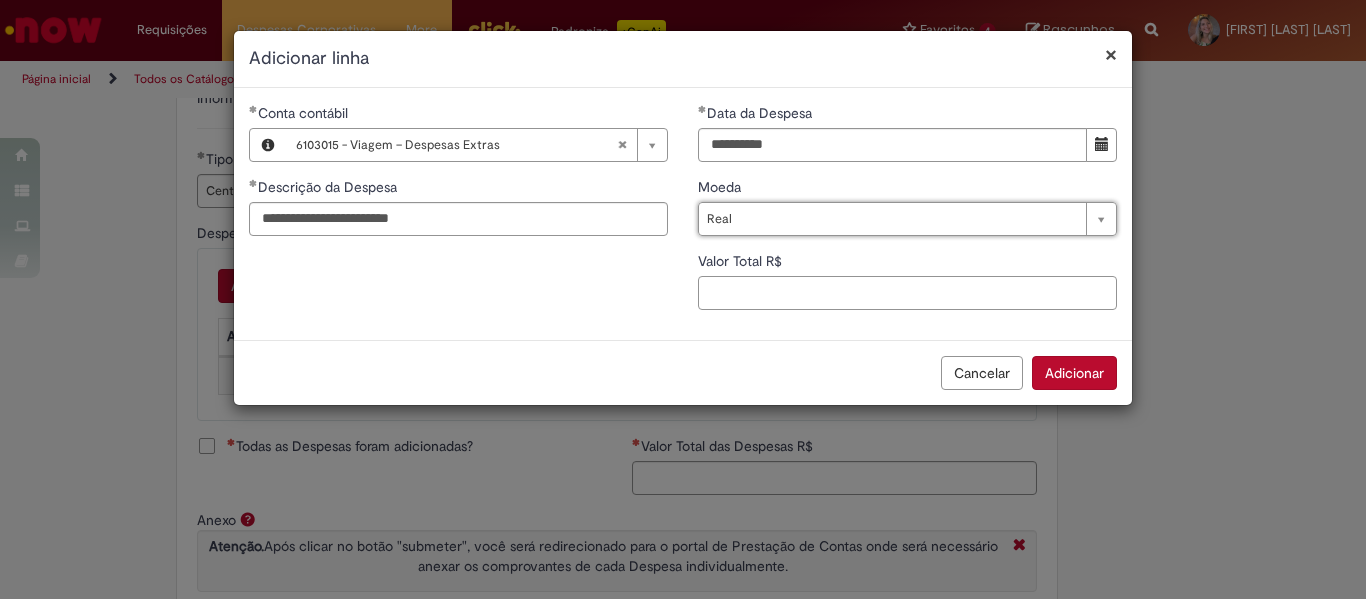 click on "Valor Total R$" at bounding box center (907, 293) 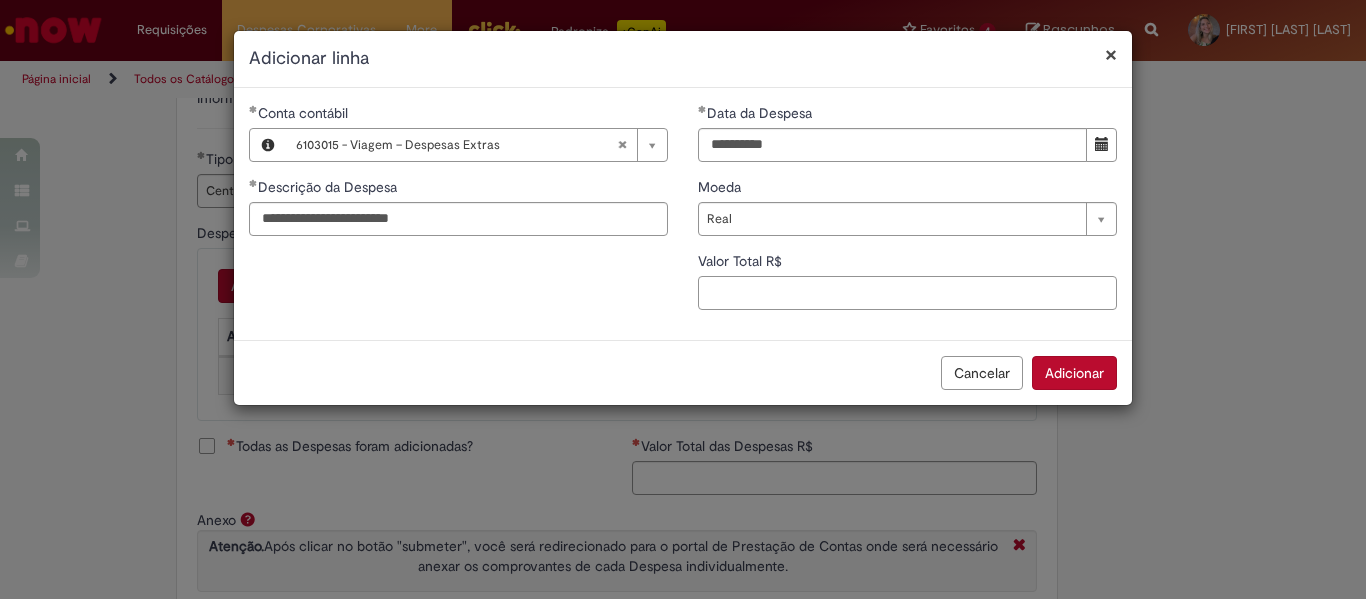 click on "Valor Total R$" at bounding box center [907, 293] 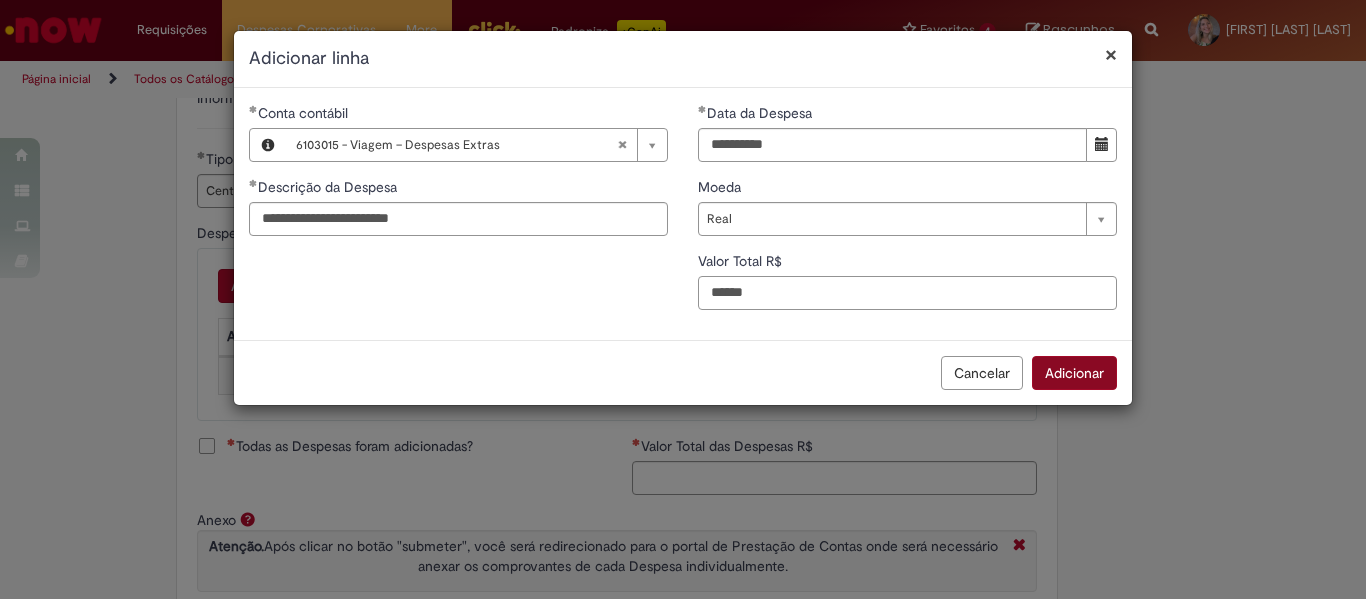 type on "******" 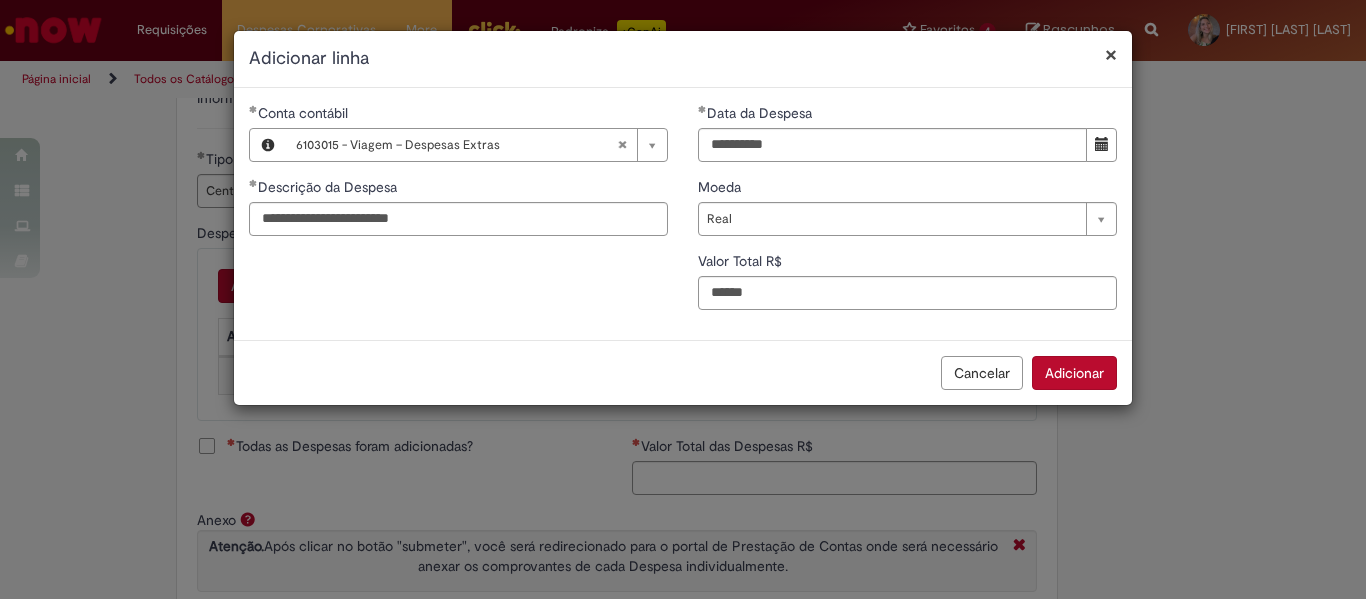click on "Adicionar" at bounding box center (1074, 373) 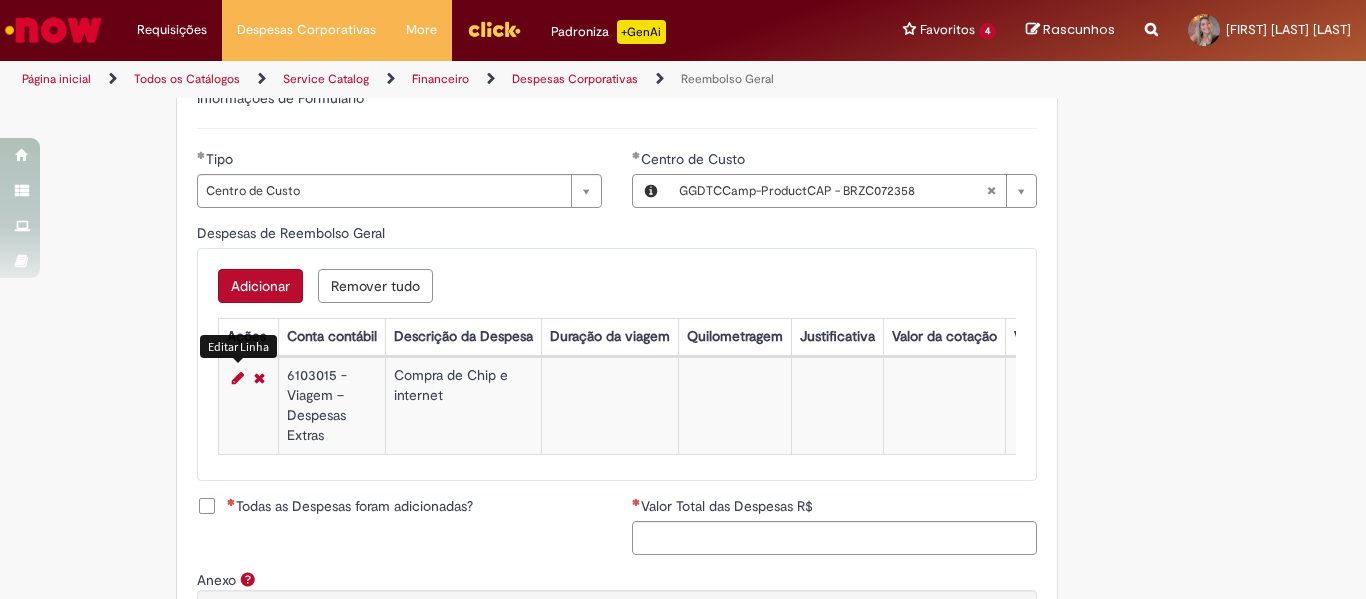 click at bounding box center [238, 378] 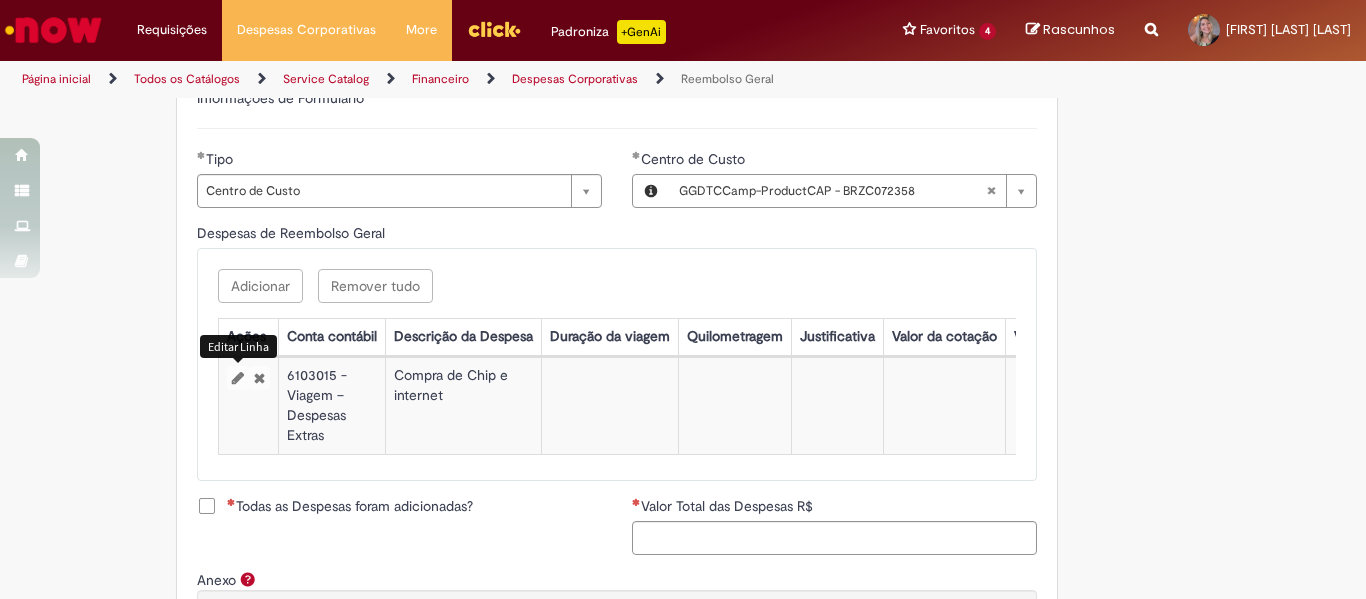 select on "****" 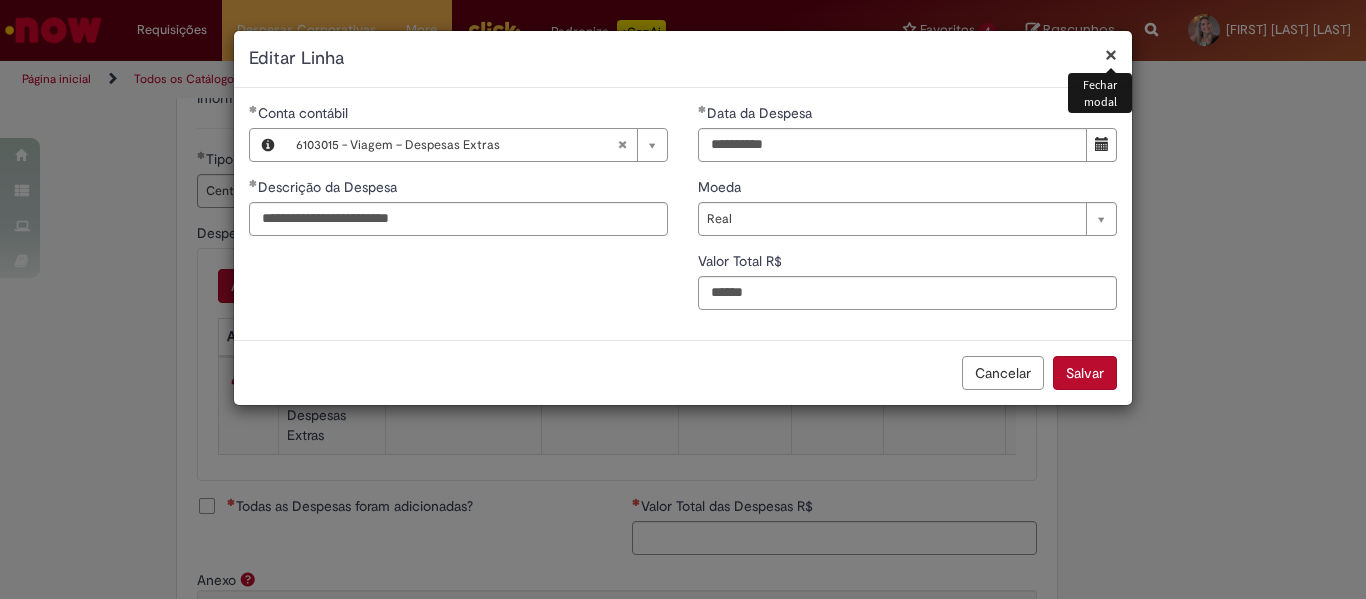 click on "×" at bounding box center (1111, 54) 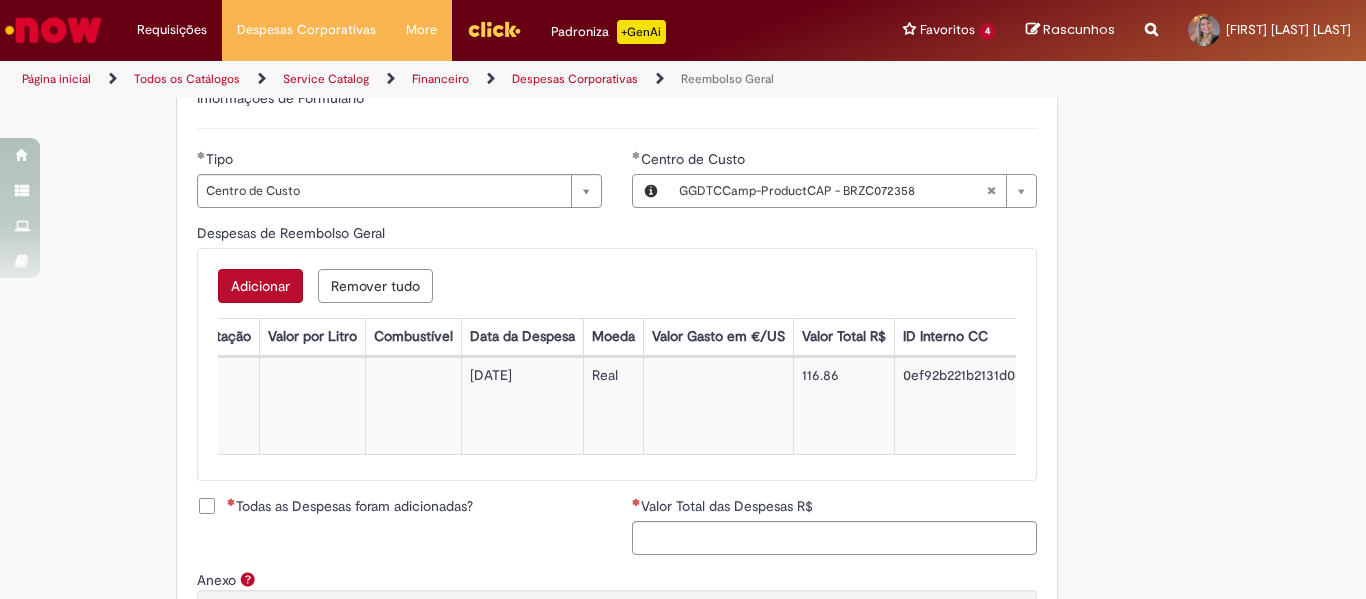 scroll, scrollTop: 0, scrollLeft: 920, axis: horizontal 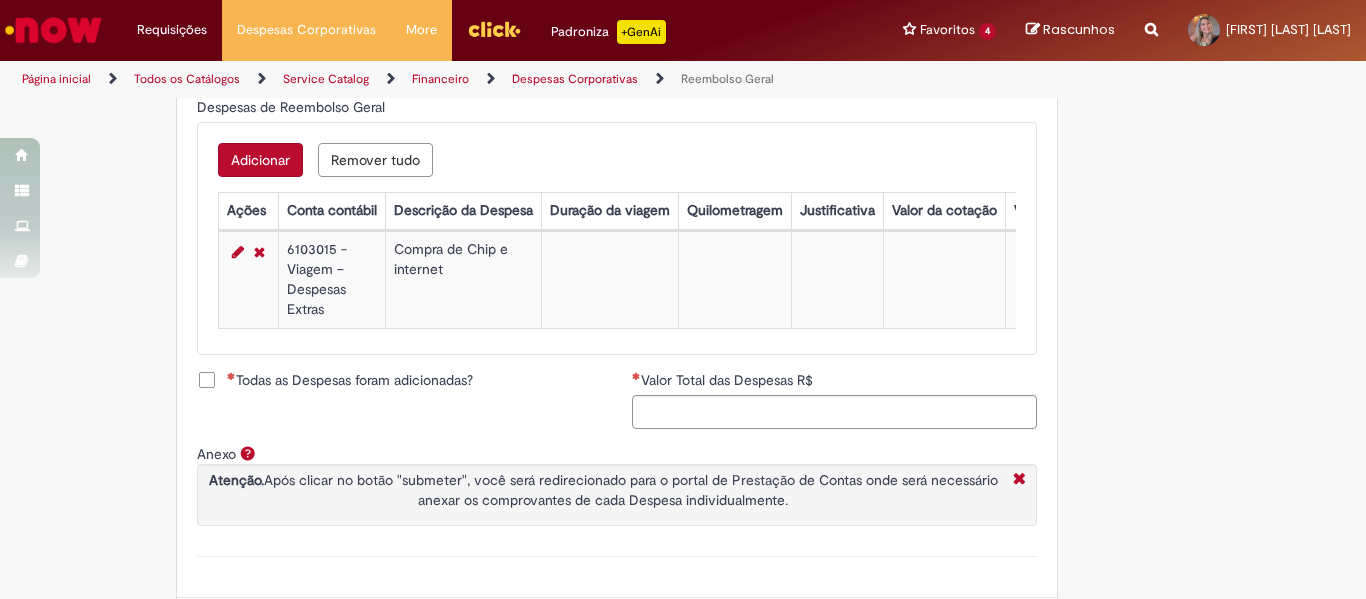 click on "Adicionar" at bounding box center [260, 160] 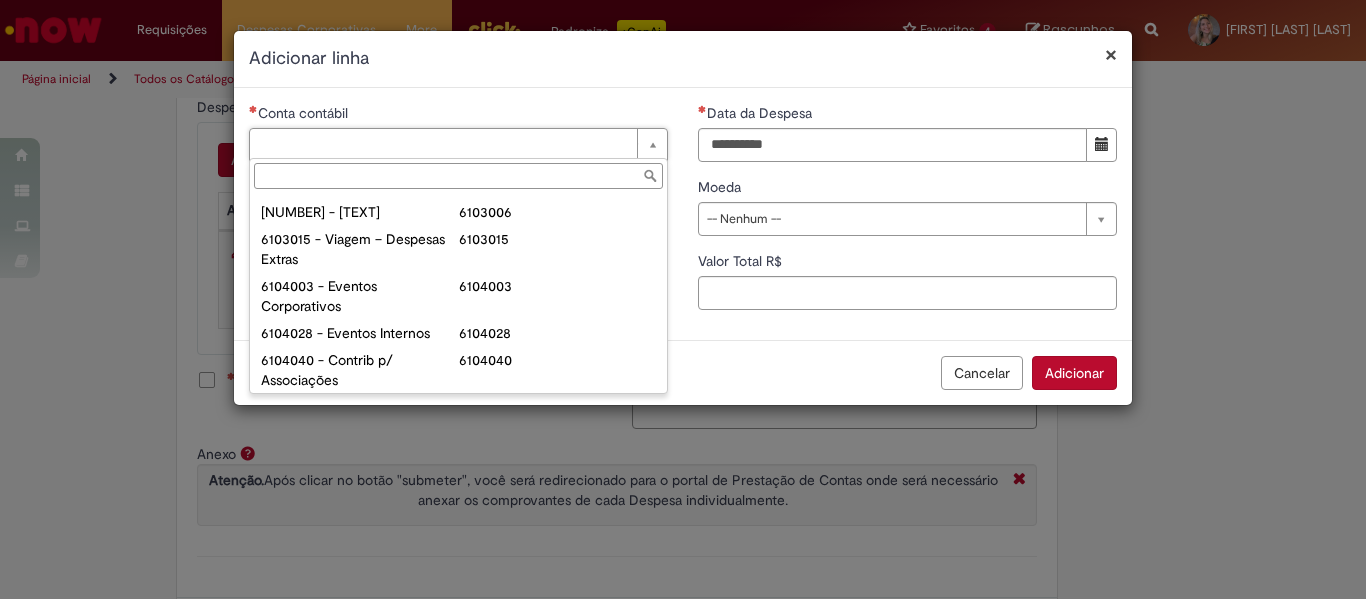 scroll, scrollTop: 953, scrollLeft: 0, axis: vertical 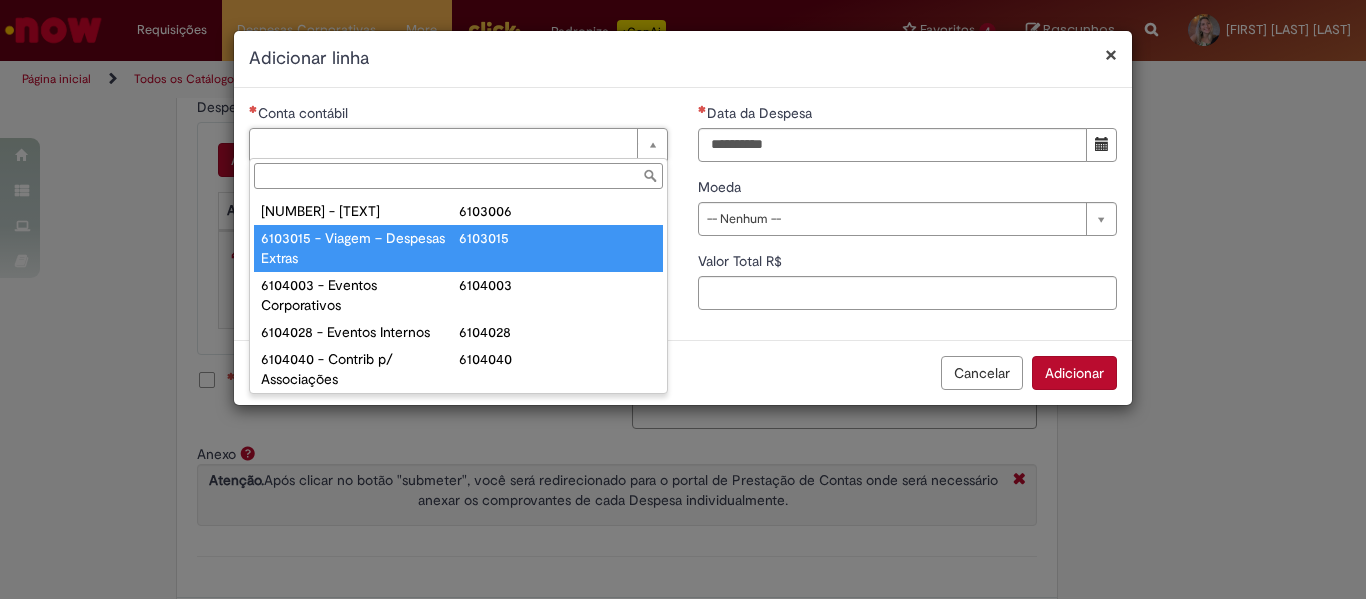 type on "**********" 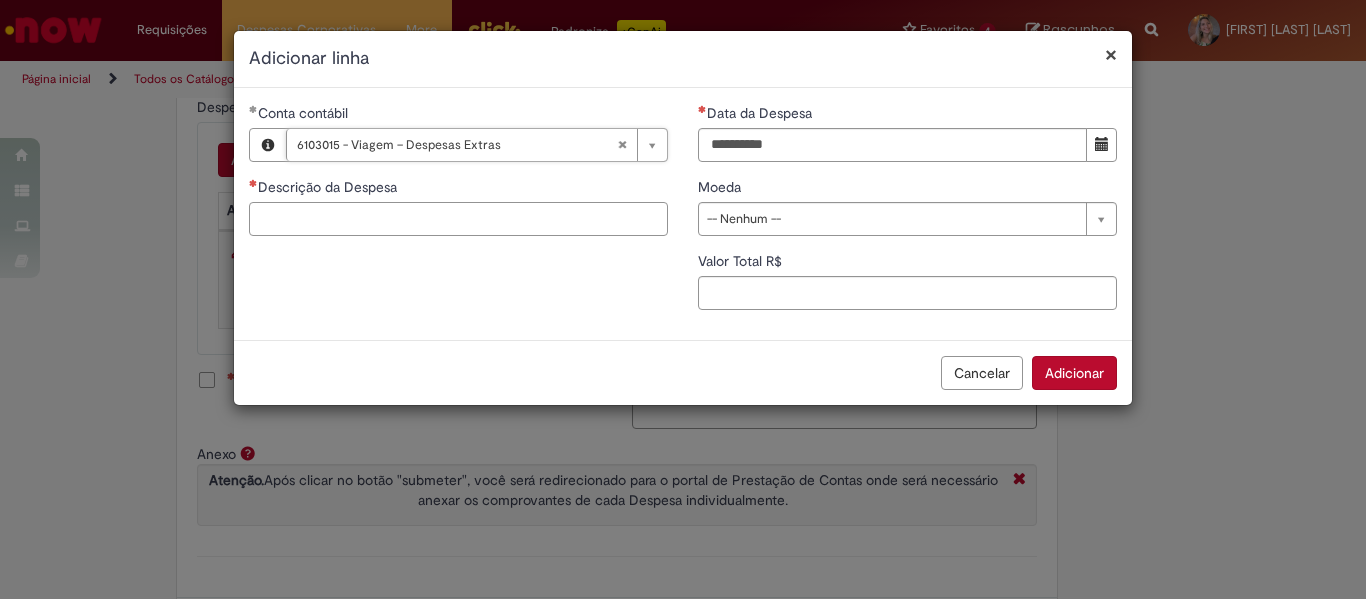 click on "Descrição da Despesa" at bounding box center [458, 219] 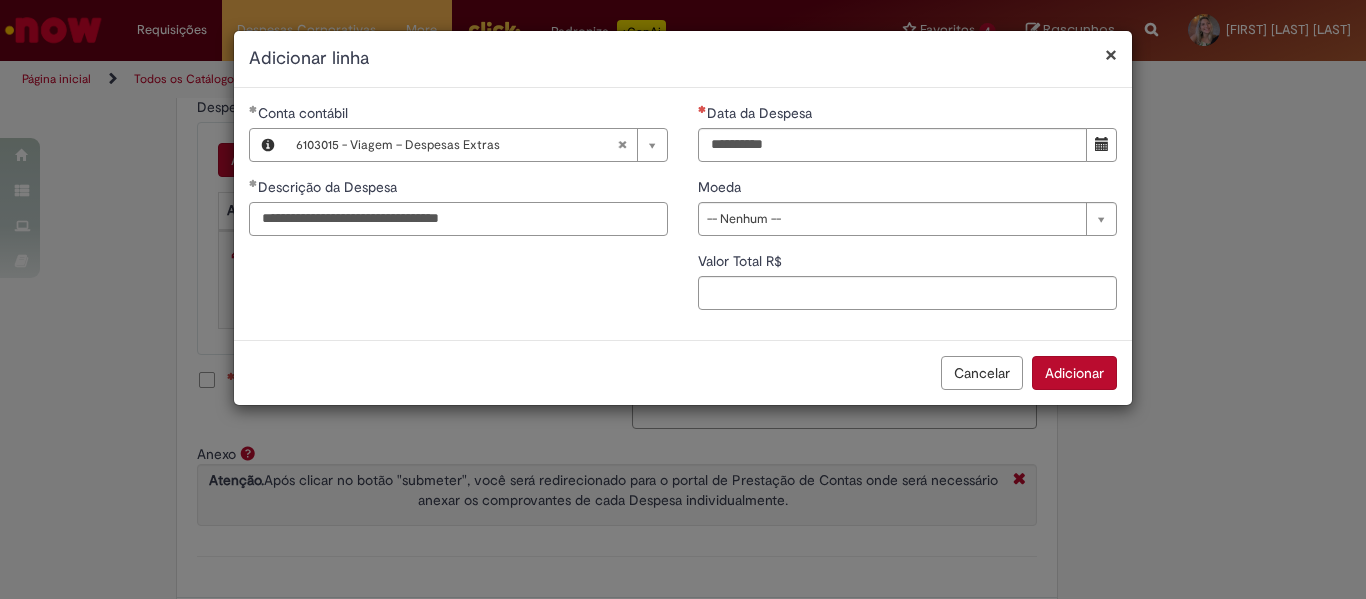 type on "**********" 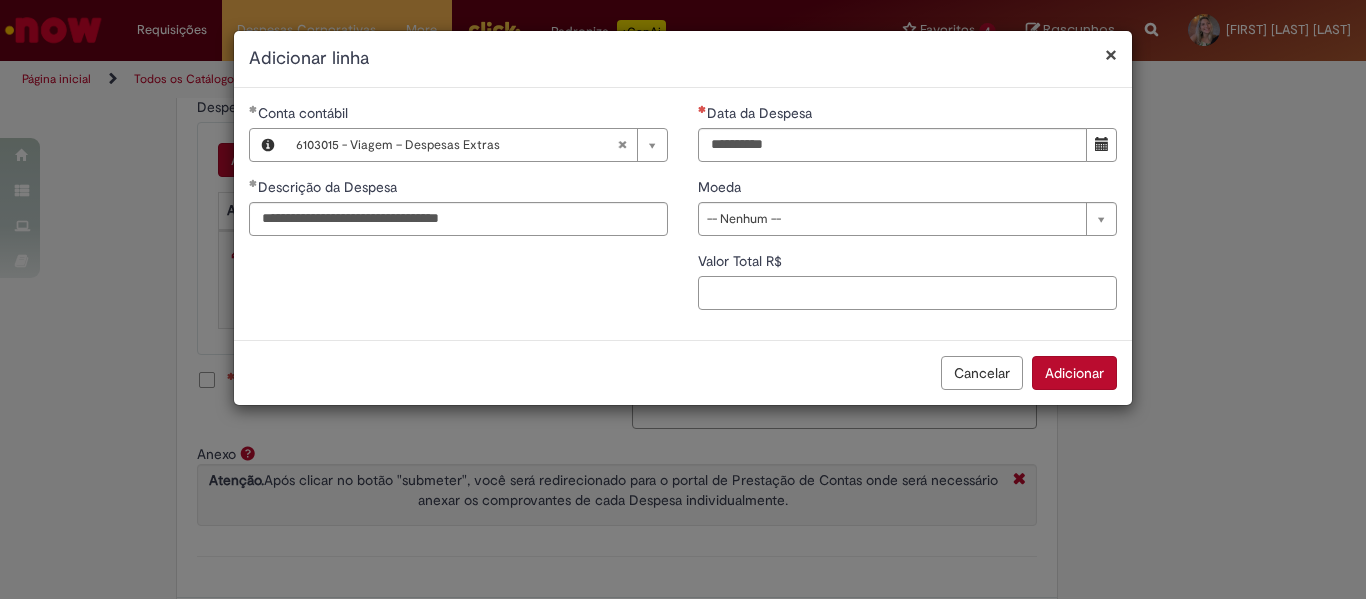 click on "Valor Total R$" at bounding box center [907, 293] 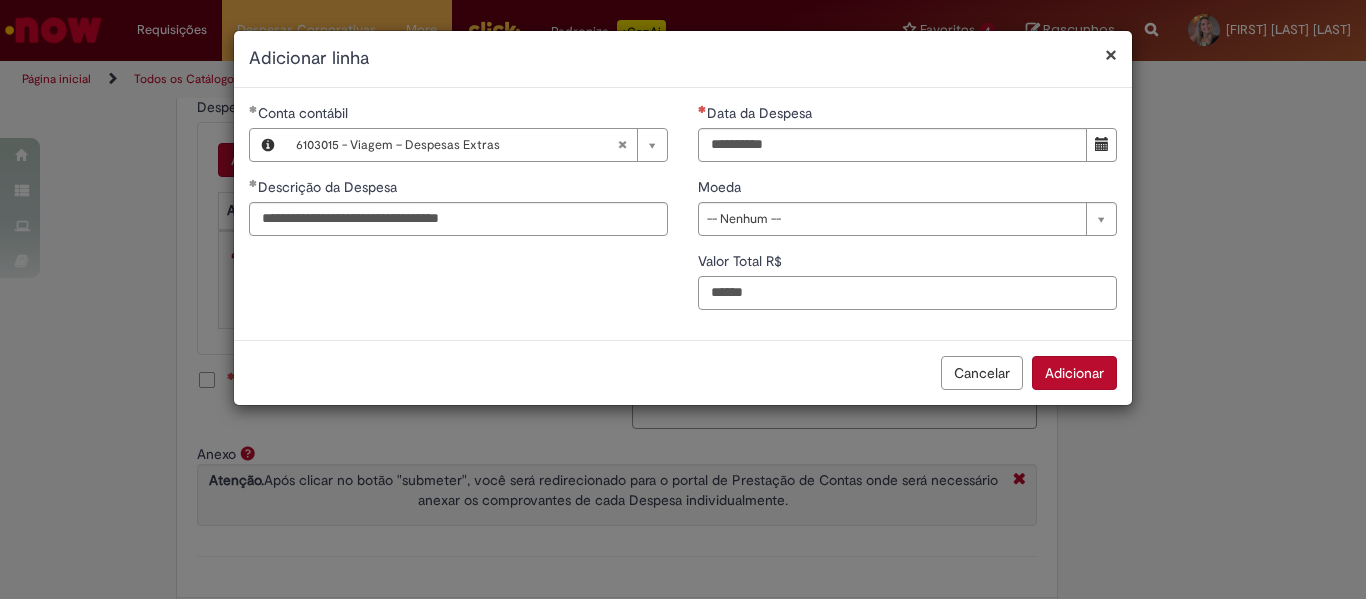 type on "******" 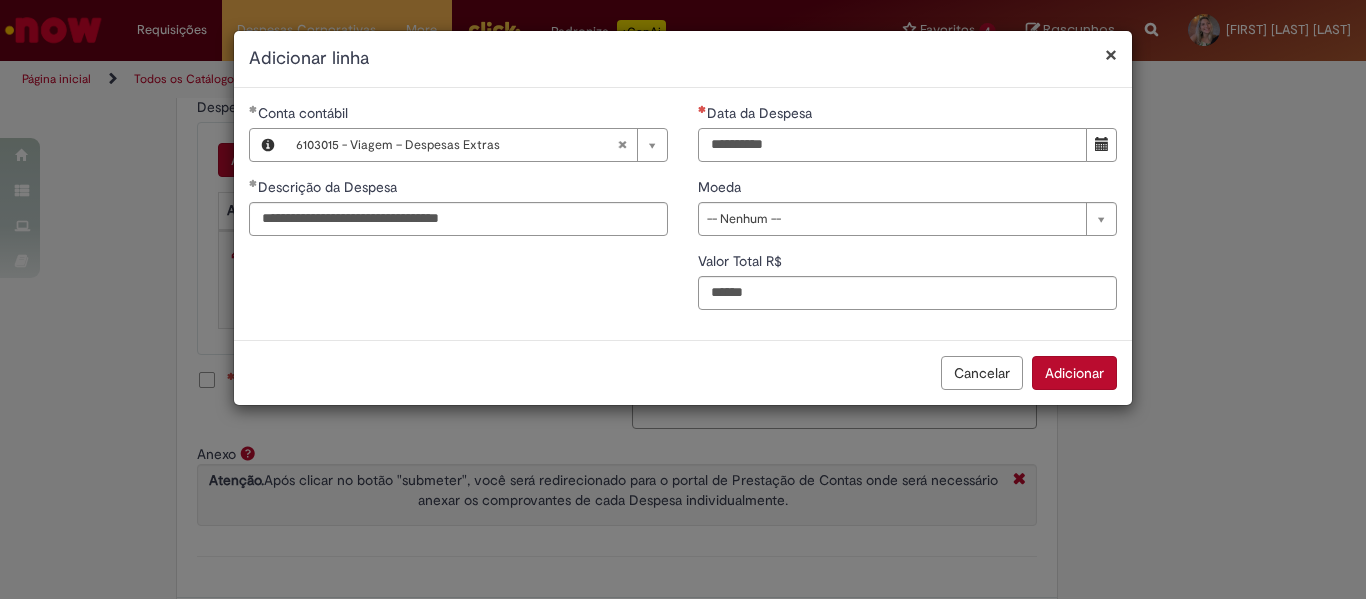 click on "Data da Despesa" at bounding box center [892, 145] 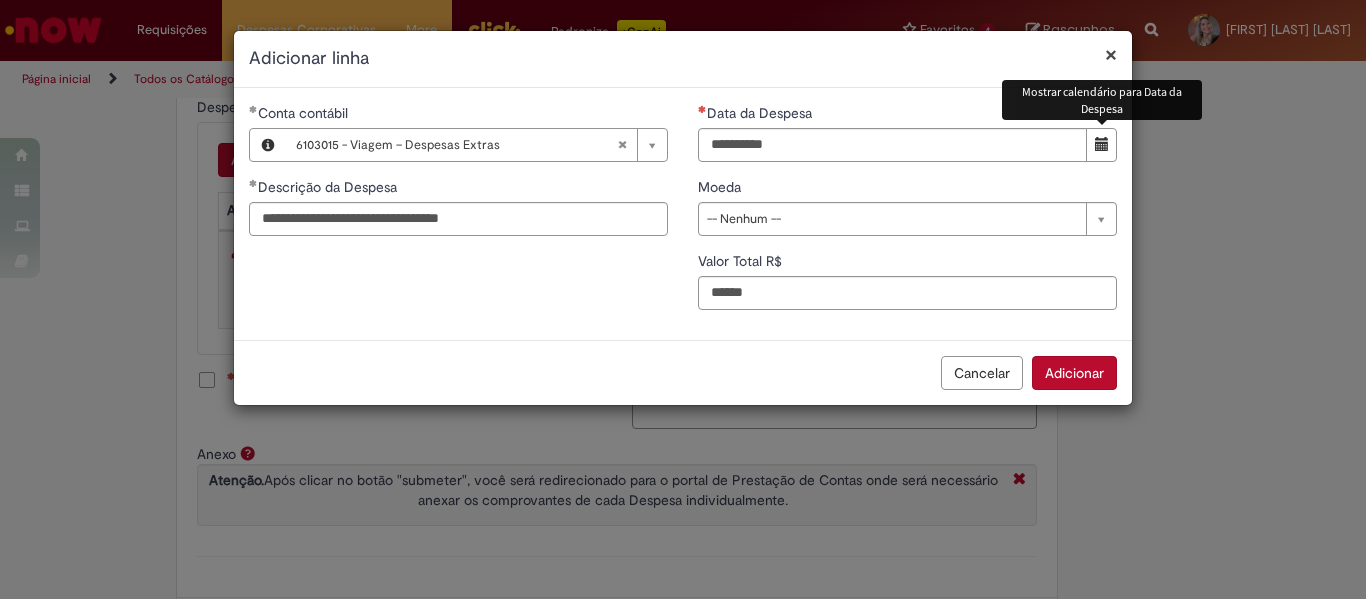 click at bounding box center [1102, 144] 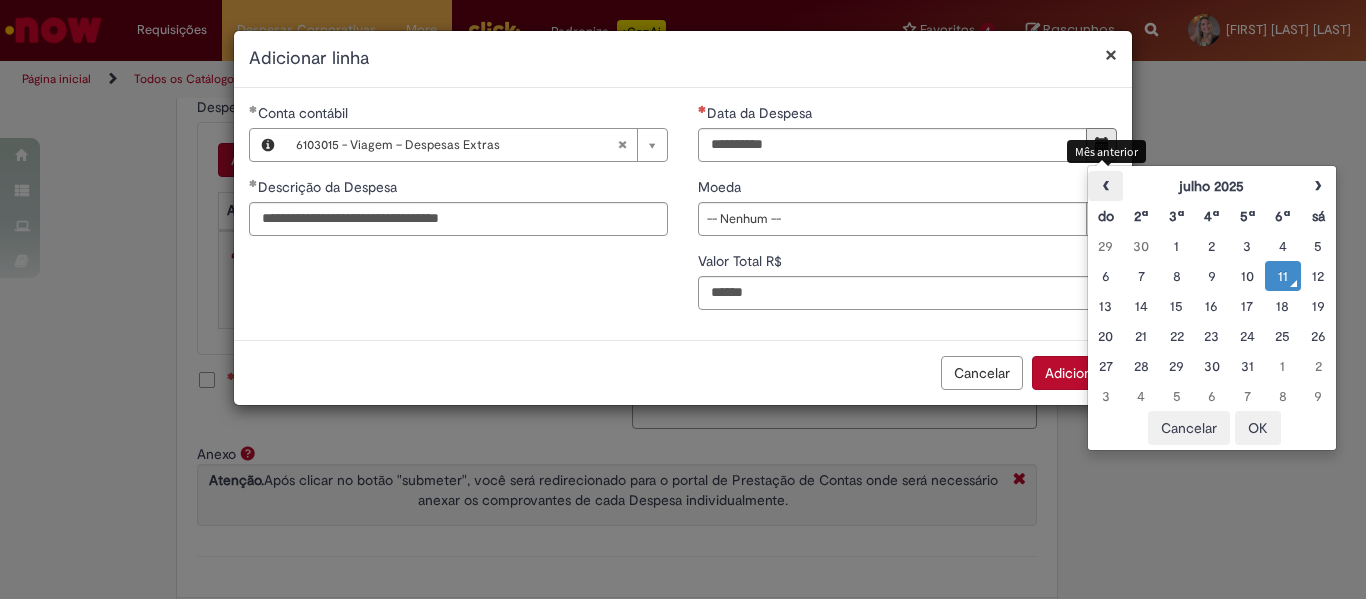click on "‹" at bounding box center [1105, 186] 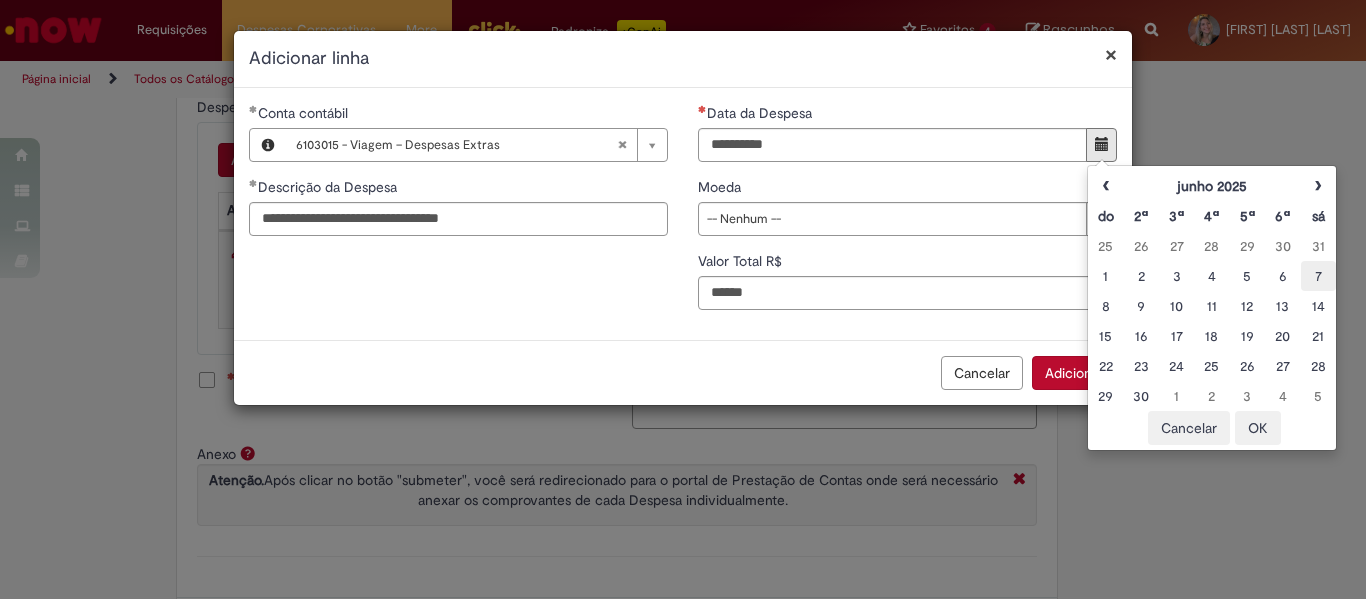 click on "7" at bounding box center [1318, 276] 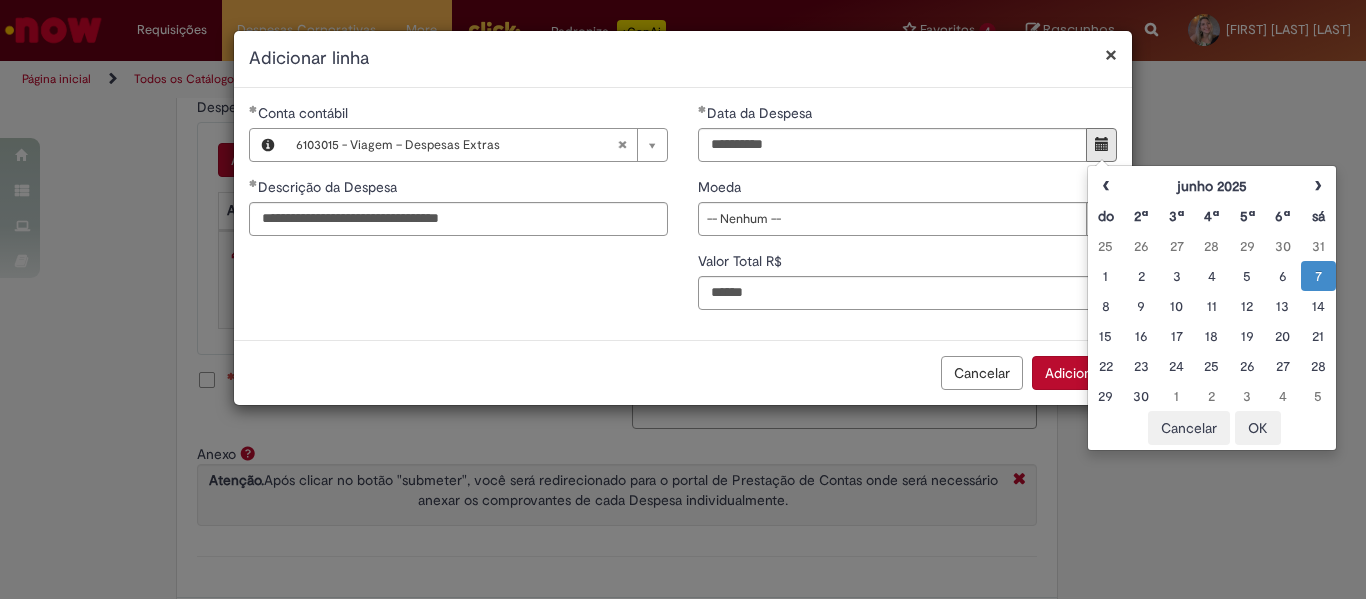 type on "**********" 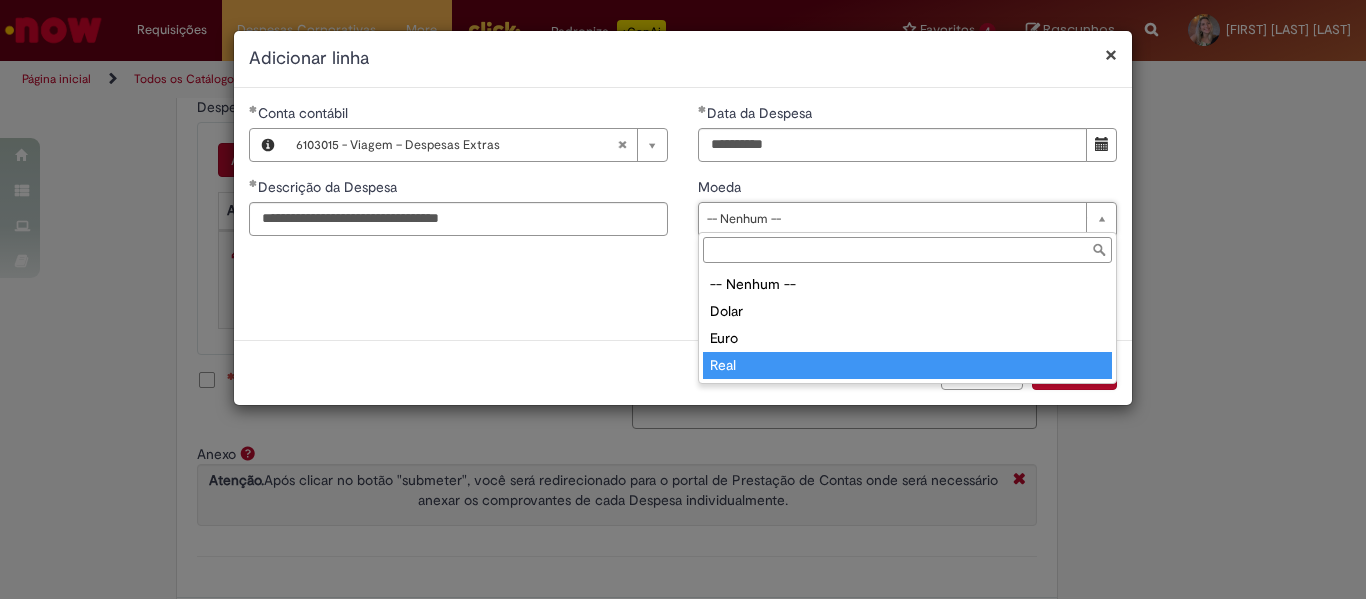 type on "****" 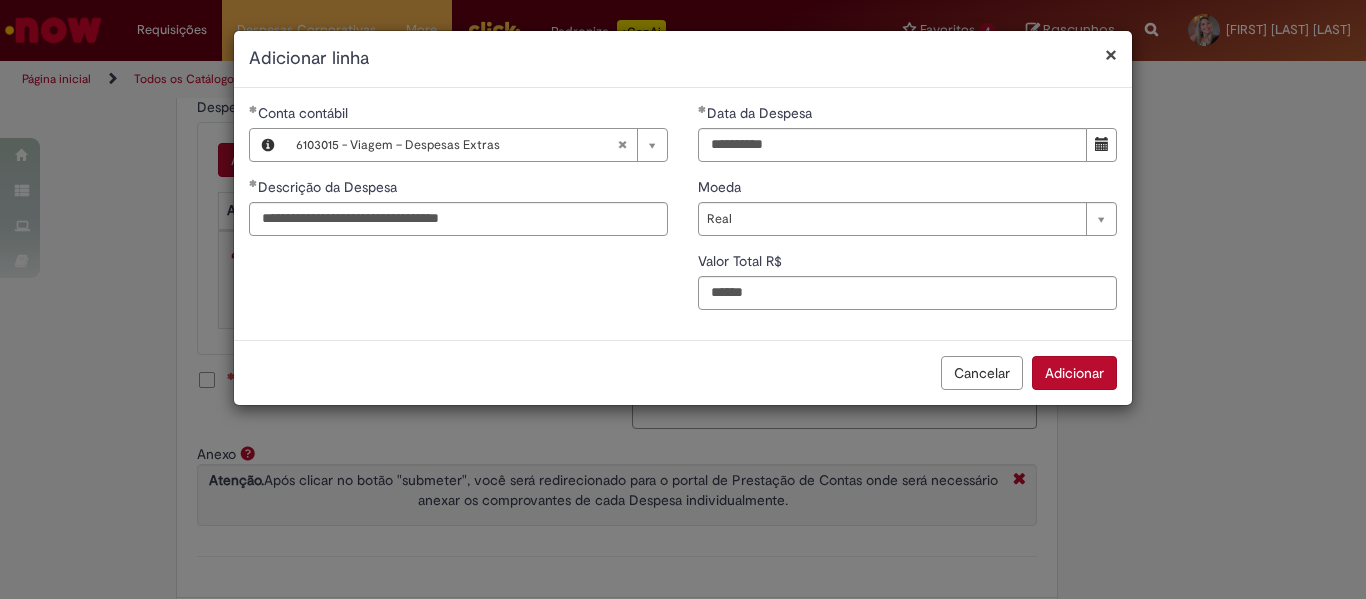 click on "Adicionar" at bounding box center [1074, 373] 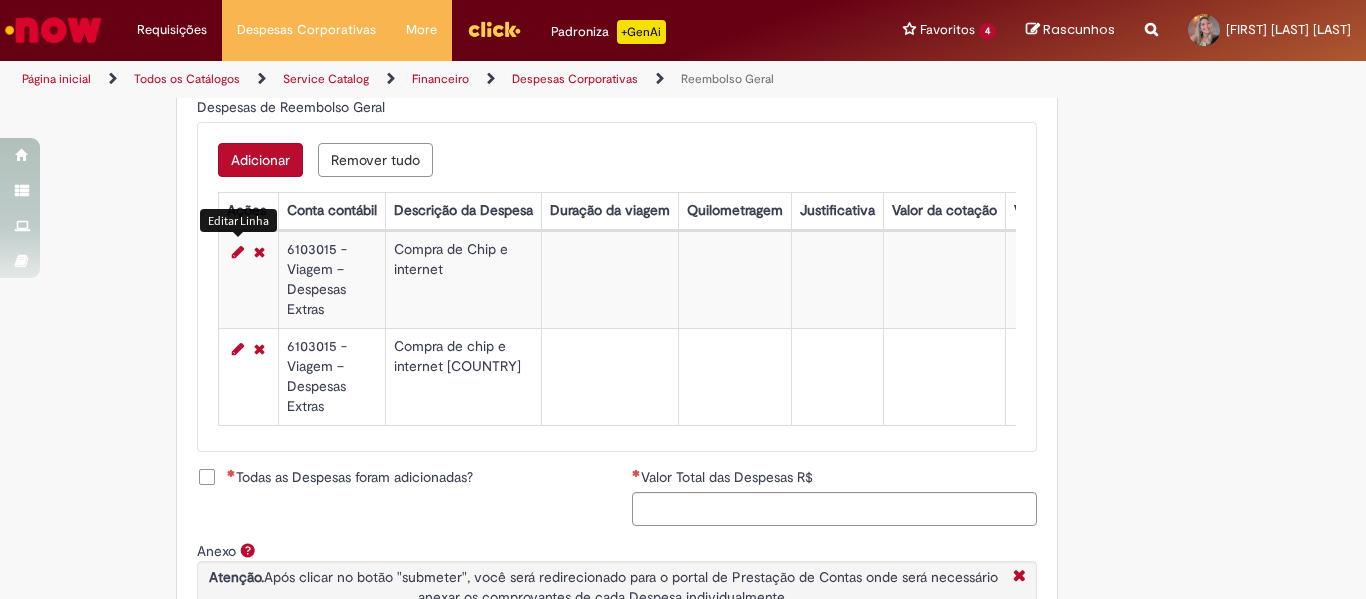 click at bounding box center [238, 252] 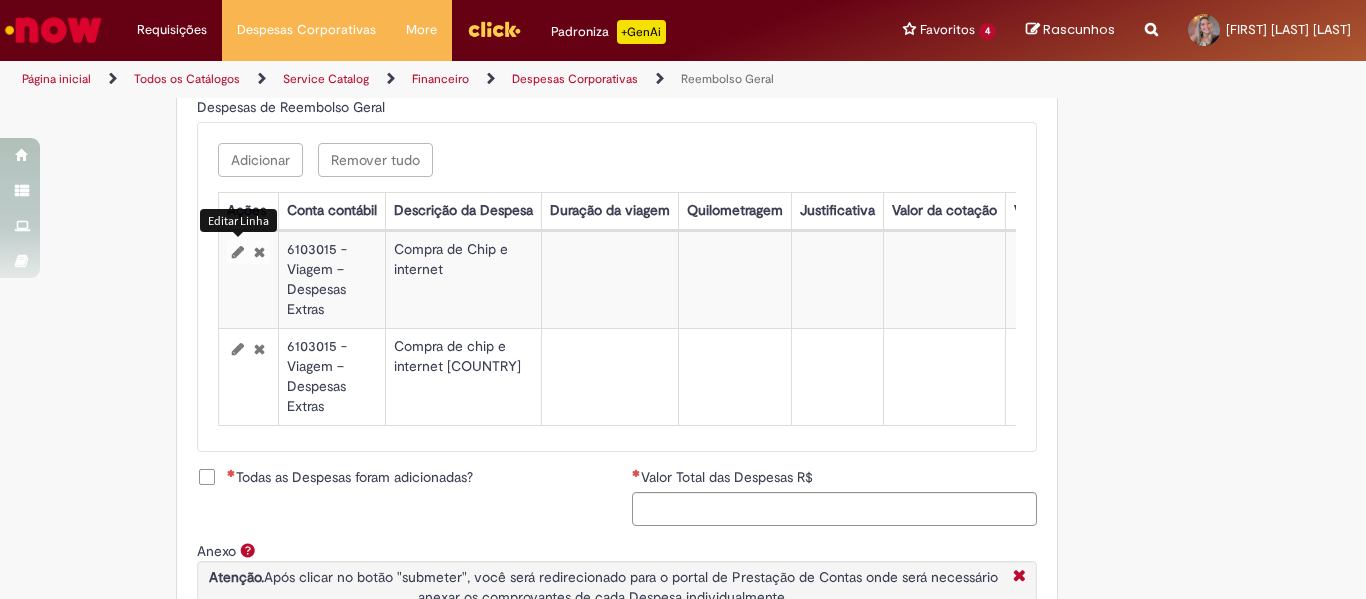 select on "****" 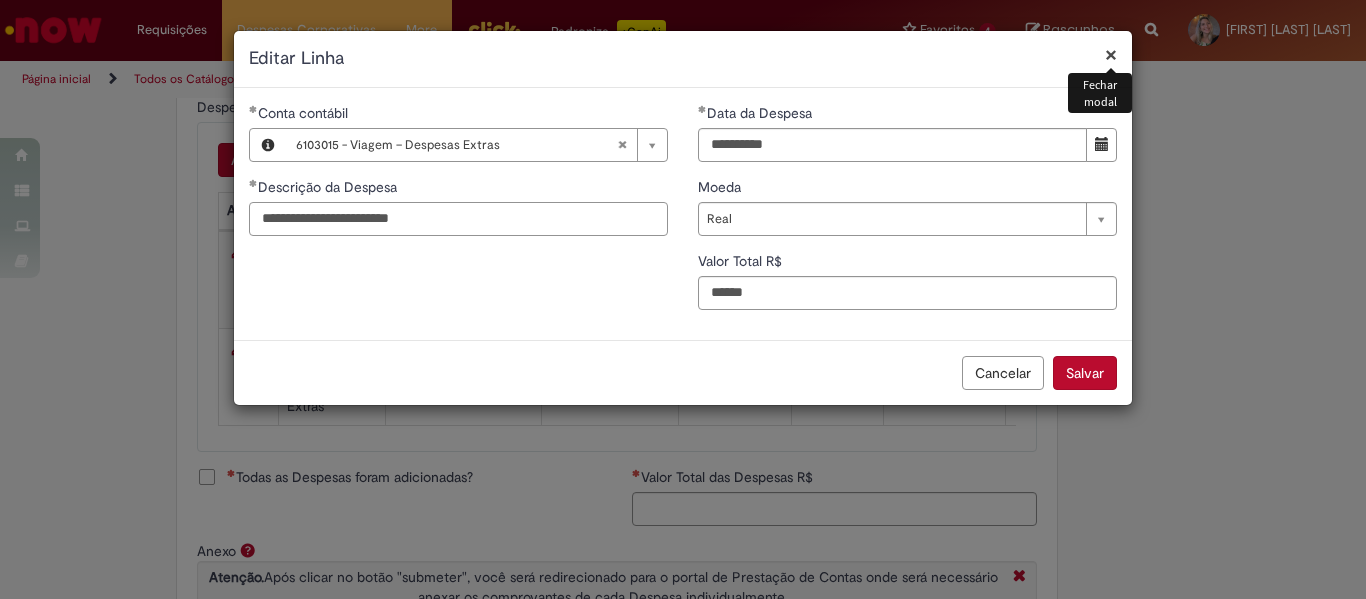 click on "**********" at bounding box center (458, 219) 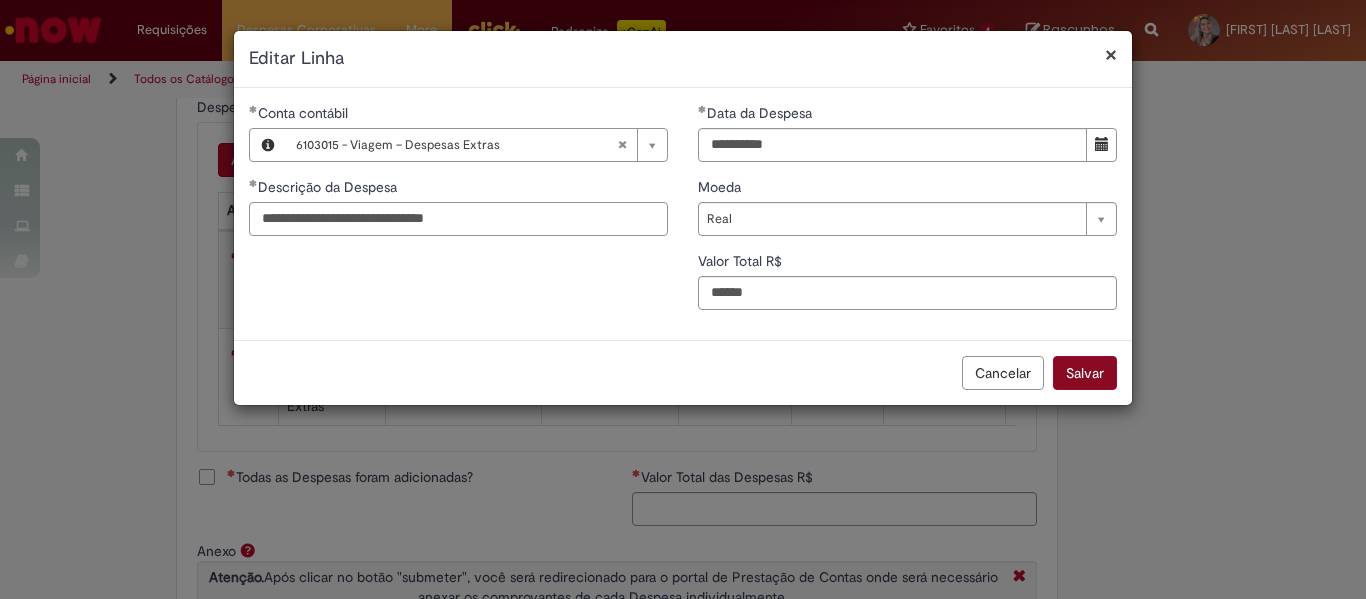 type on "**********" 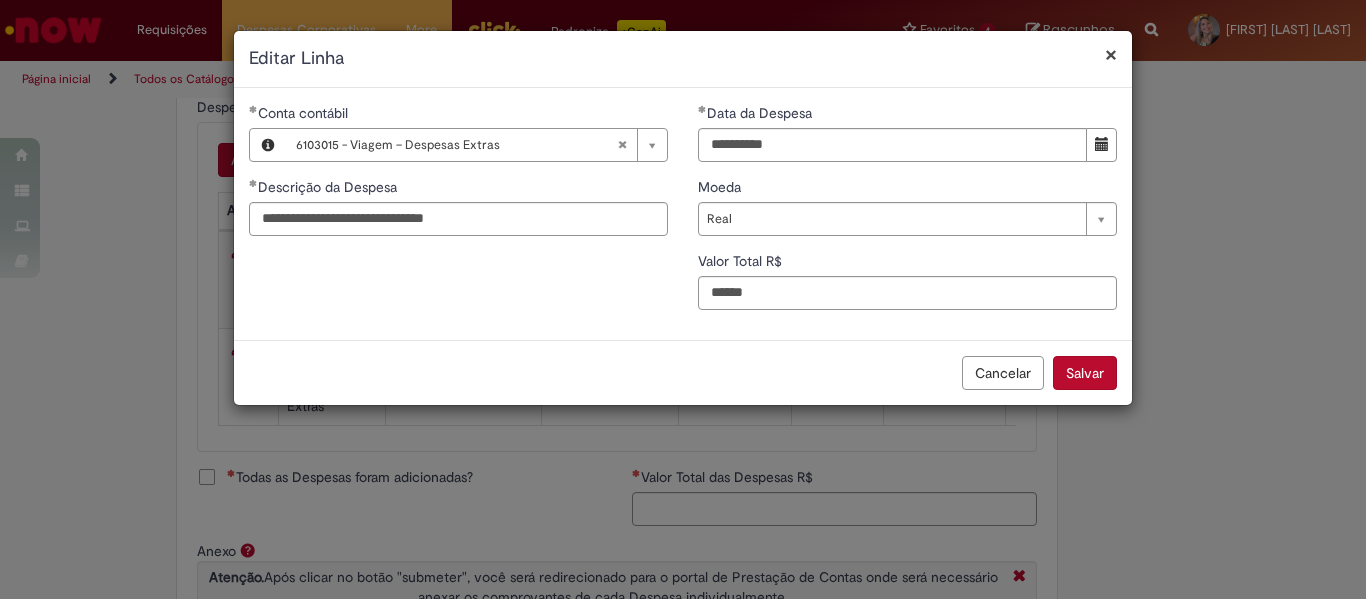 click on "Salvar" at bounding box center [1085, 373] 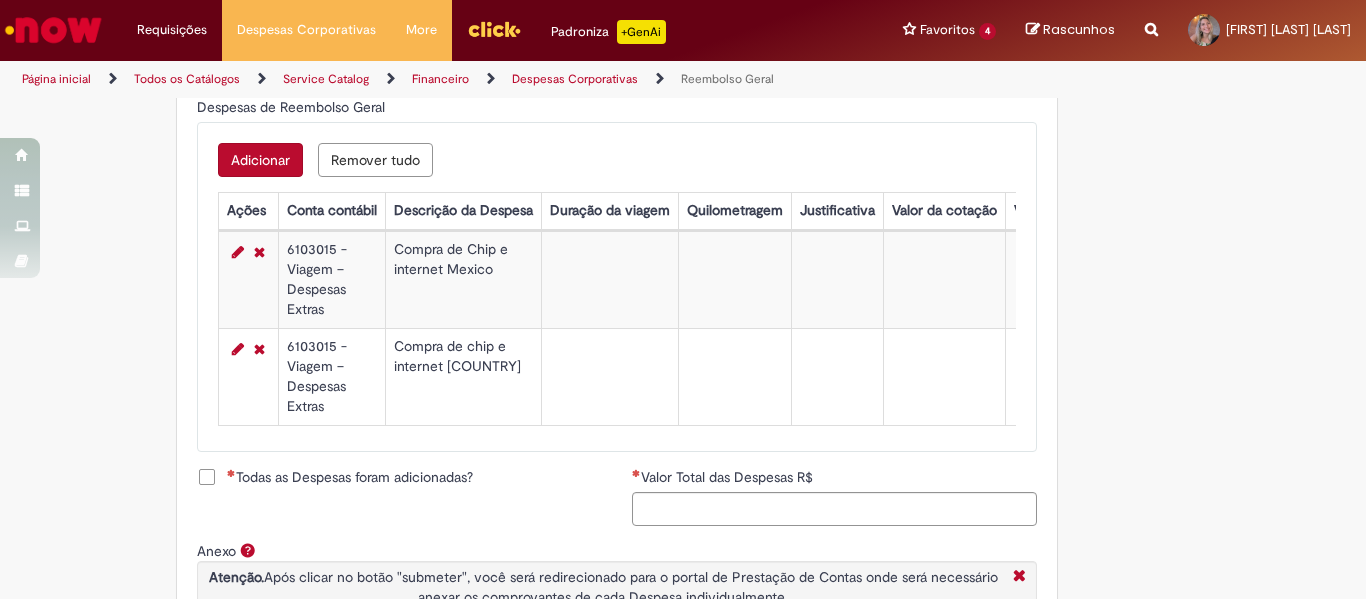 click on "Adicionar" at bounding box center [260, 160] 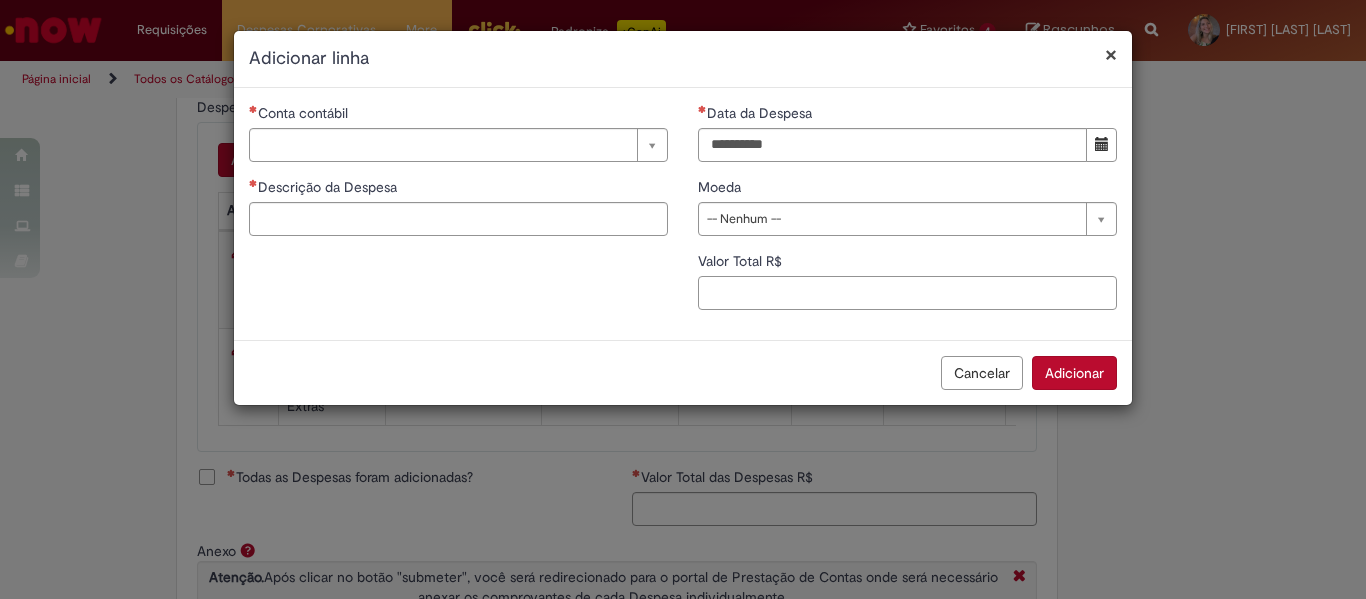 click on "Valor Total R$" at bounding box center [907, 293] 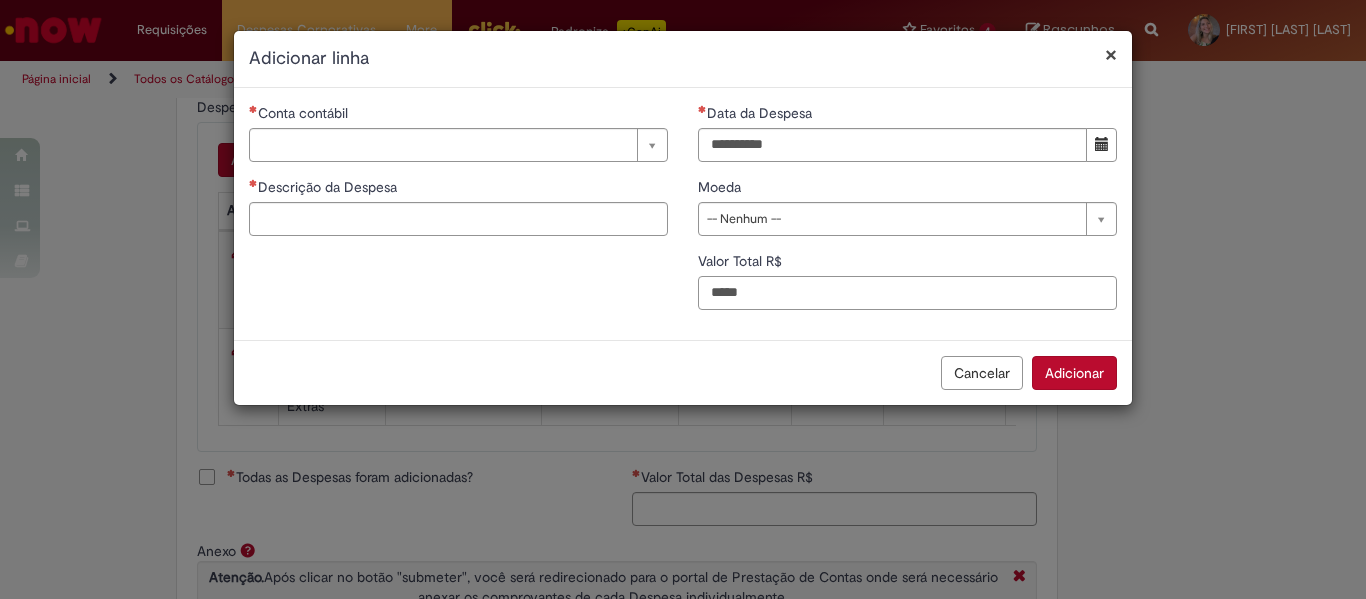 click on "*****" at bounding box center (907, 293) 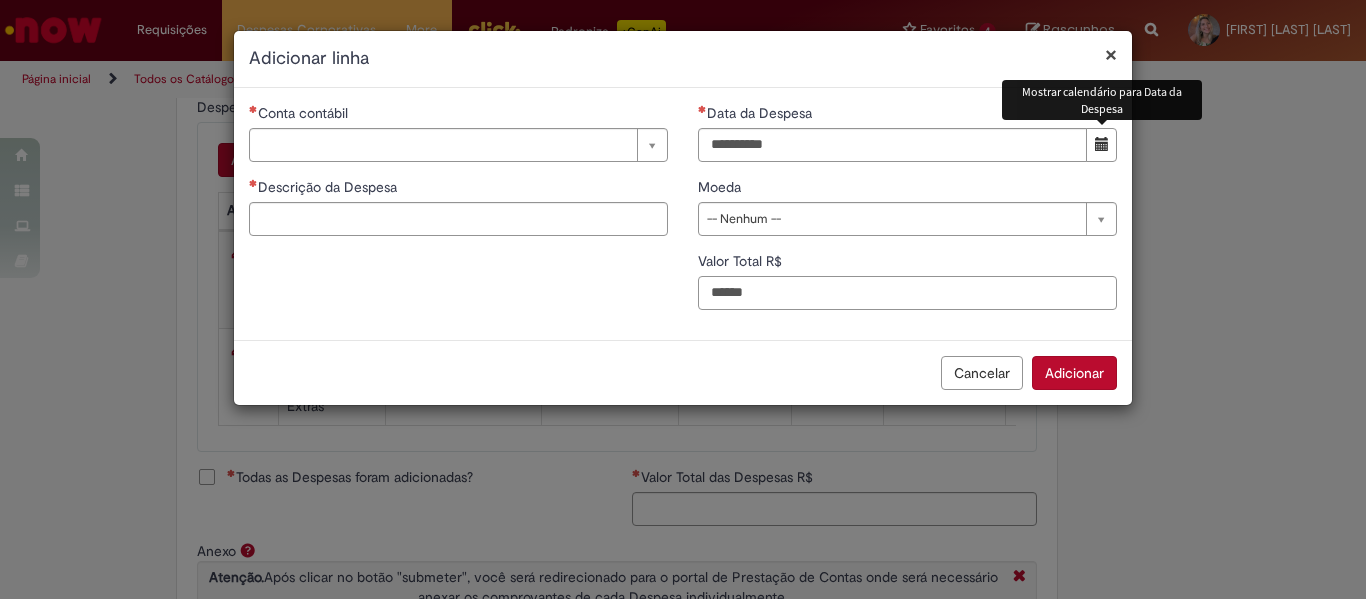 type on "******" 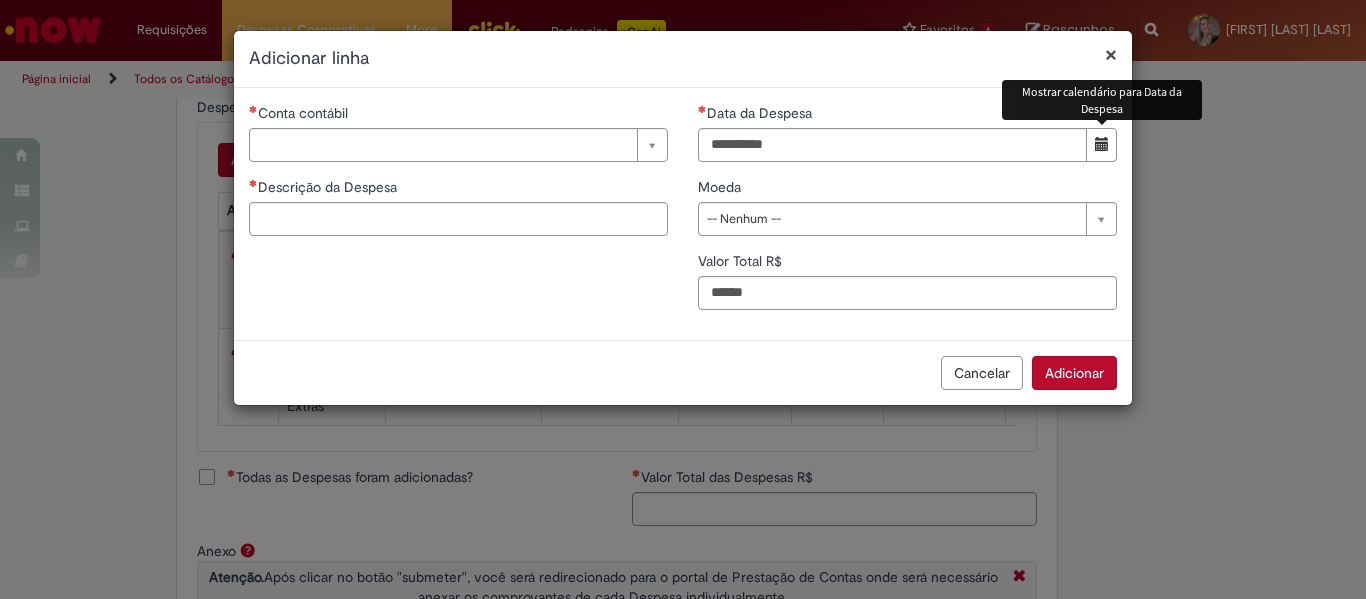 click at bounding box center [1102, 144] 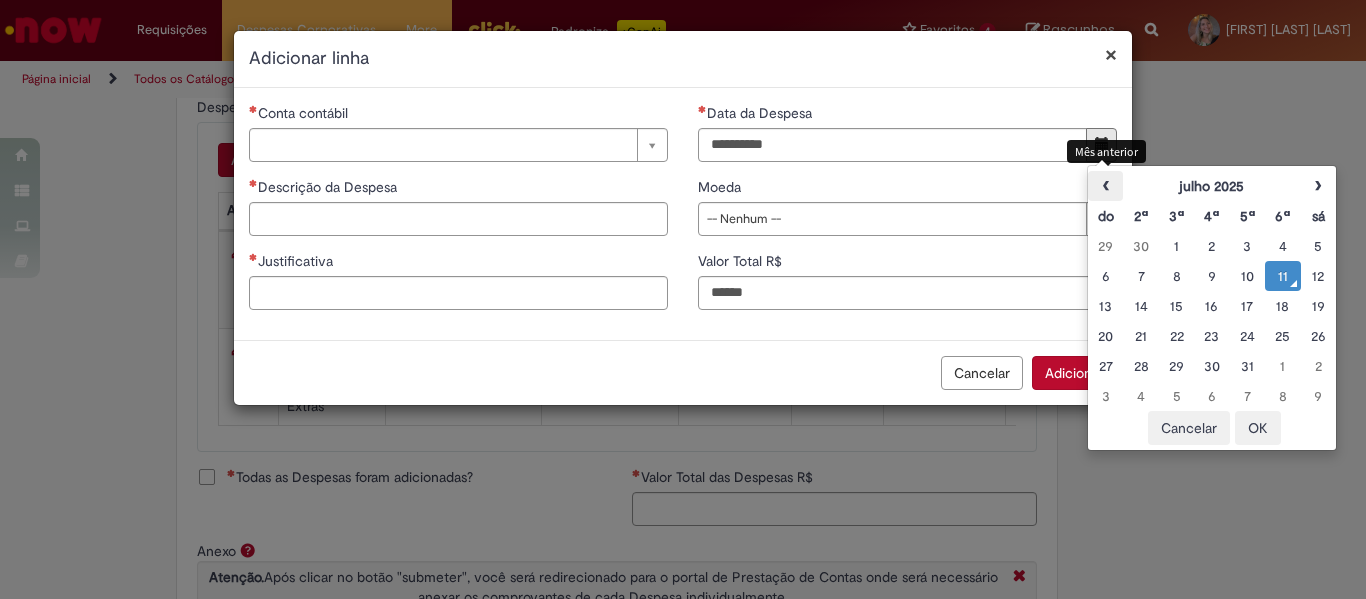 click on "‹" at bounding box center [1105, 186] 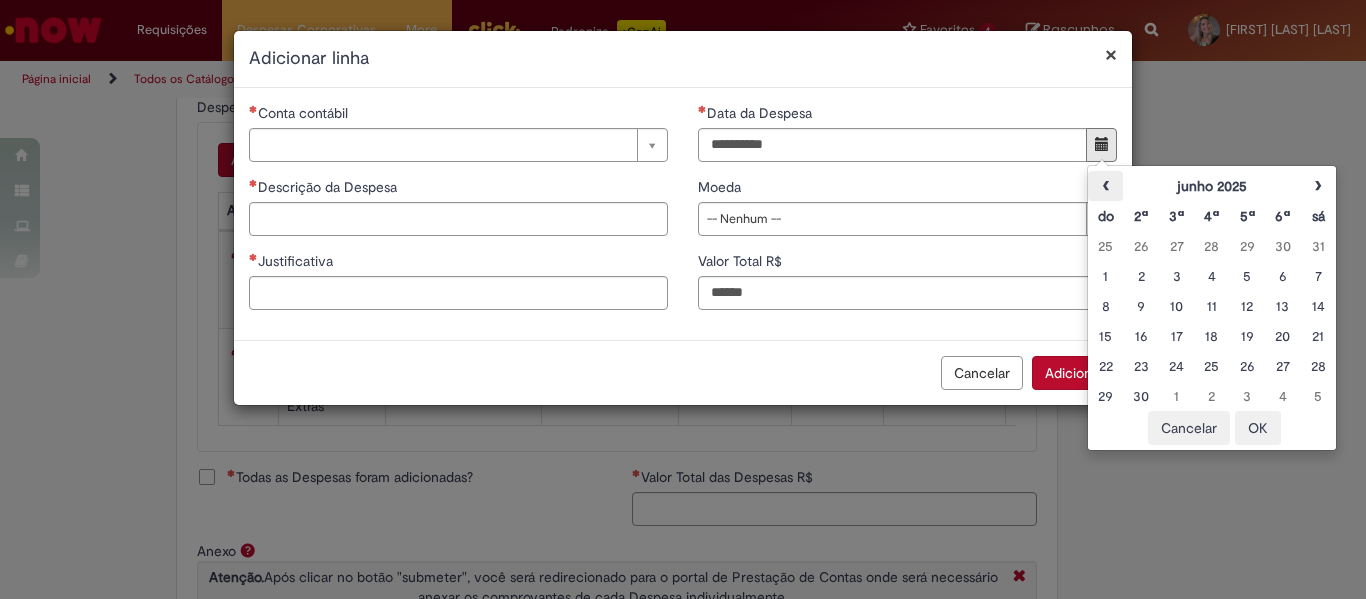 click on "‹" at bounding box center [1105, 186] 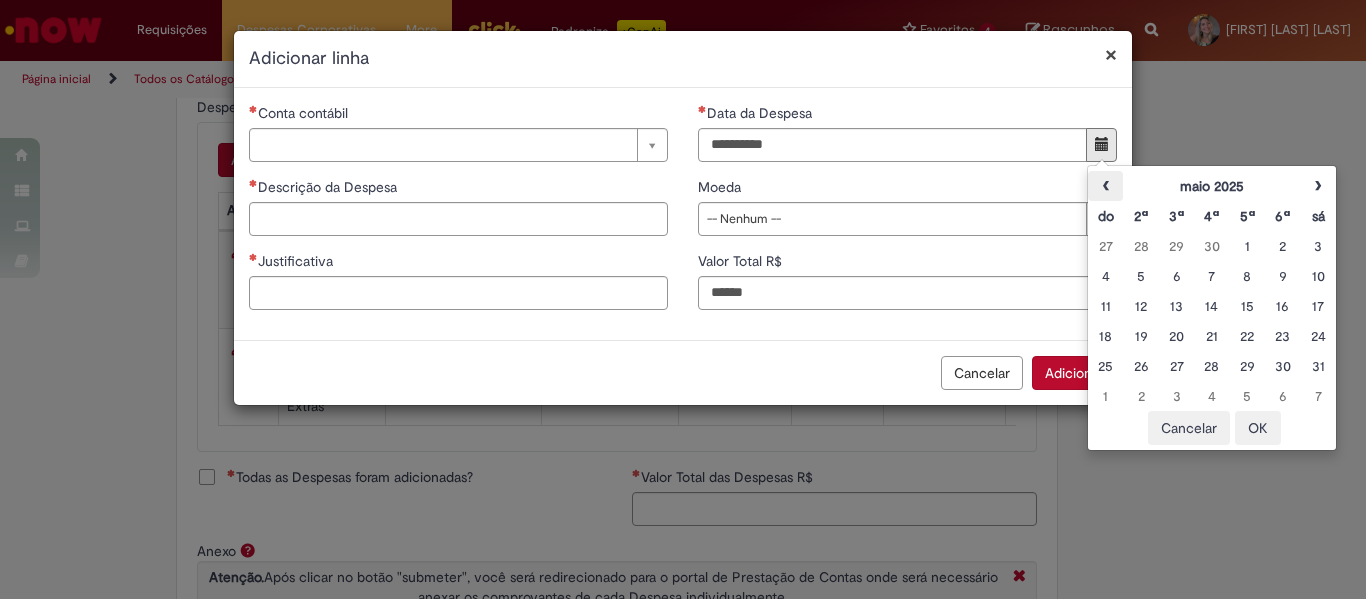 click on "‹" at bounding box center (1105, 186) 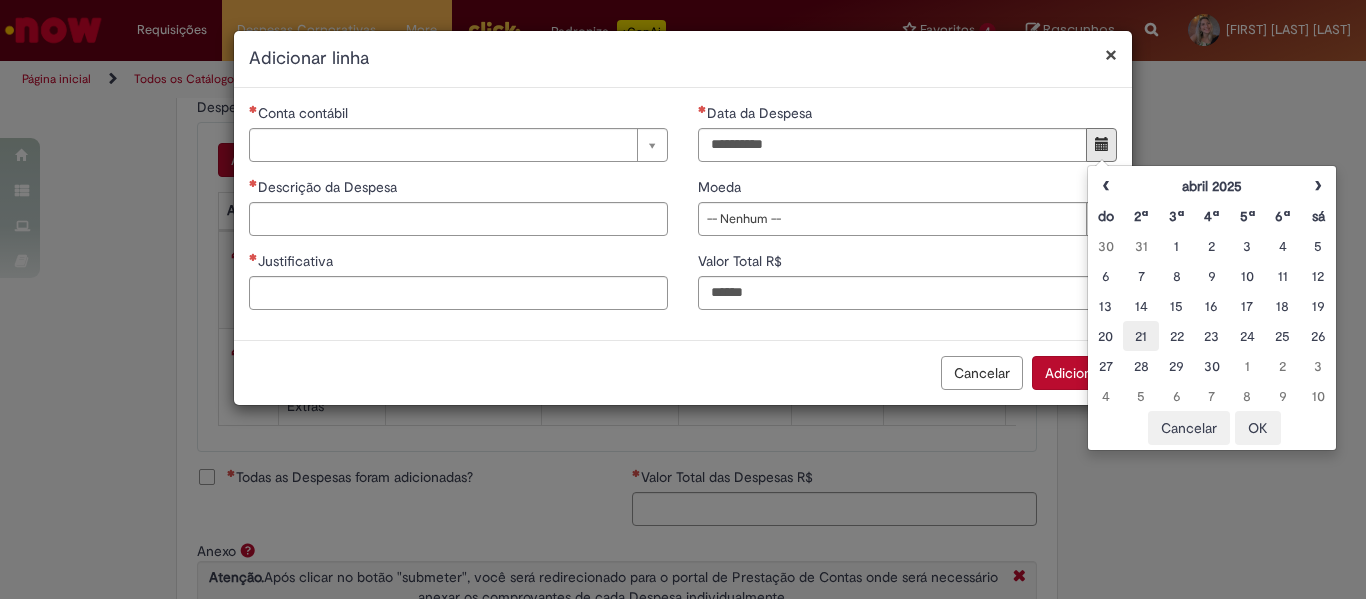 click on "21" at bounding box center (1140, 336) 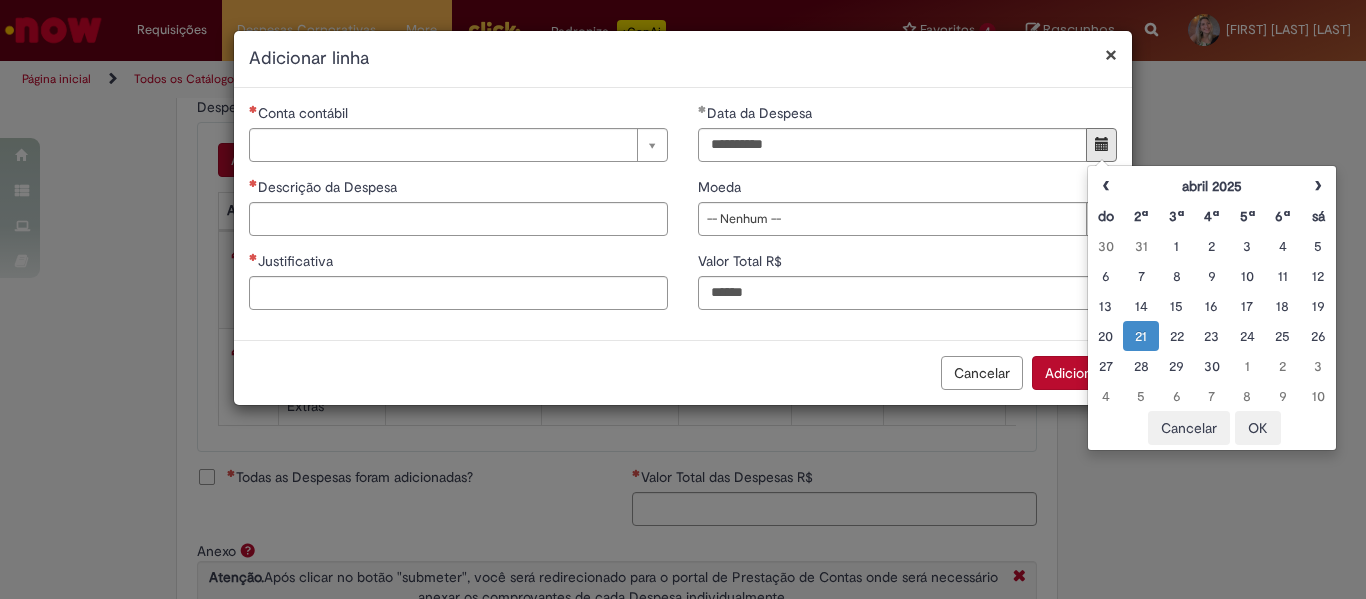 click on "OK" at bounding box center (1258, 428) 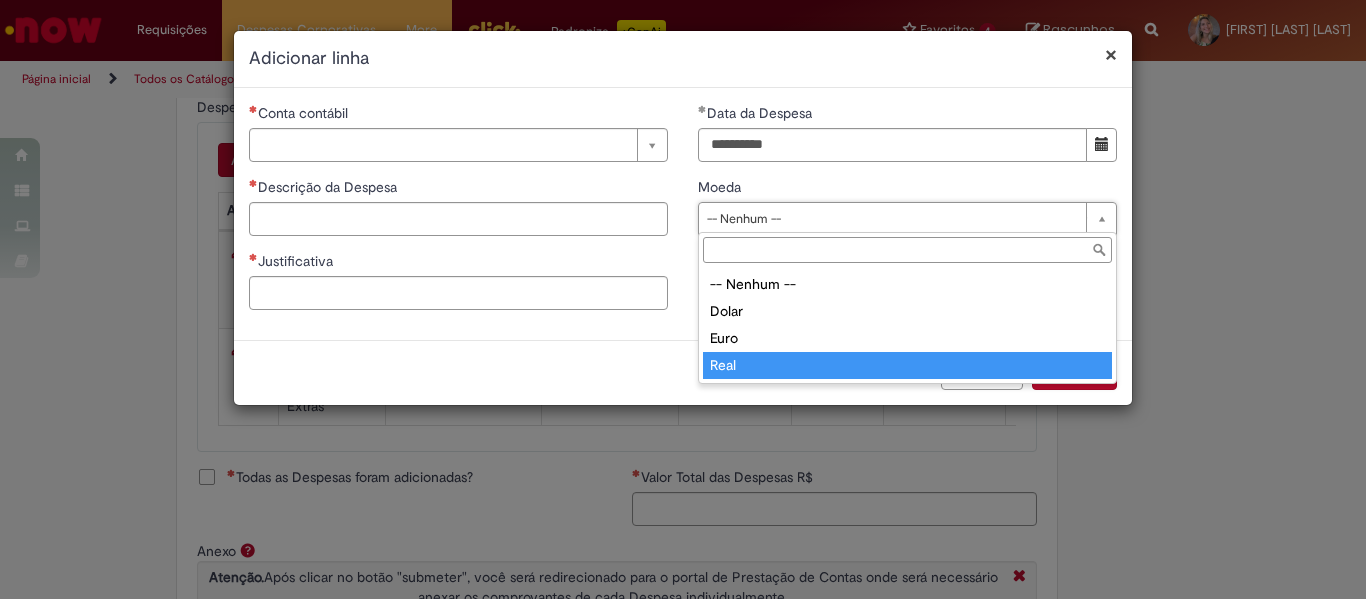 type on "****" 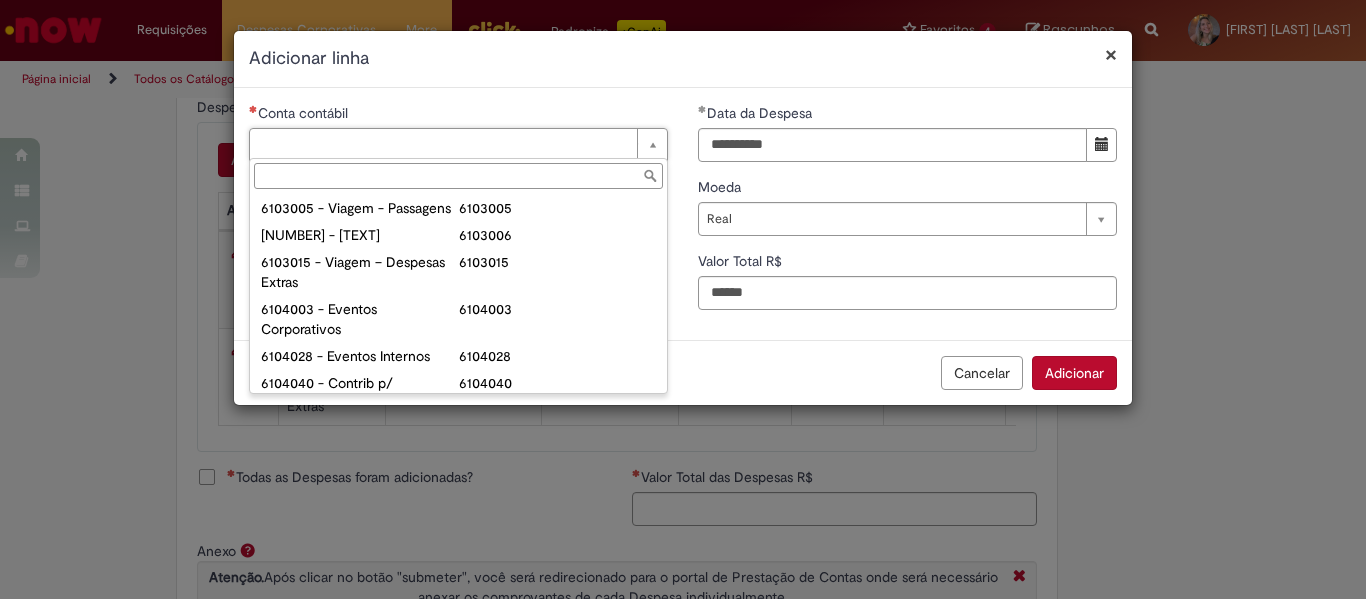 scroll, scrollTop: 930, scrollLeft: 0, axis: vertical 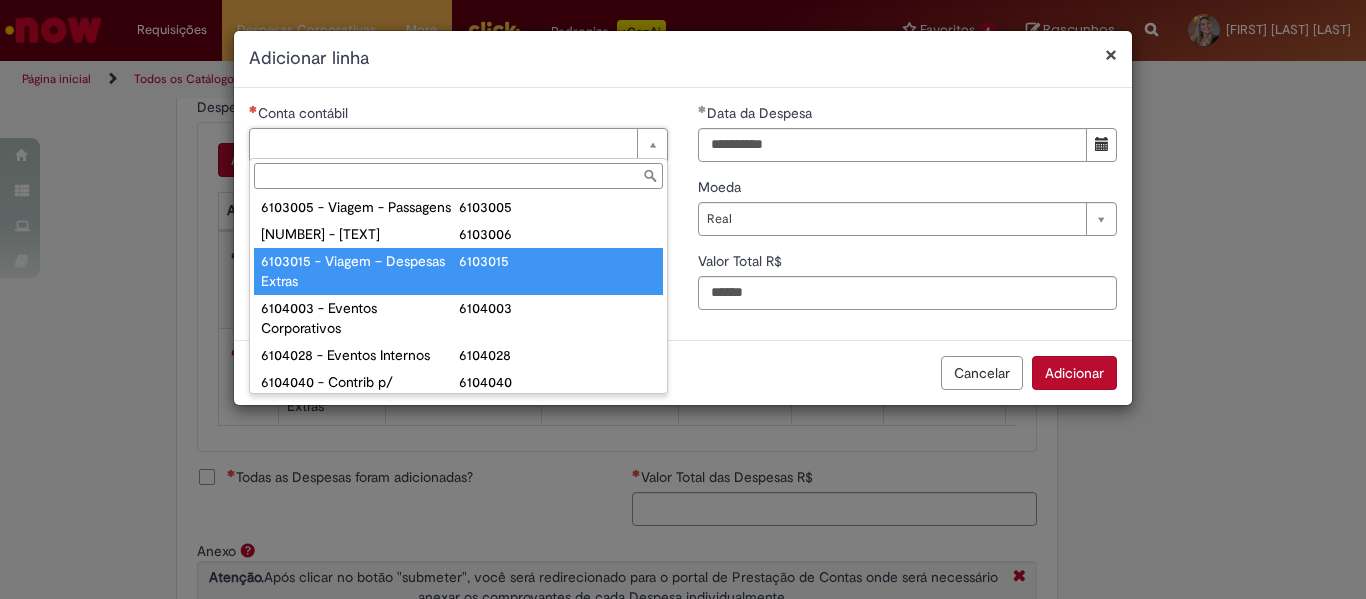 type on "**********" 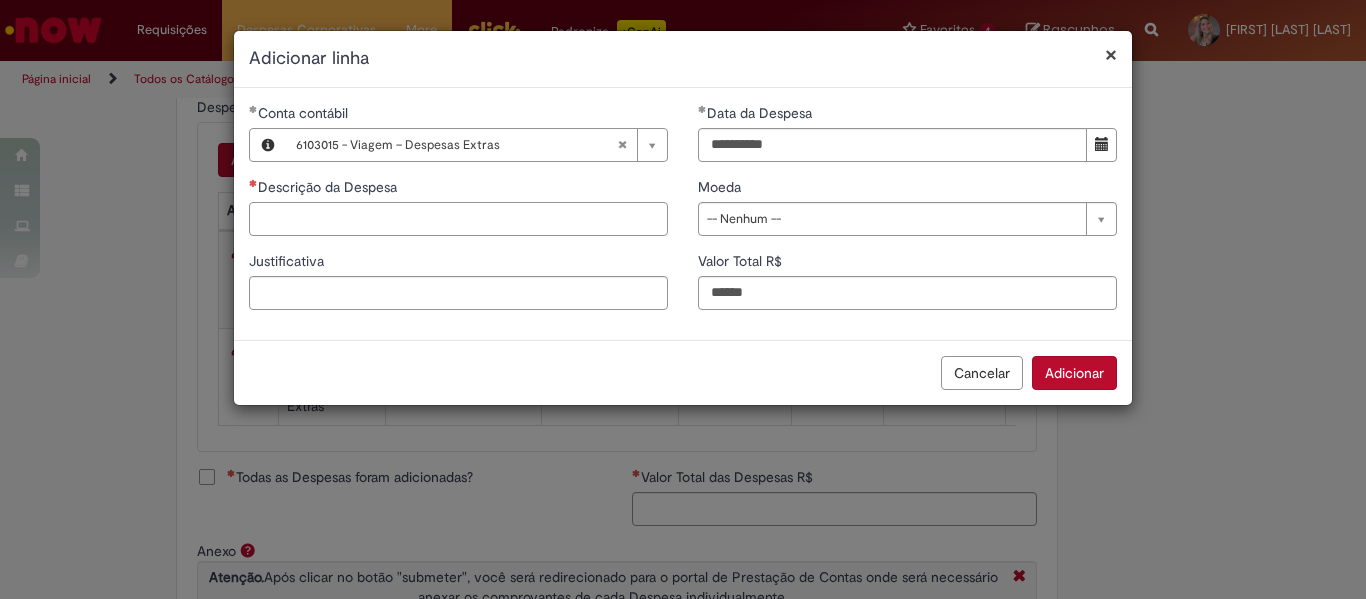 click on "Descrição da Despesa" at bounding box center [458, 219] 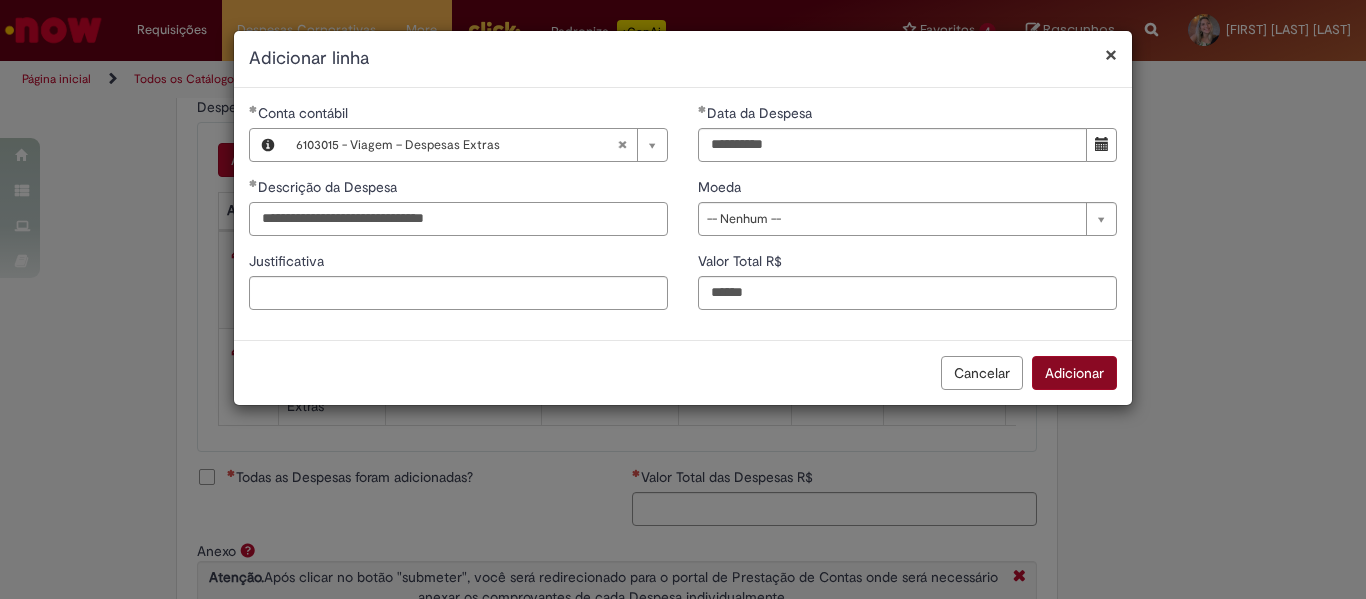 type on "**********" 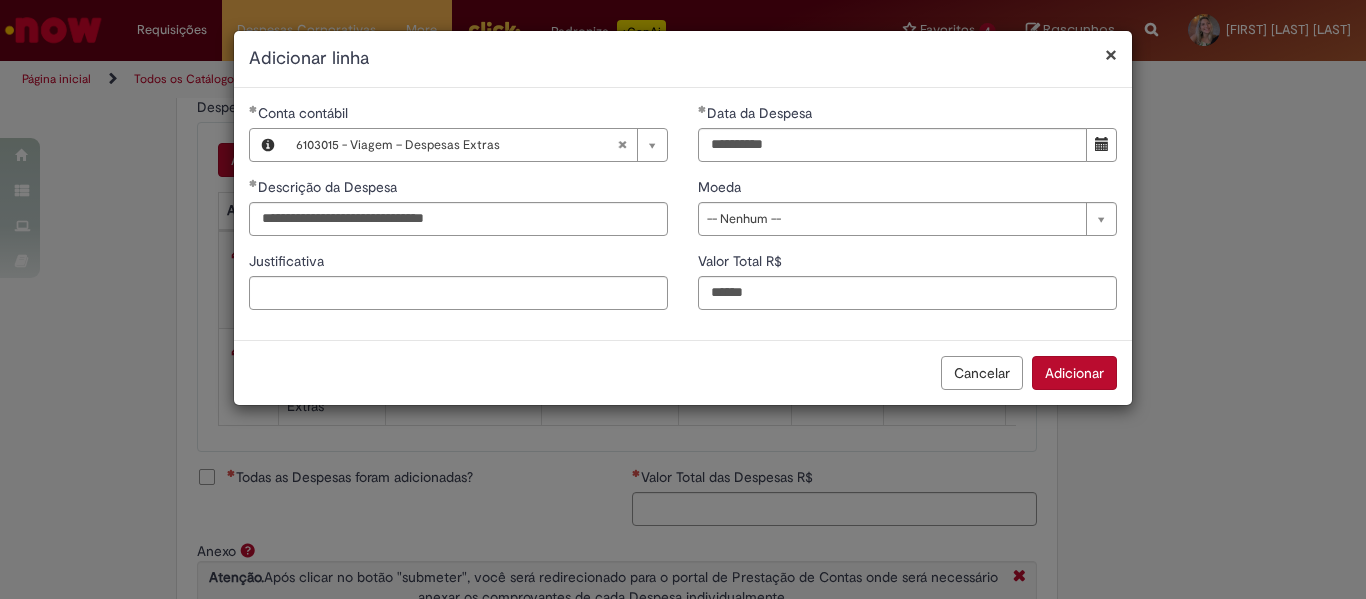 click on "Adicionar" at bounding box center [1074, 373] 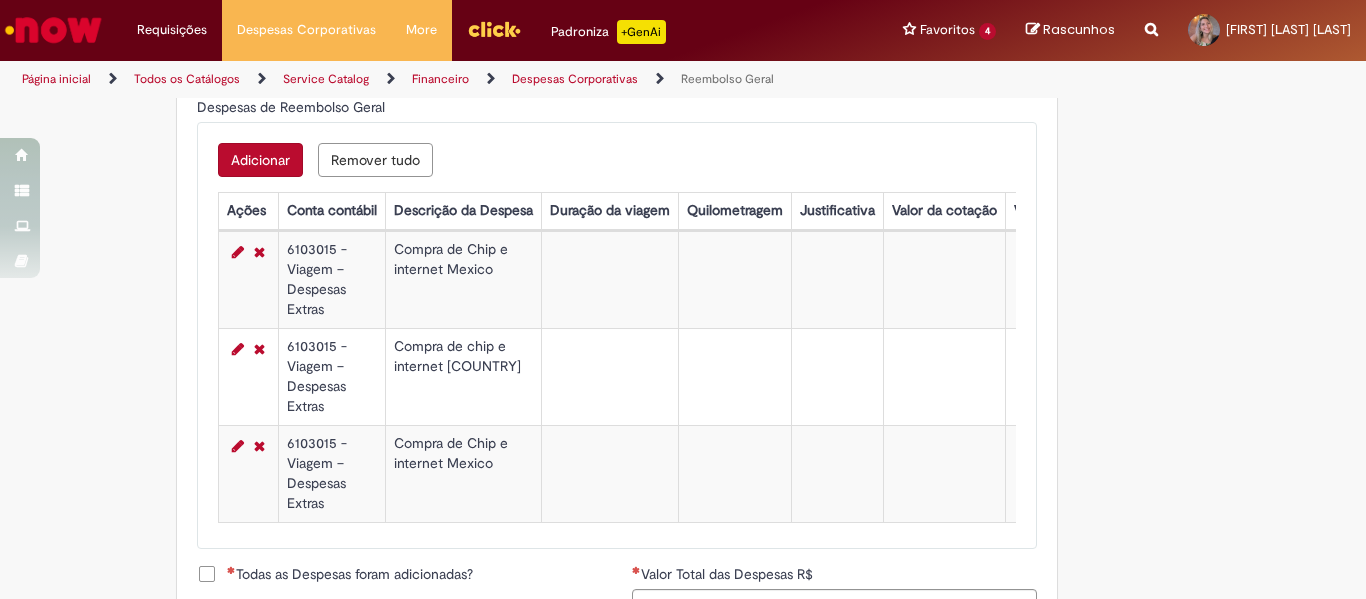 click on "Adicionar" at bounding box center [260, 160] 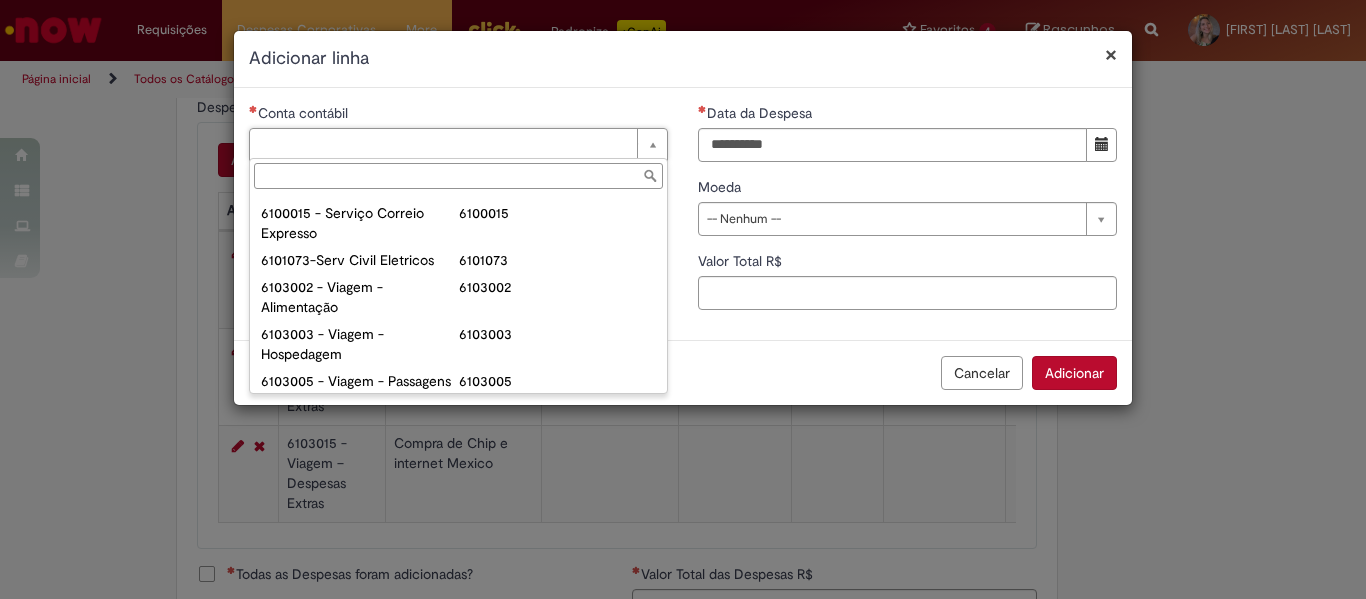 scroll, scrollTop: 767, scrollLeft: 0, axis: vertical 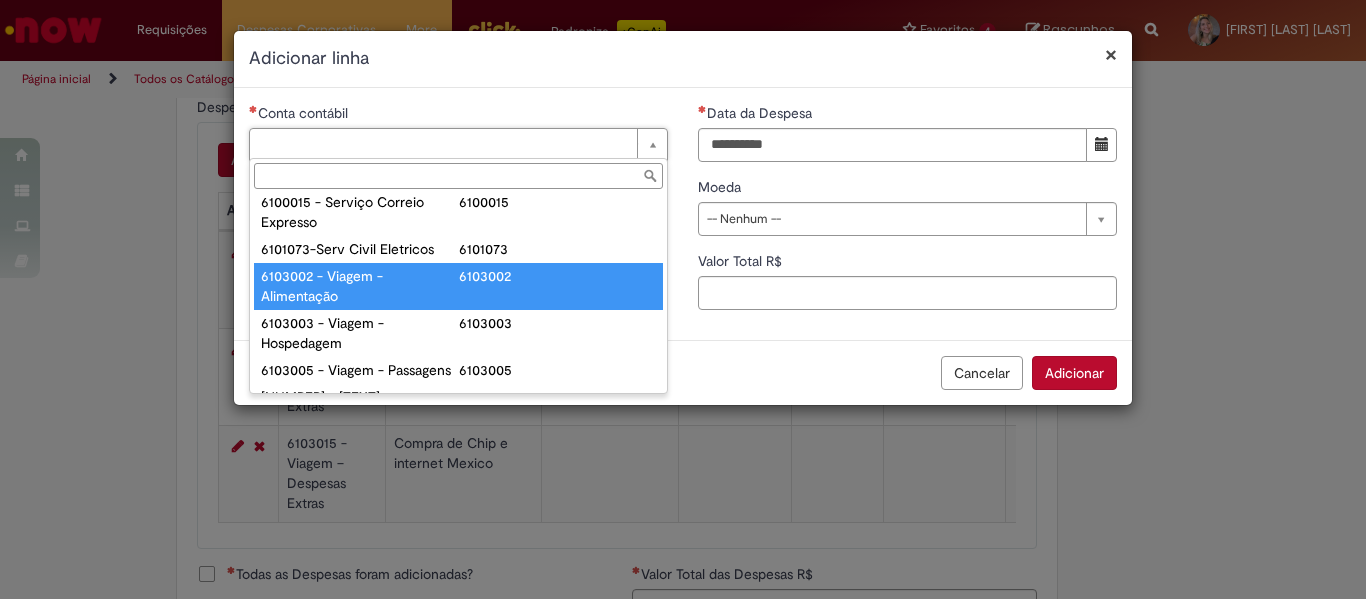 type on "**********" 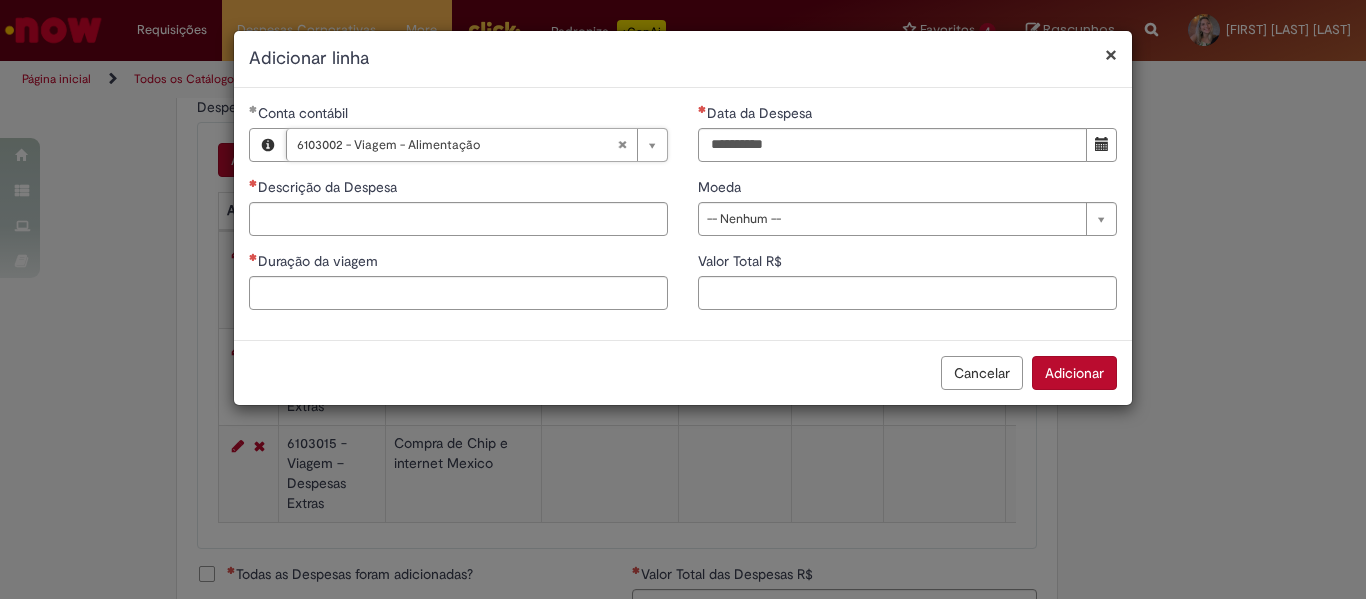 scroll, scrollTop: 0, scrollLeft: 0, axis: both 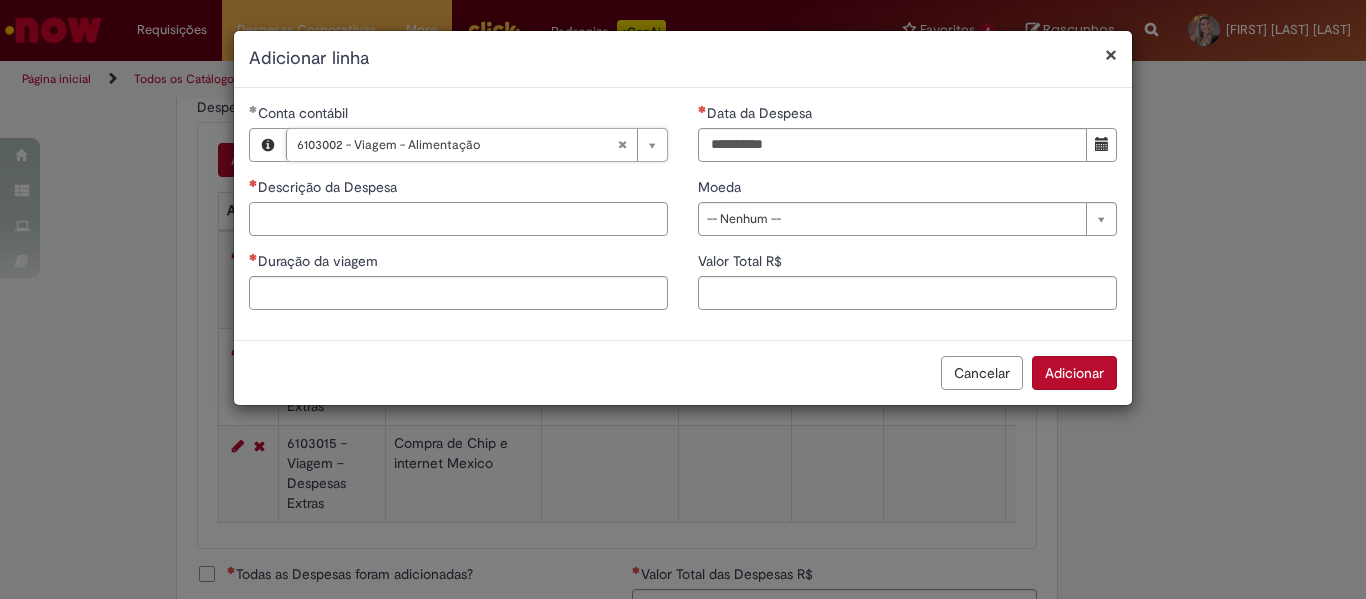 click on "Descrição da Despesa" at bounding box center (458, 219) 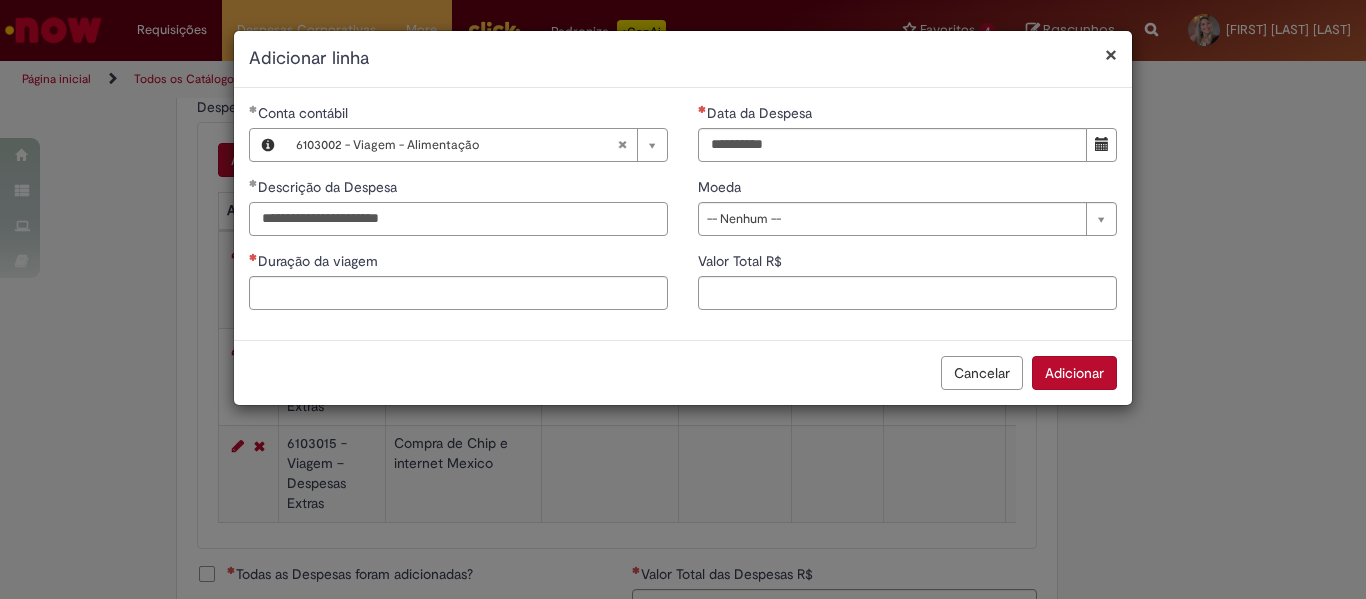 type on "**********" 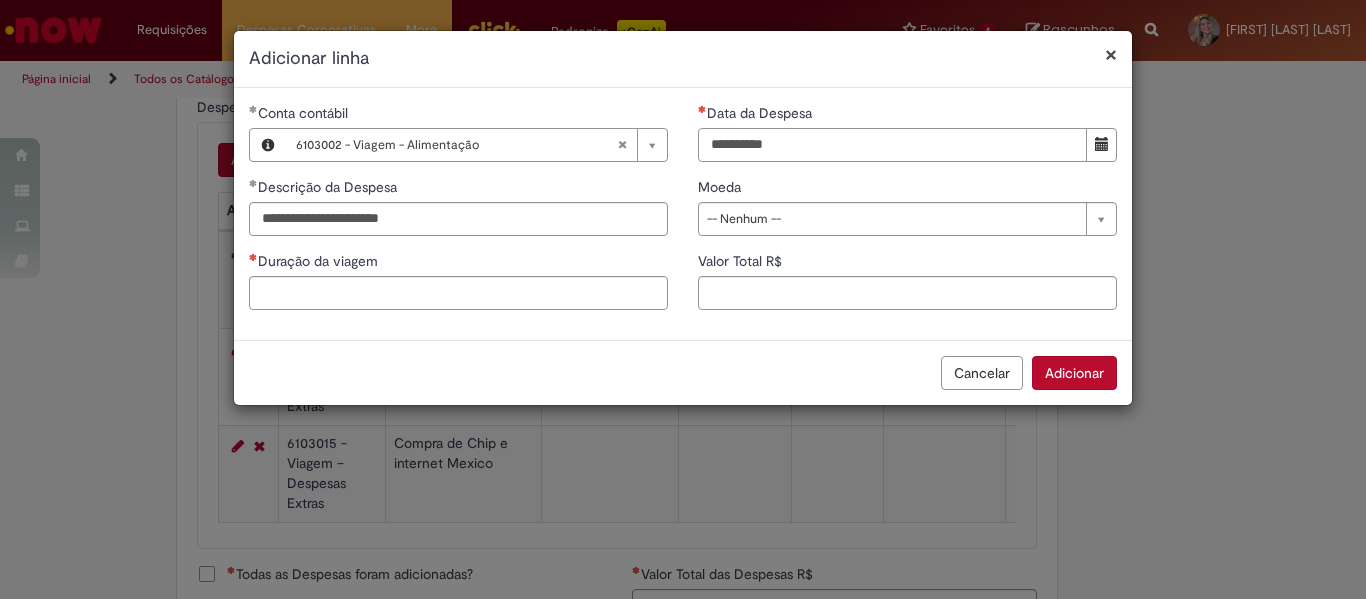 click on "Data da Despesa" at bounding box center (892, 145) 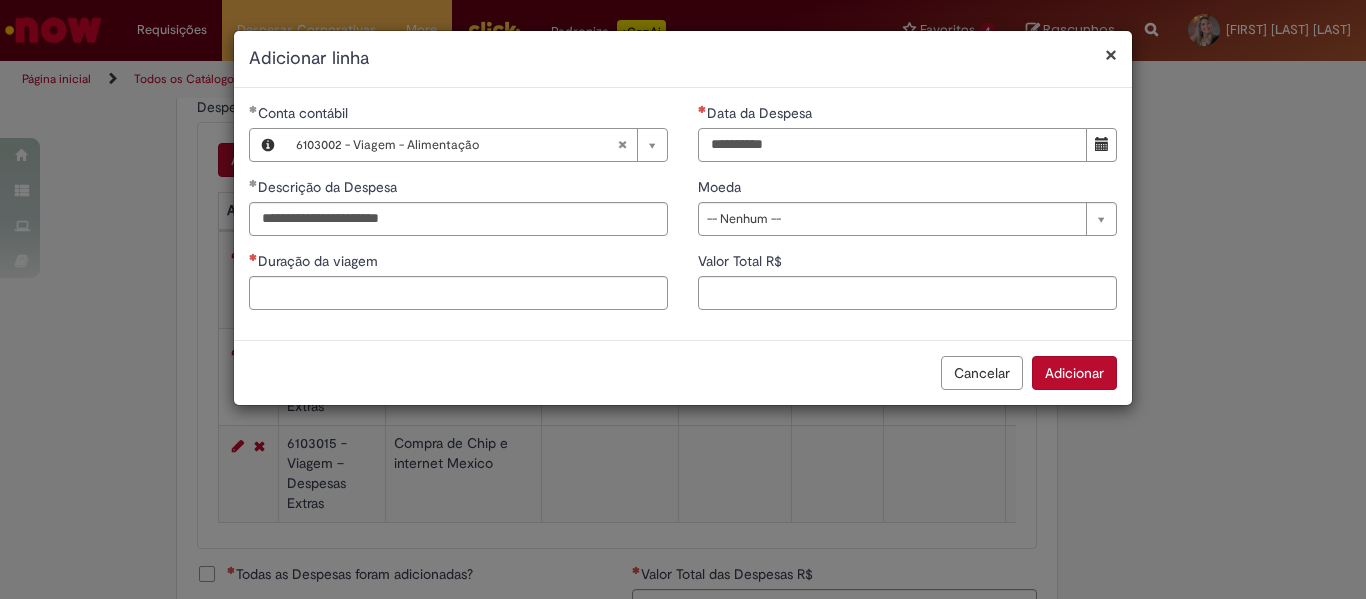 type on "**********" 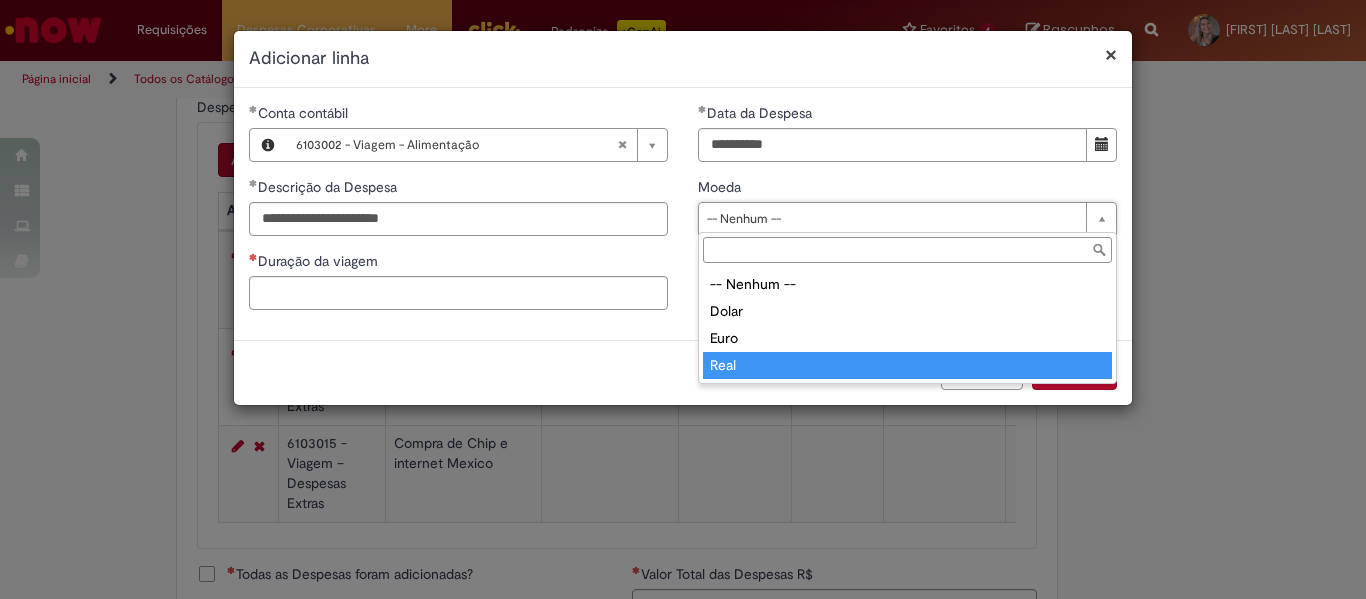 type on "****" 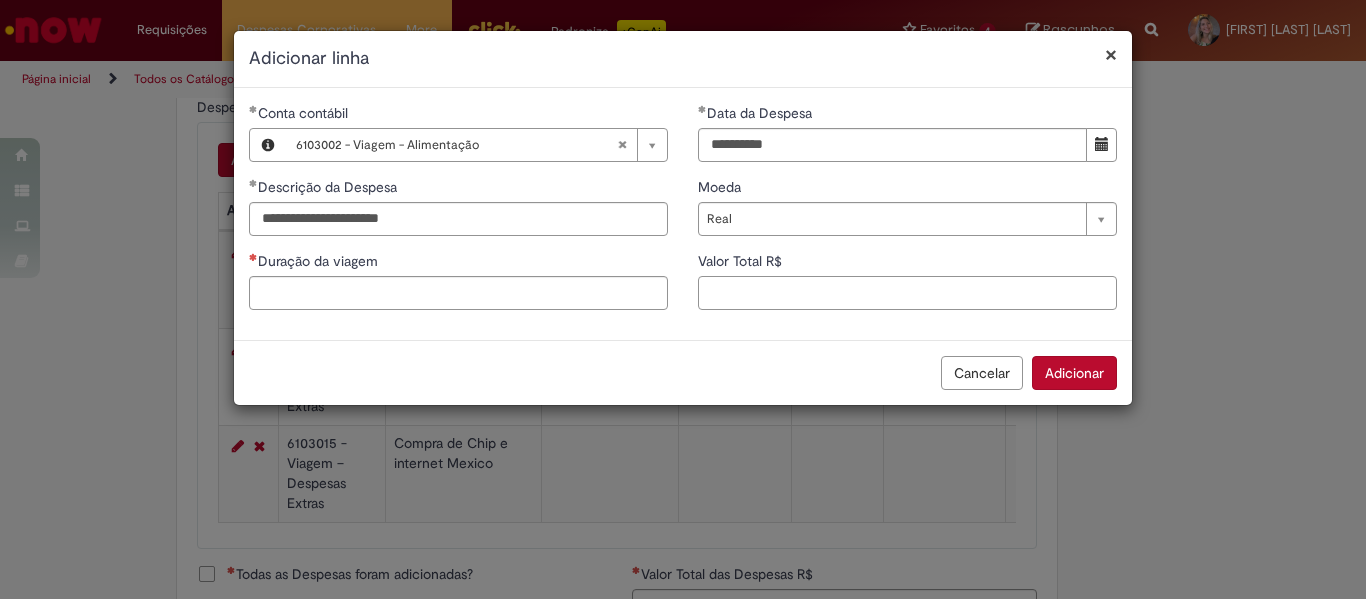 click on "Valor Total R$" at bounding box center [907, 293] 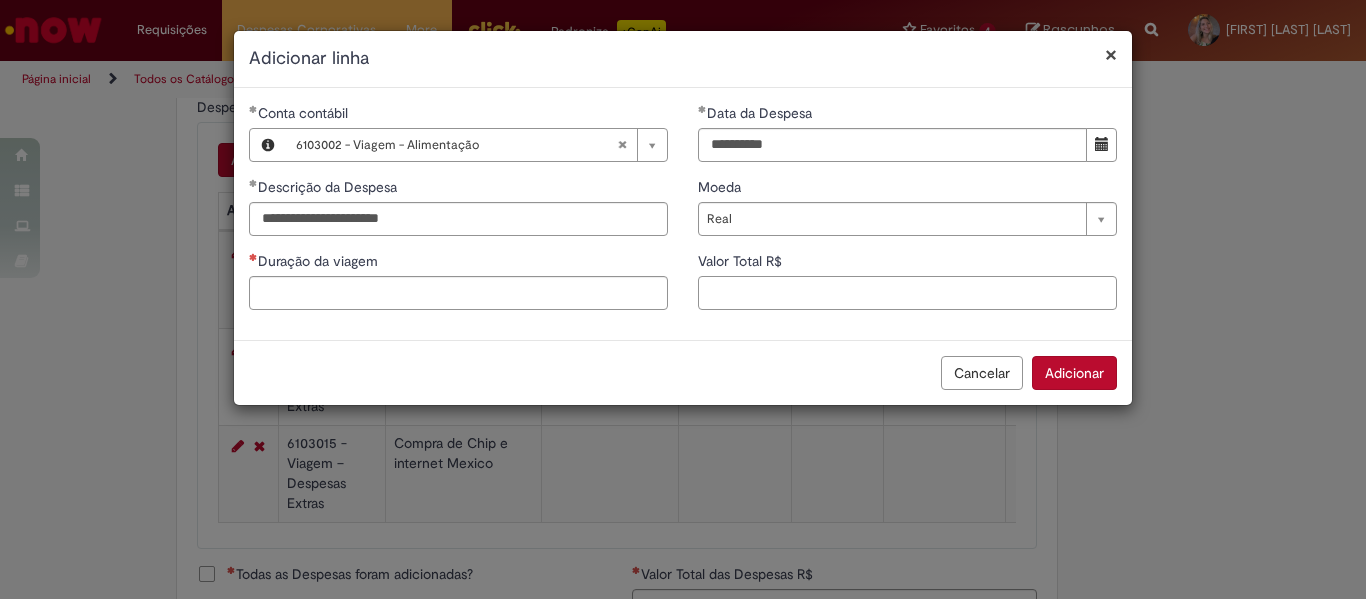 click on "Valor Total R$" at bounding box center [907, 293] 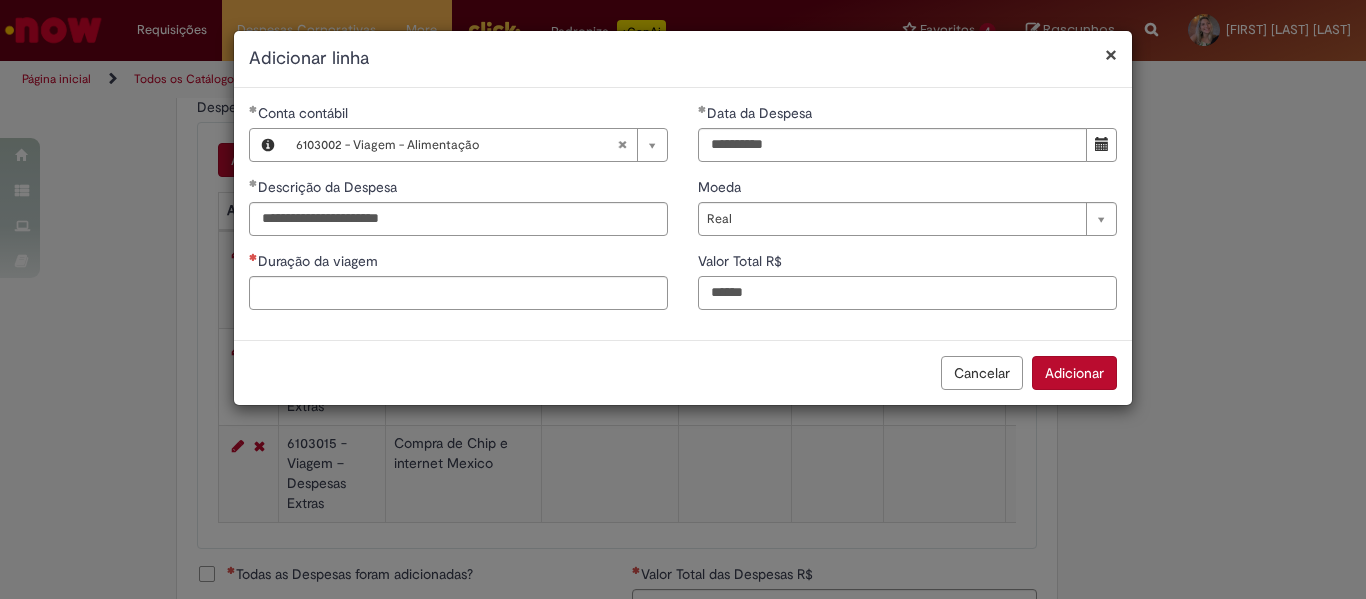 type on "******" 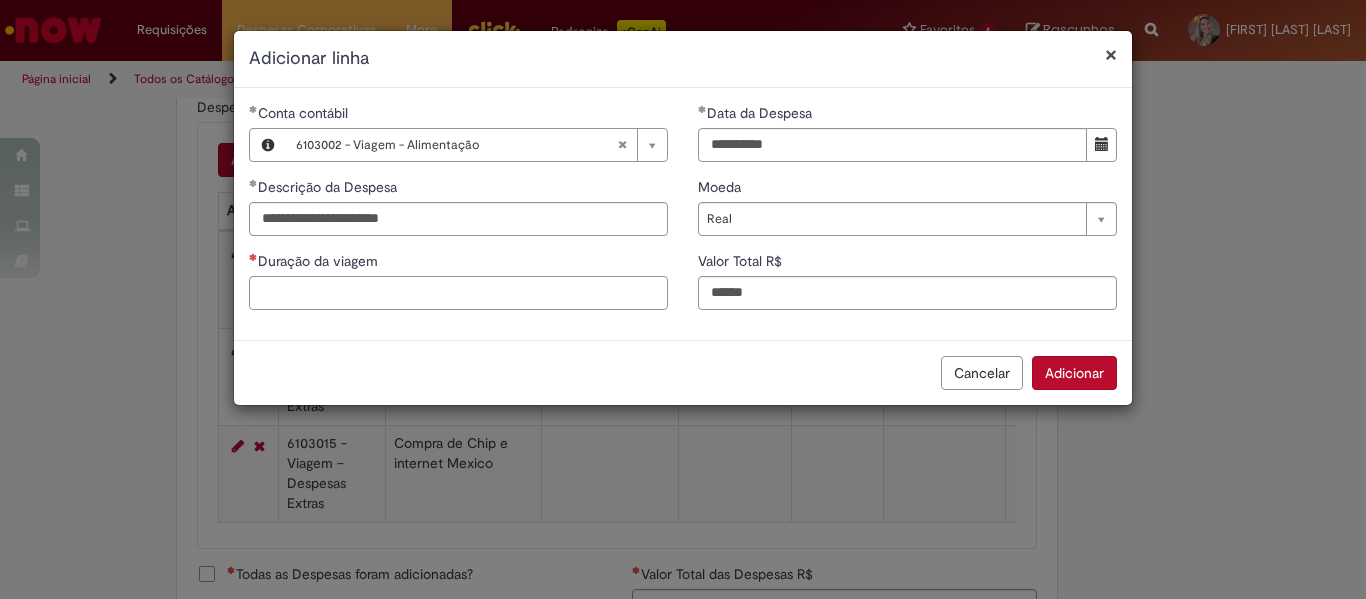 click on "Duração da viagem" at bounding box center (458, 293) 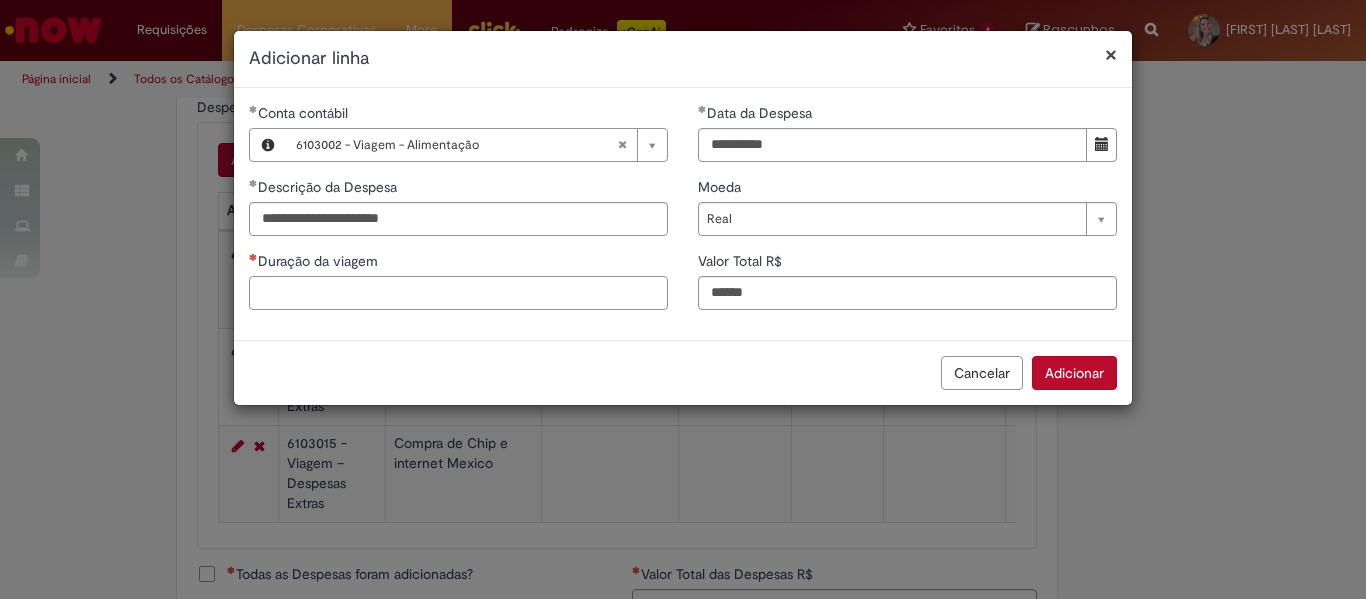click on "Duração da viagem" at bounding box center [458, 293] 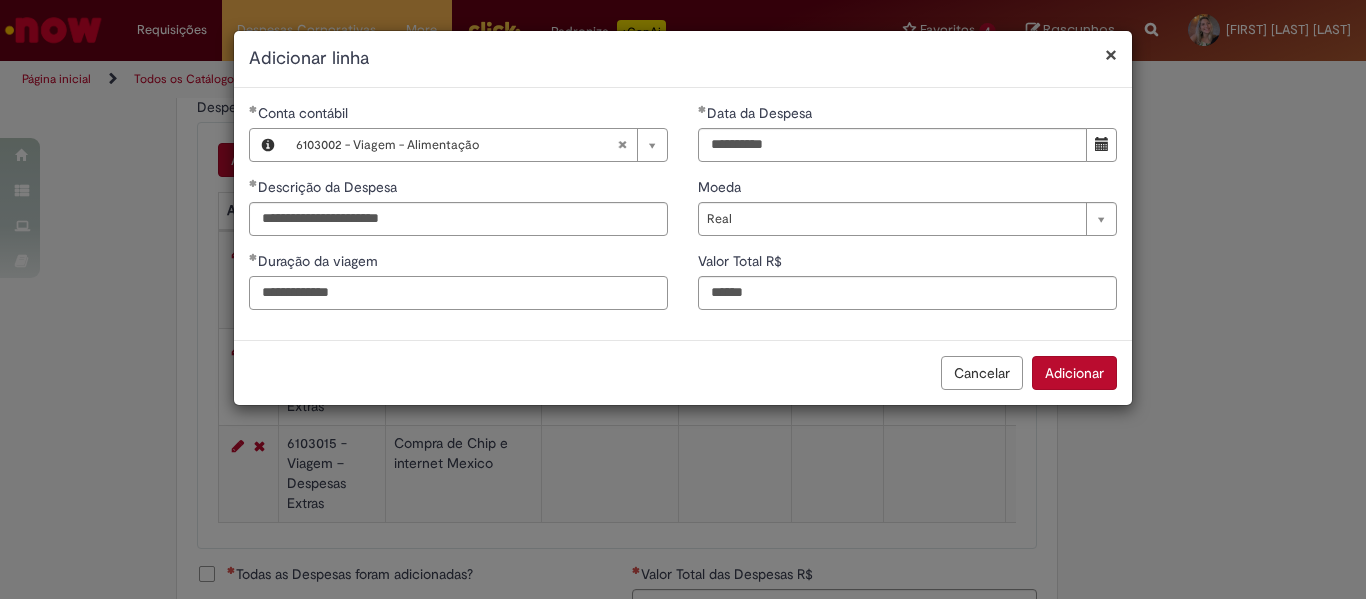 click on "**********" at bounding box center (458, 293) 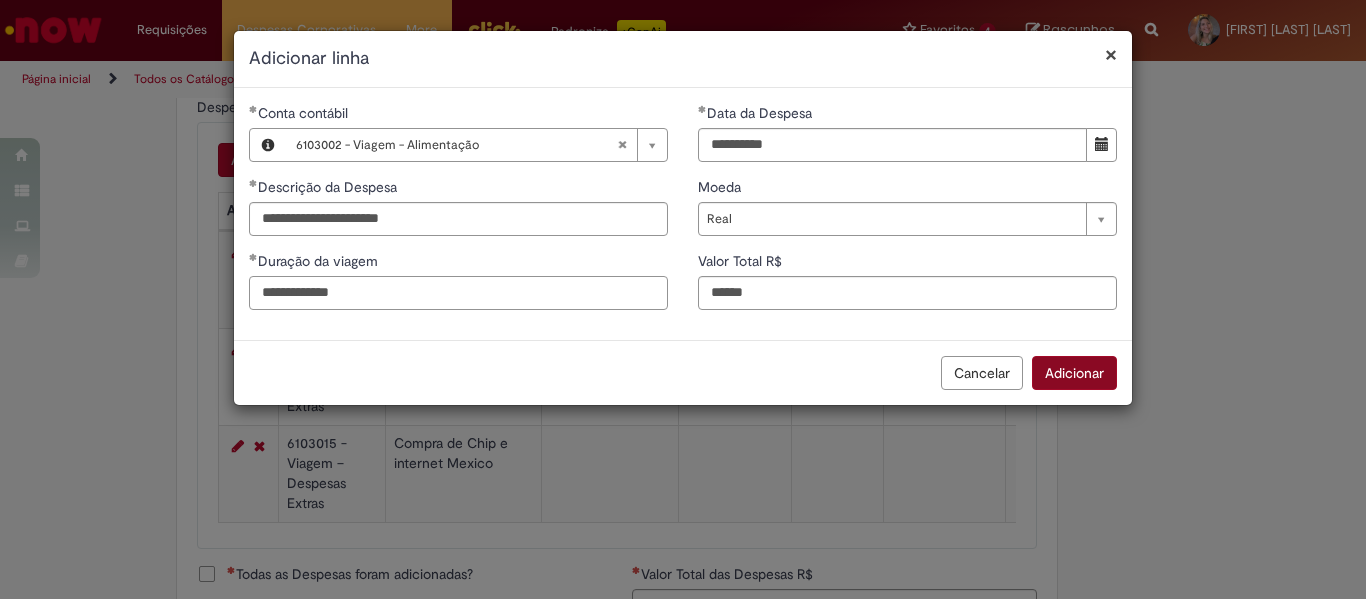 type on "**********" 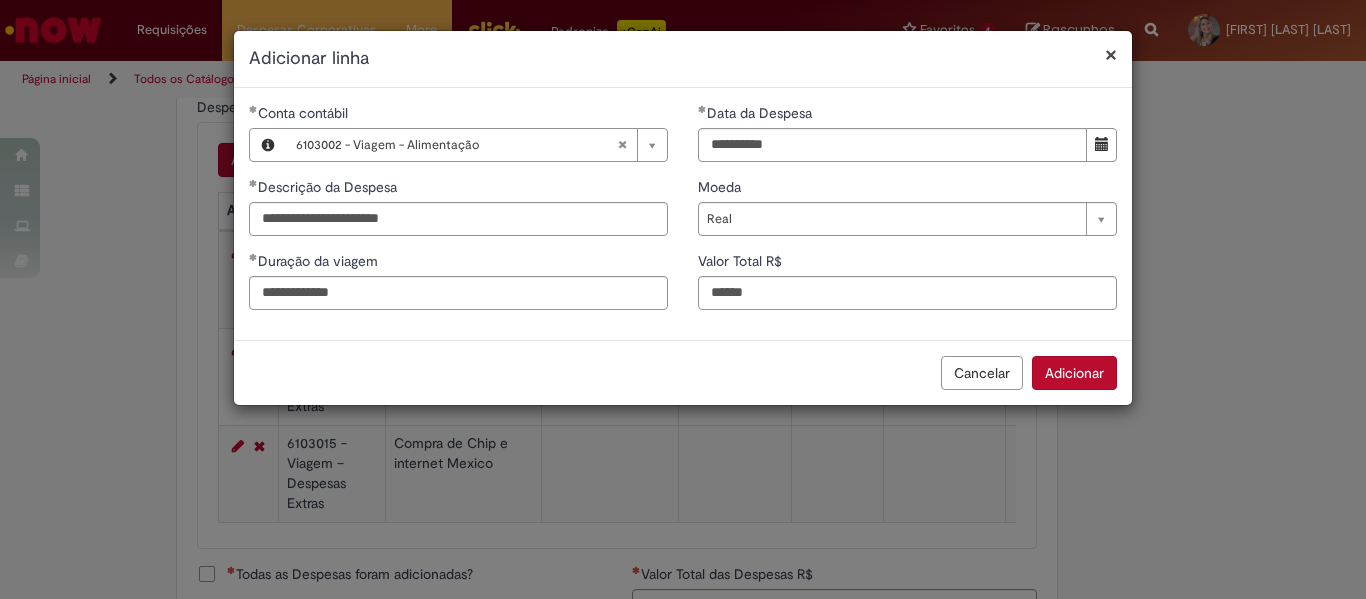 click on "Adicionar" at bounding box center (1074, 373) 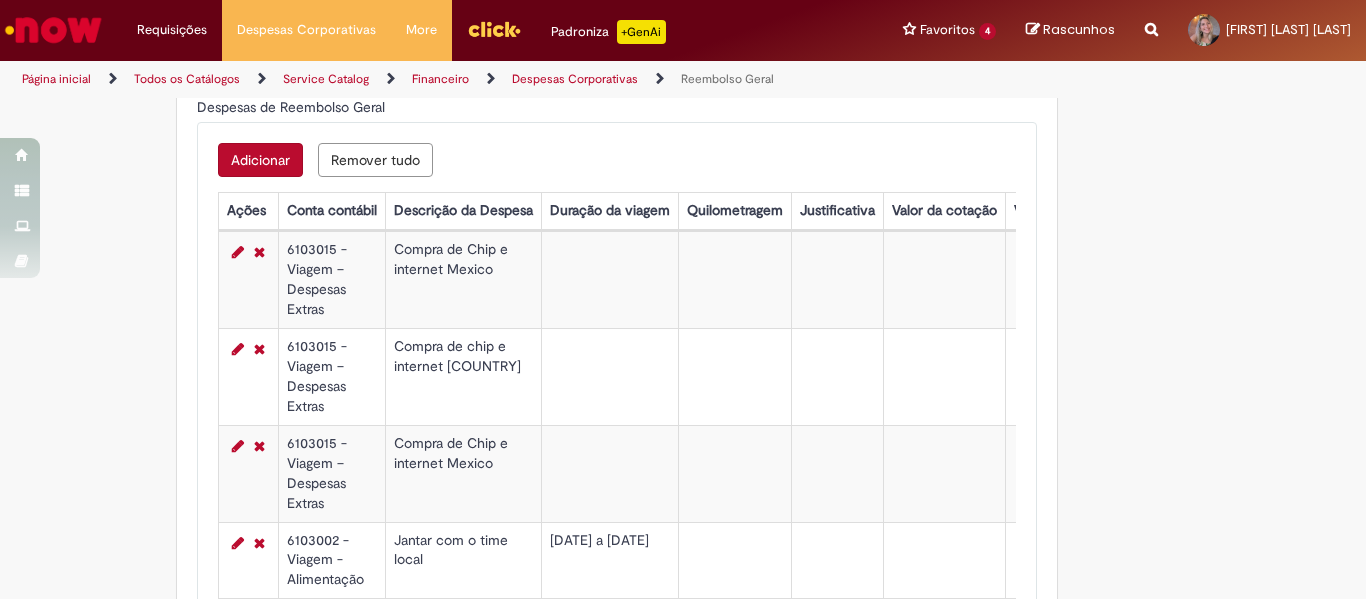 click on "Adicionar" at bounding box center (260, 160) 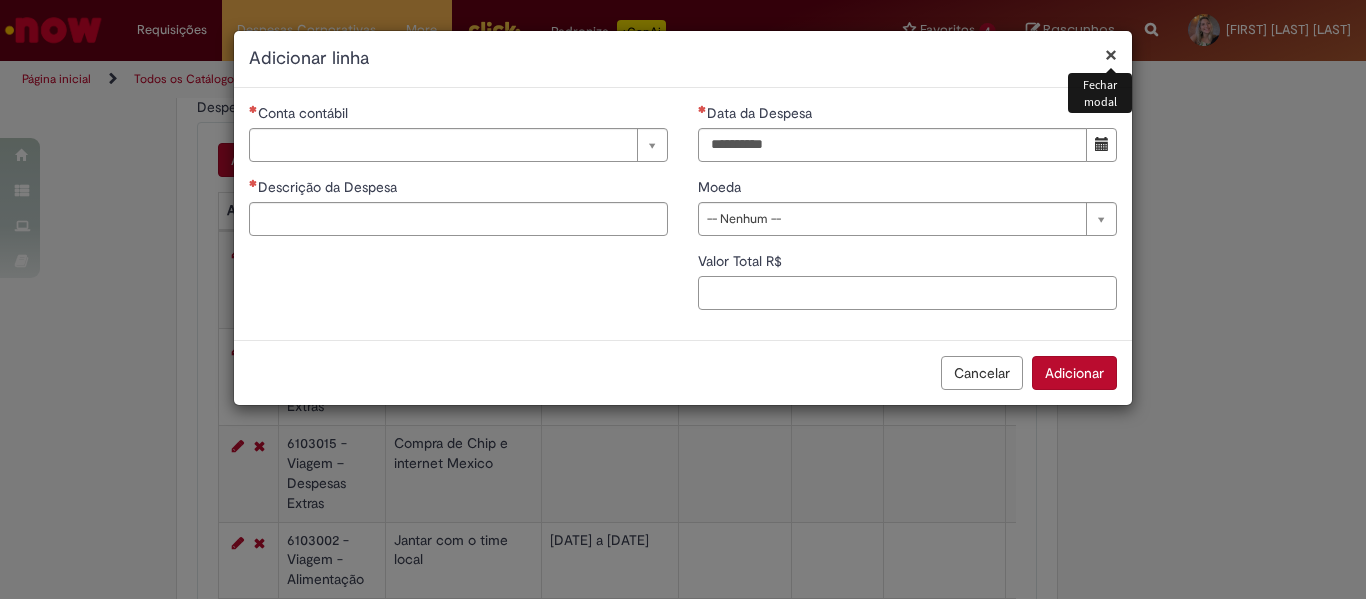 click on "Valor Total R$" at bounding box center (907, 293) 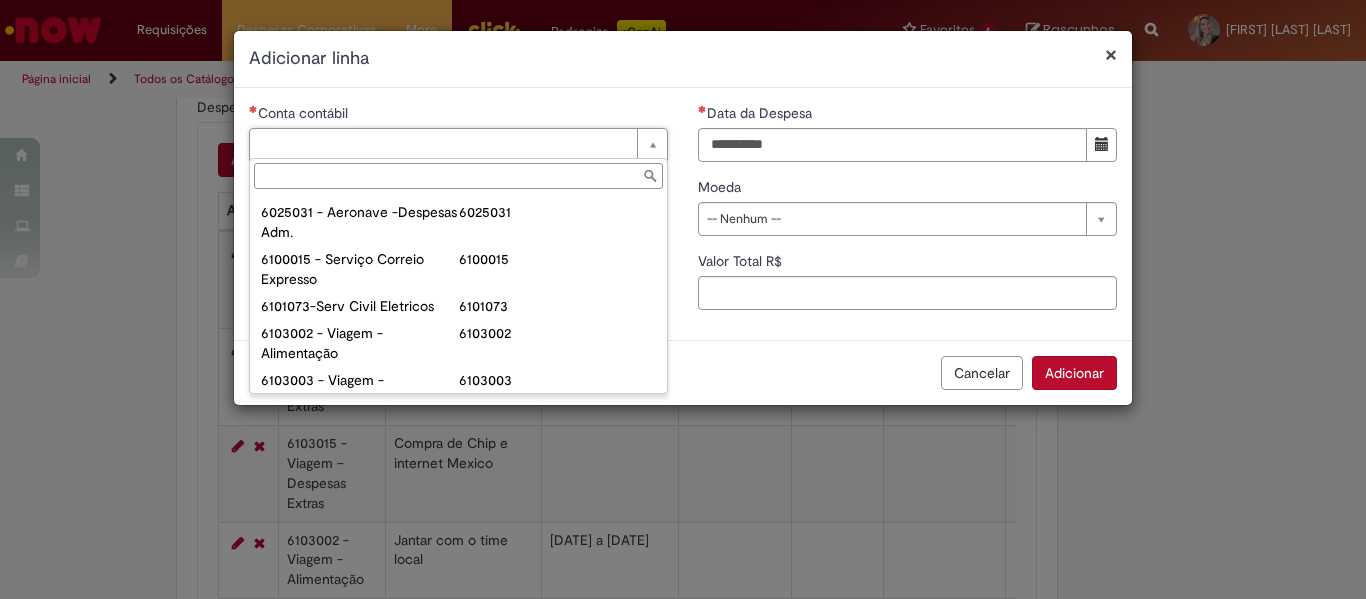 scroll, scrollTop: 711, scrollLeft: 0, axis: vertical 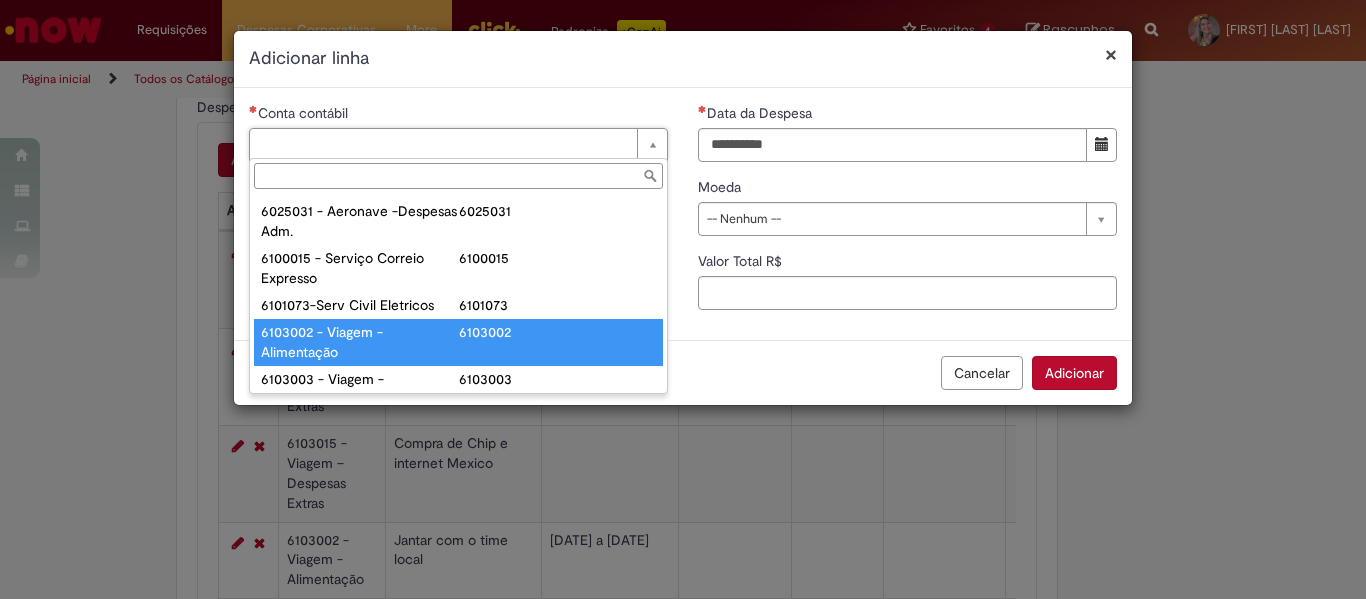 type on "**********" 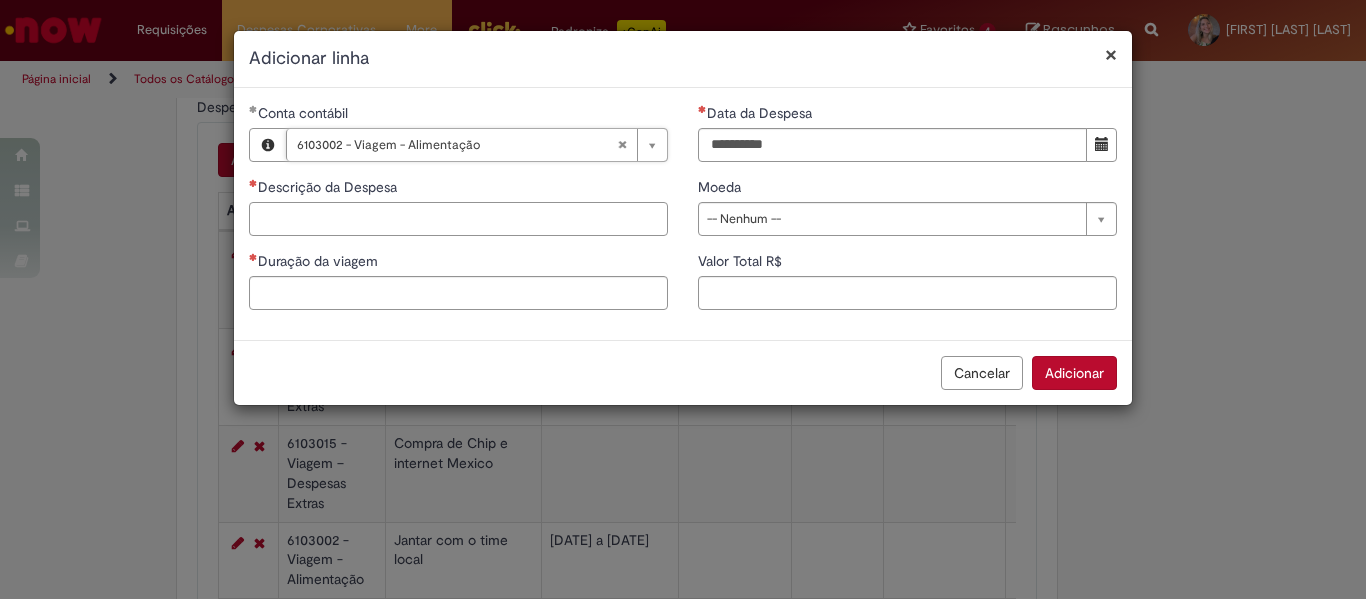 click on "Descrição da Despesa" at bounding box center [458, 219] 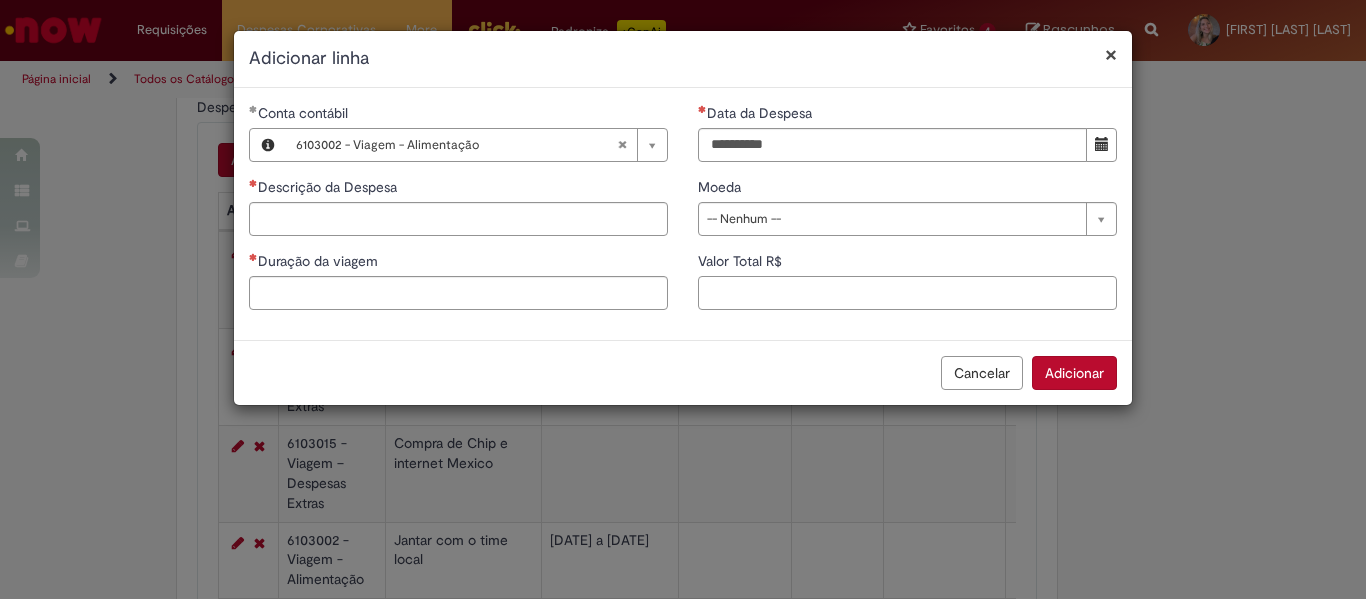 click on "Valor Total R$" at bounding box center (907, 293) 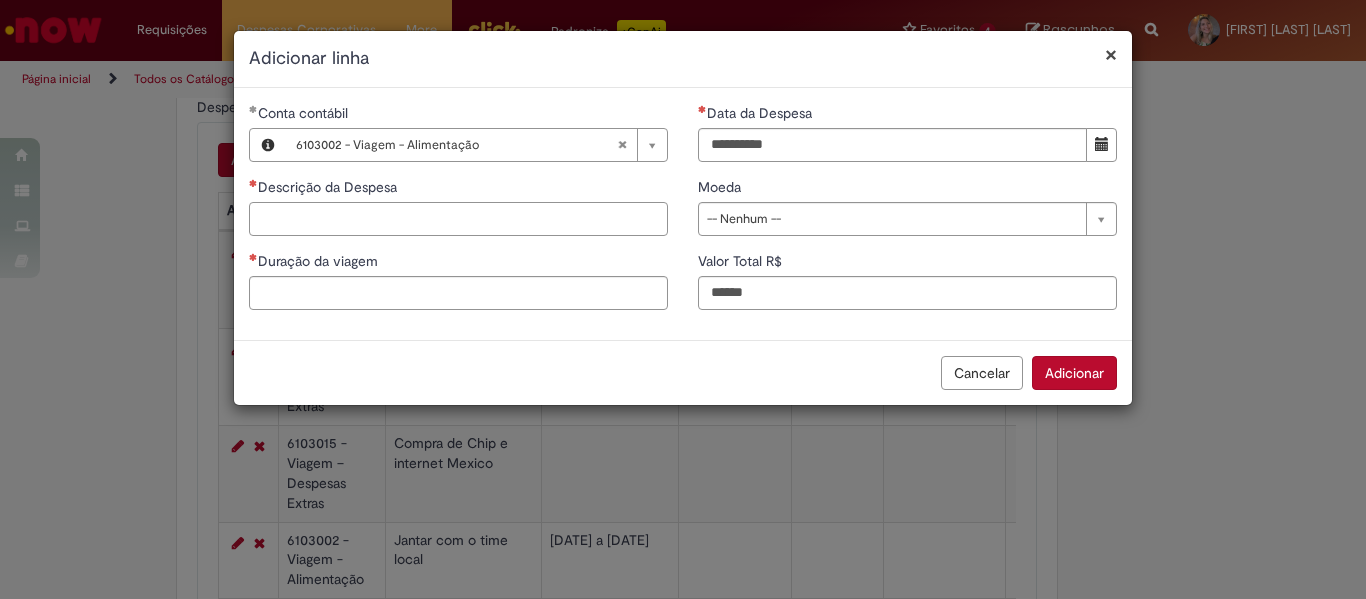 type on "******" 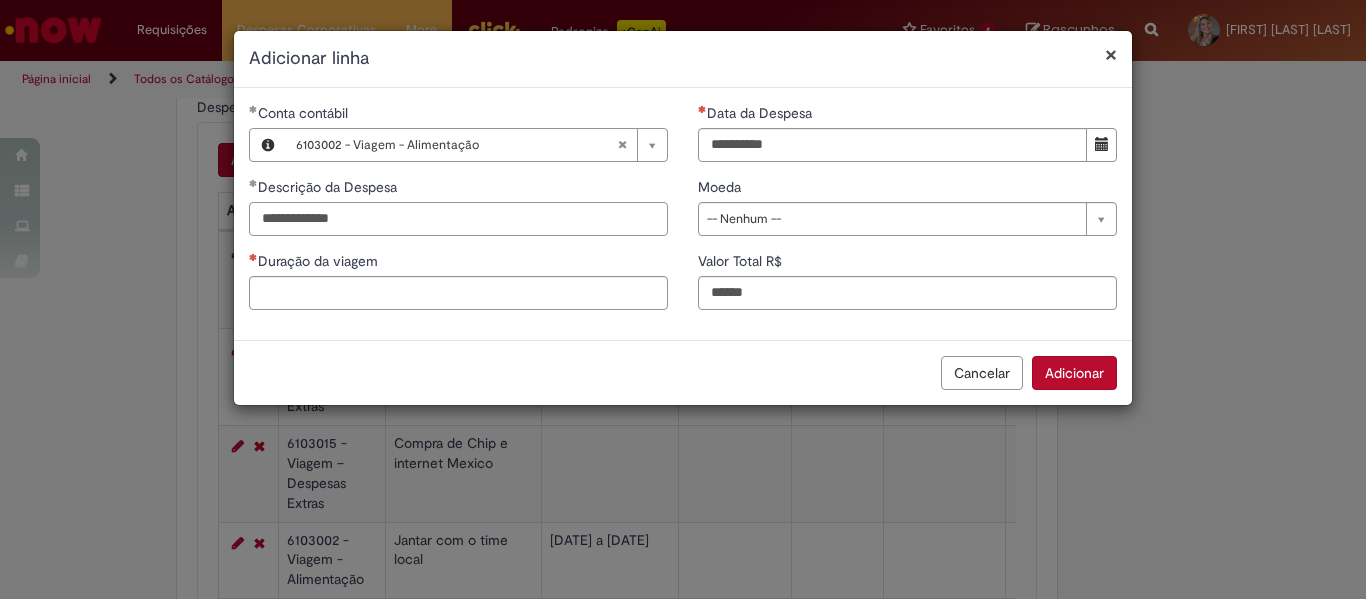 type on "**********" 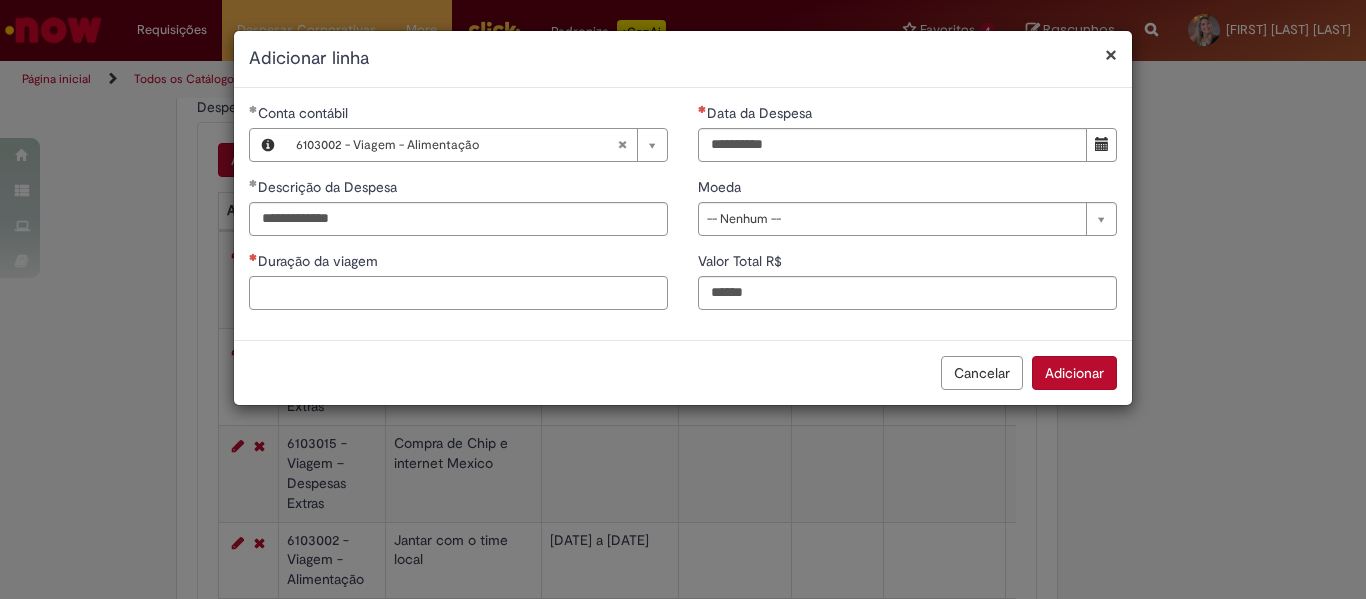 click on "Duração da viagem" at bounding box center (458, 293) 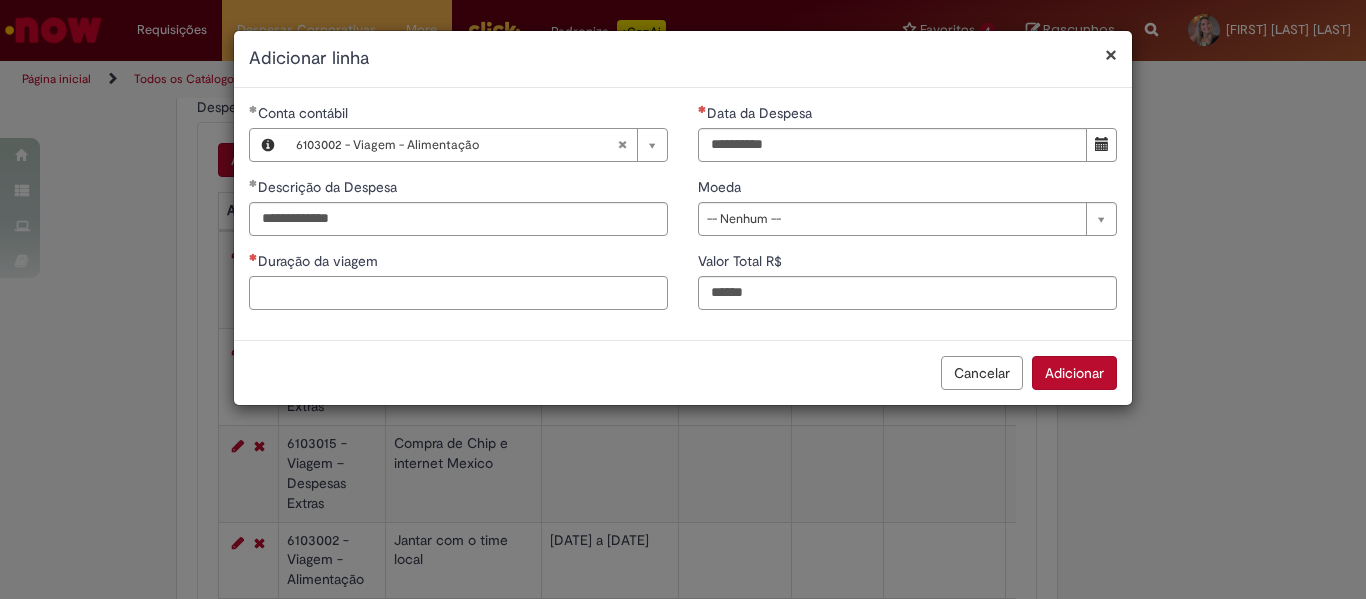 click on "Duração da viagem" at bounding box center (458, 293) 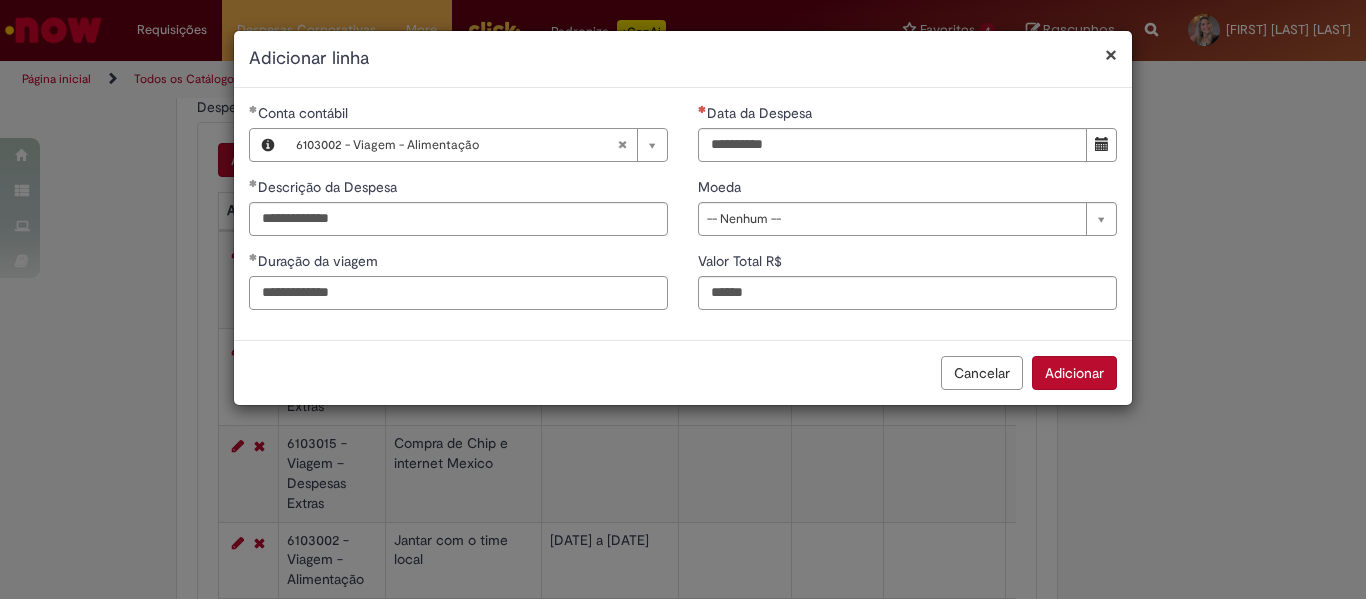 type on "**********" 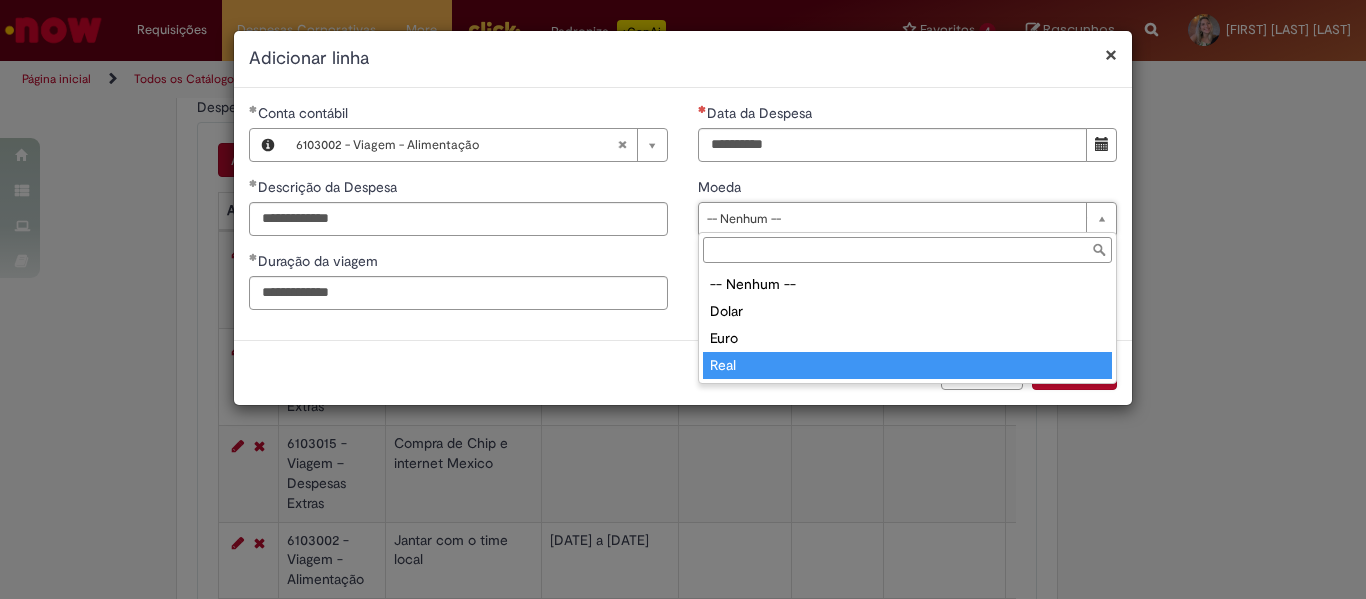 type on "****" 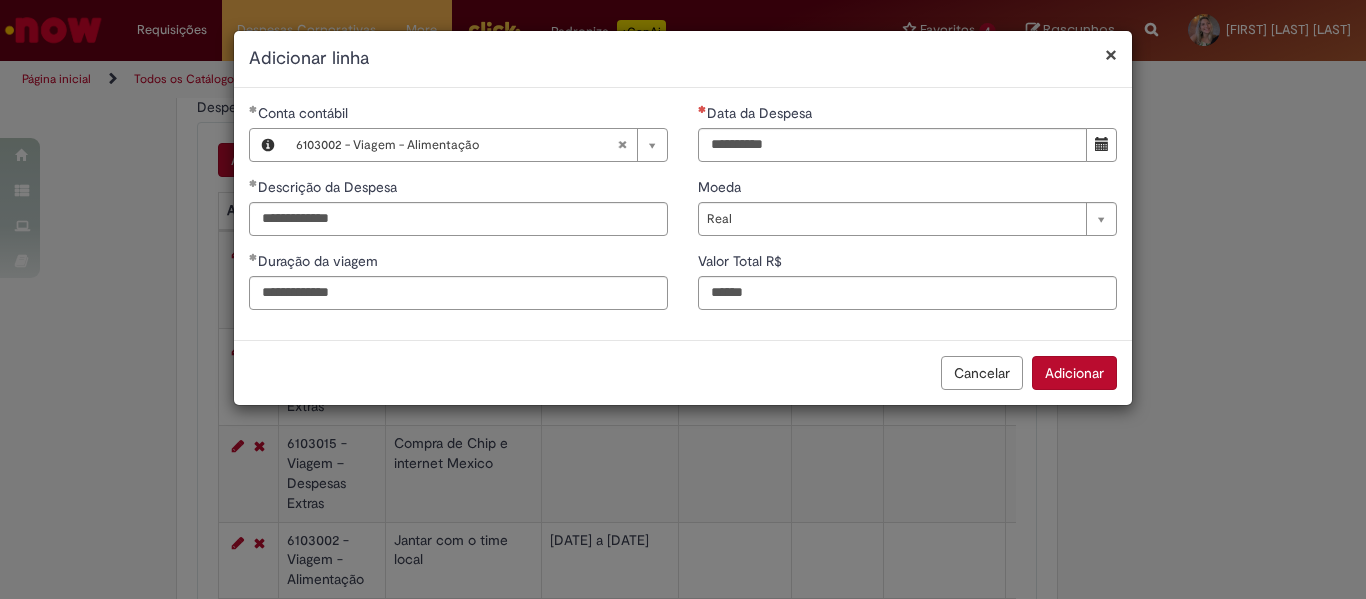 drag, startPoint x: 1090, startPoint y: 374, endPoint x: 688, endPoint y: 213, distance: 433.04156 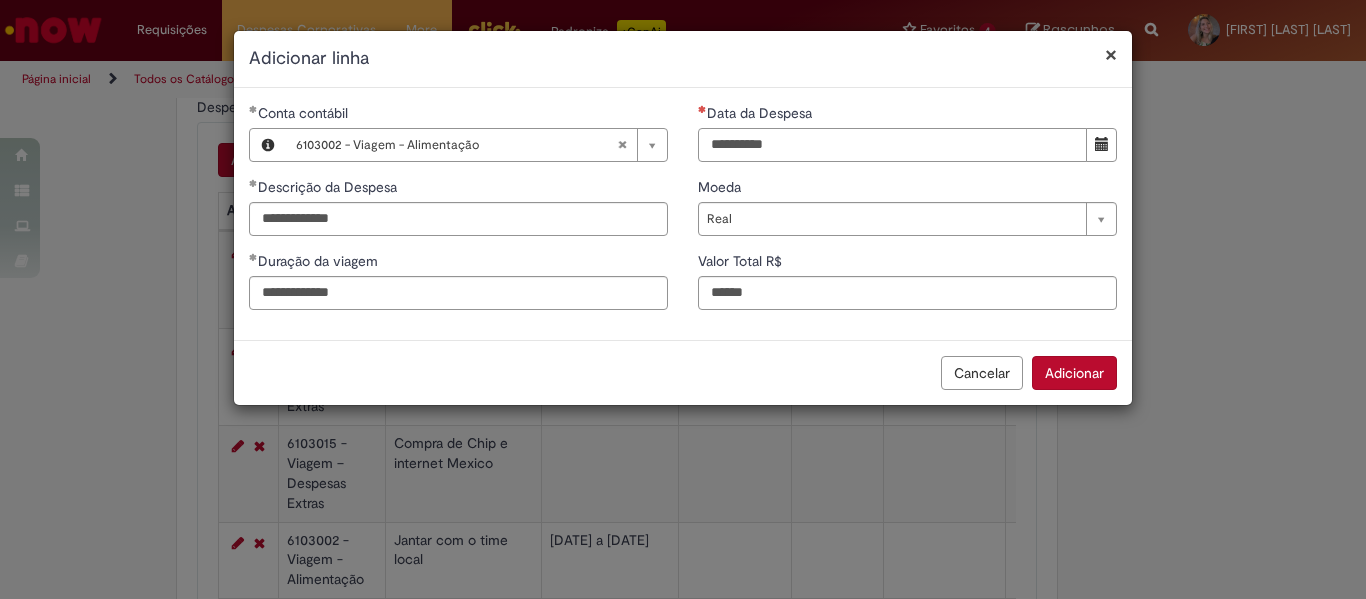 click on "Data da Despesa" at bounding box center (892, 145) 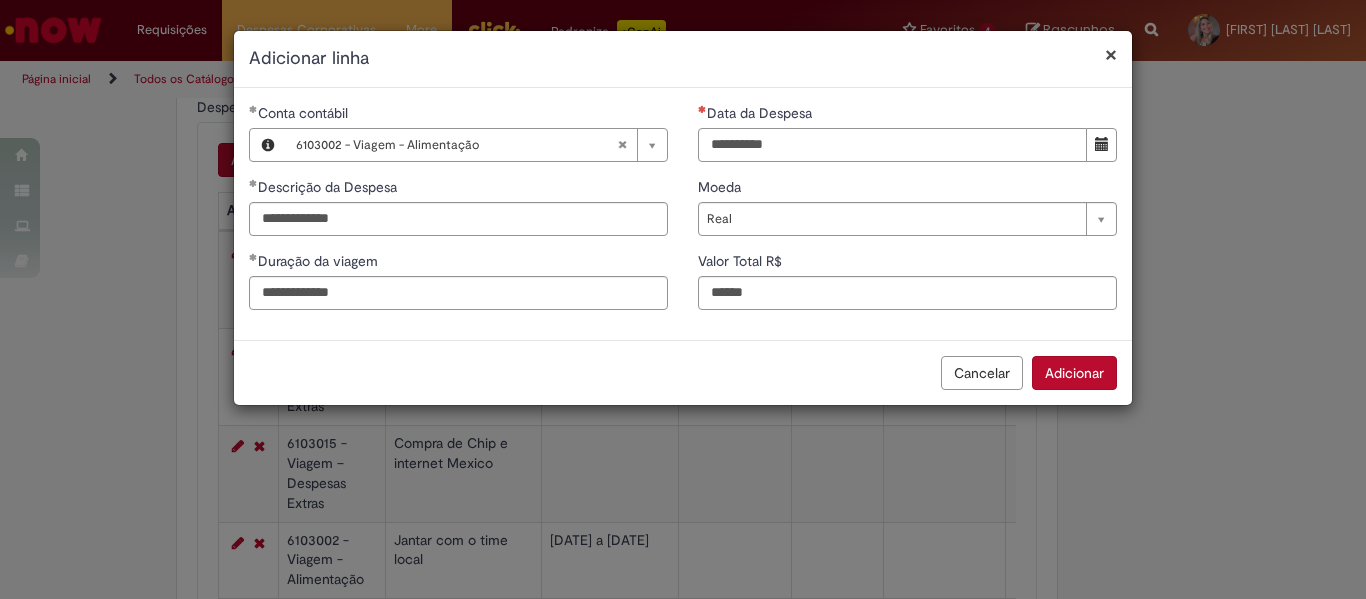 click on "**********" at bounding box center [892, 145] 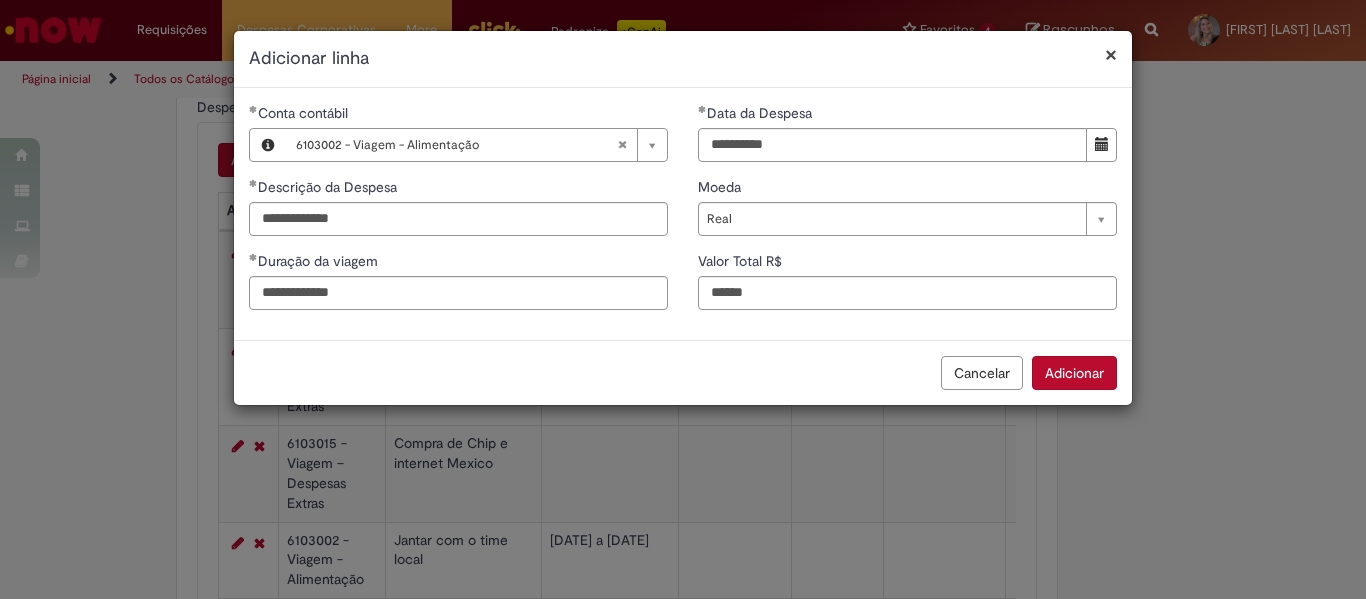 click on "Adicionar" at bounding box center [1074, 373] 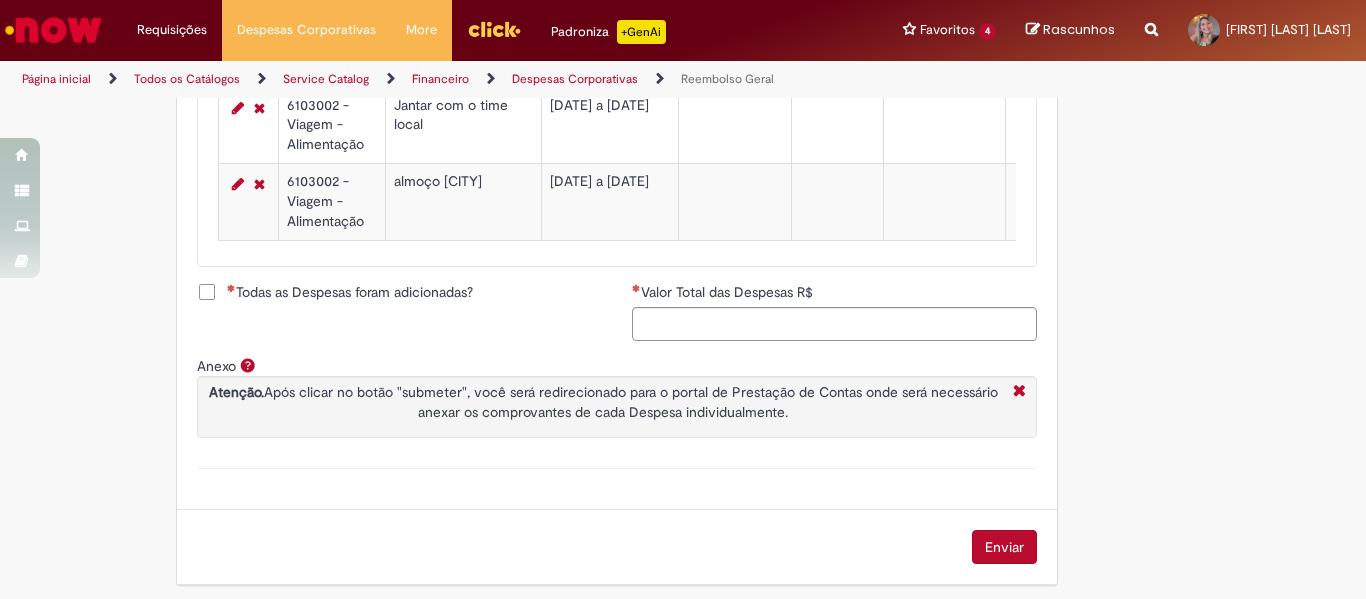 scroll, scrollTop: 1282, scrollLeft: 0, axis: vertical 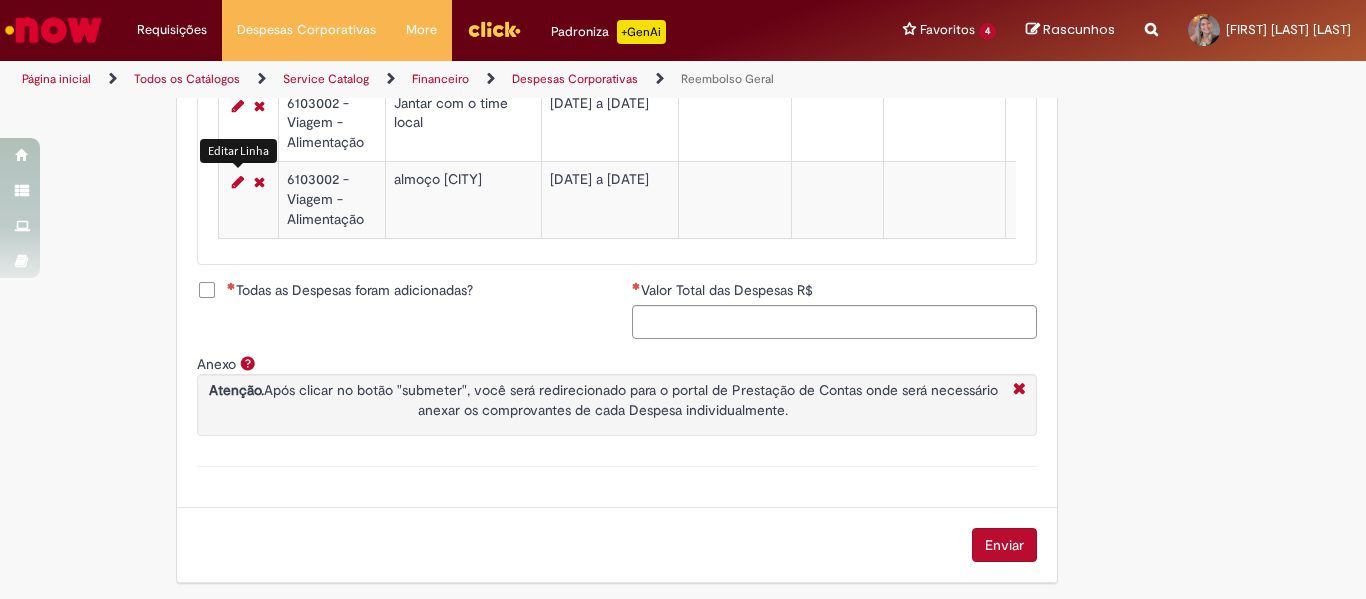 click at bounding box center (238, 182) 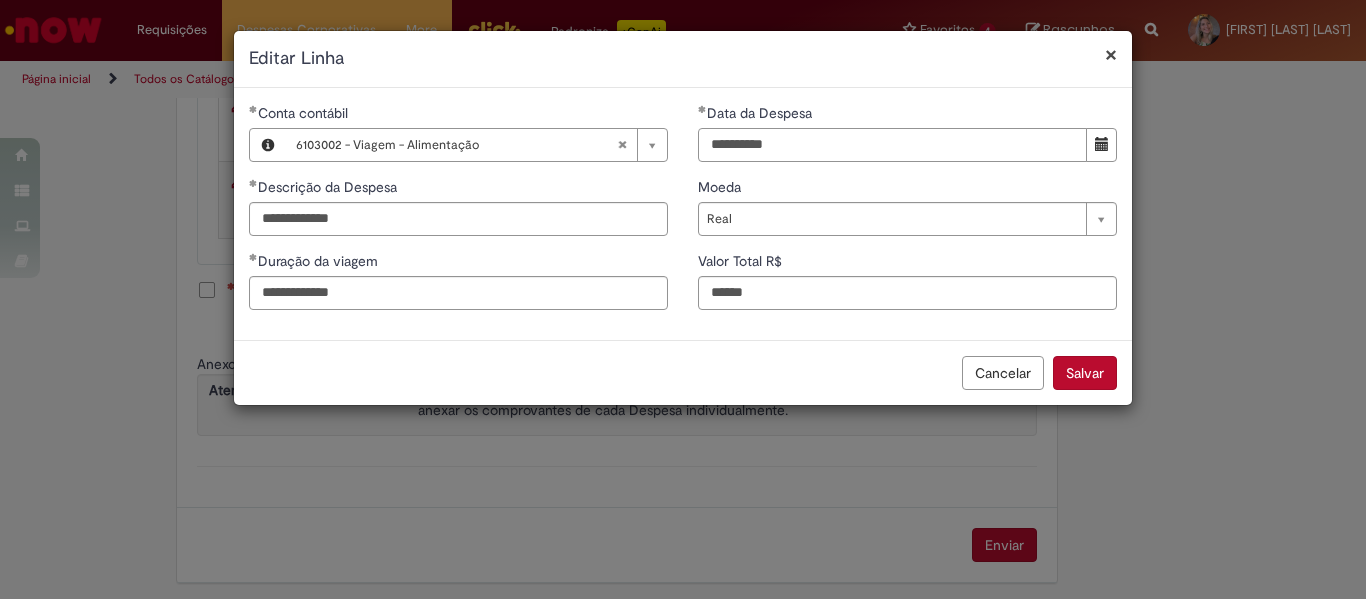 click on "**********" at bounding box center (892, 145) 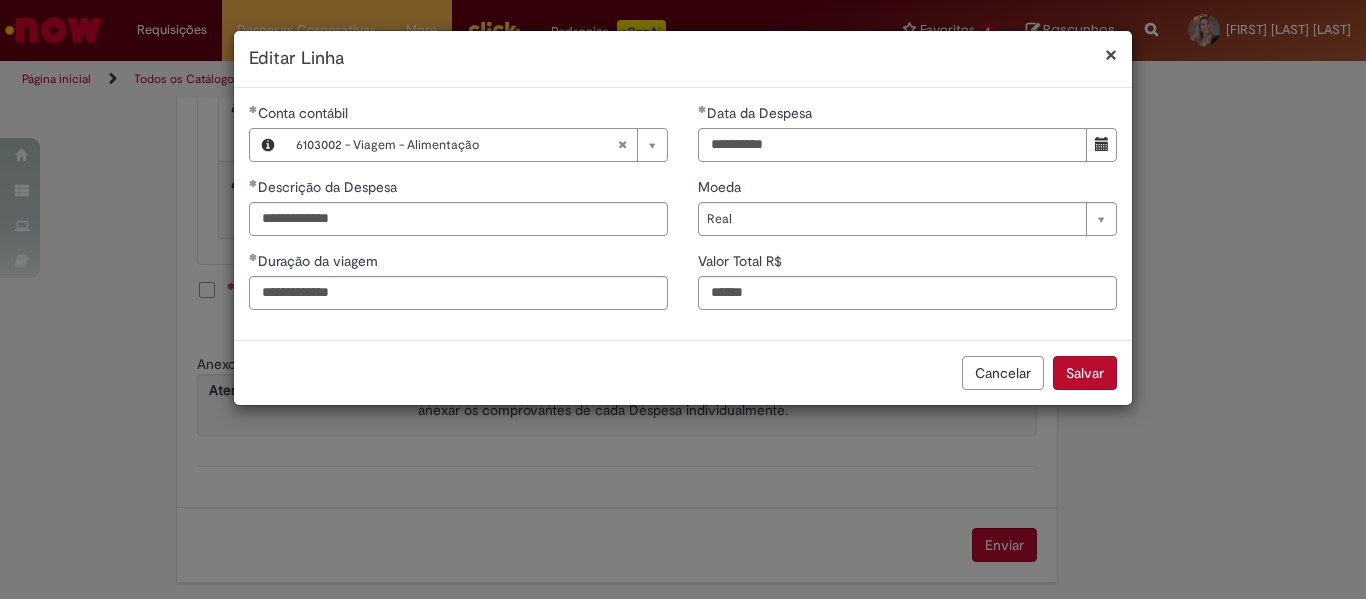 click on "**********" at bounding box center (892, 145) 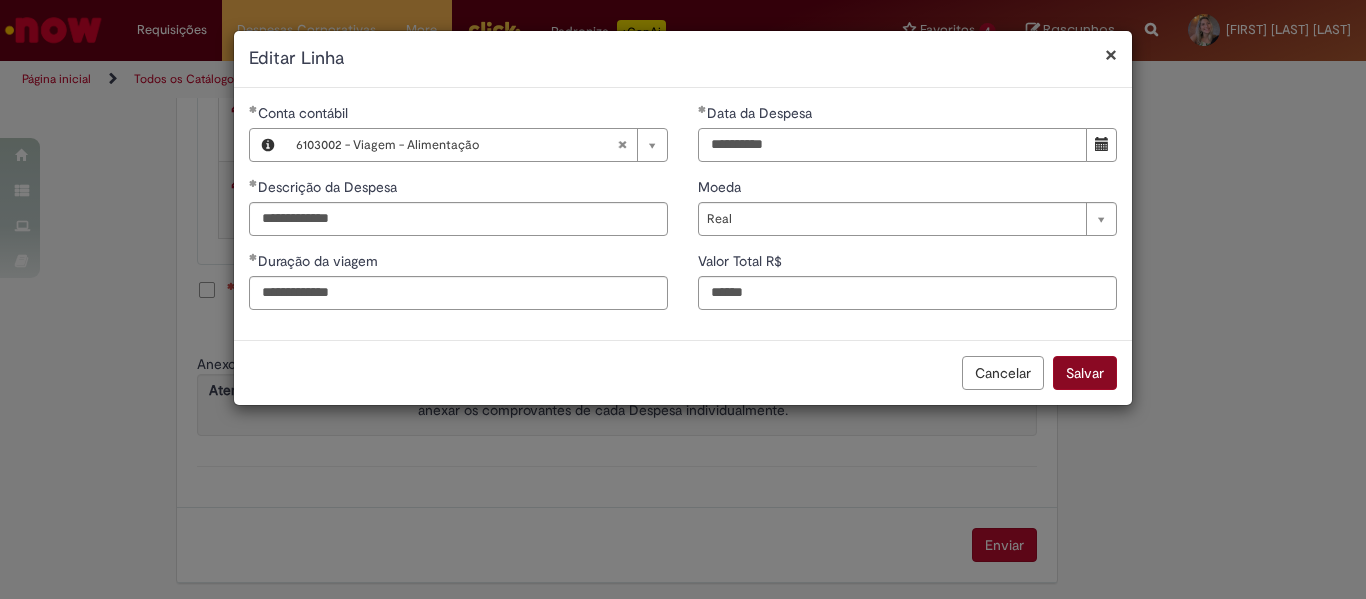 type on "**********" 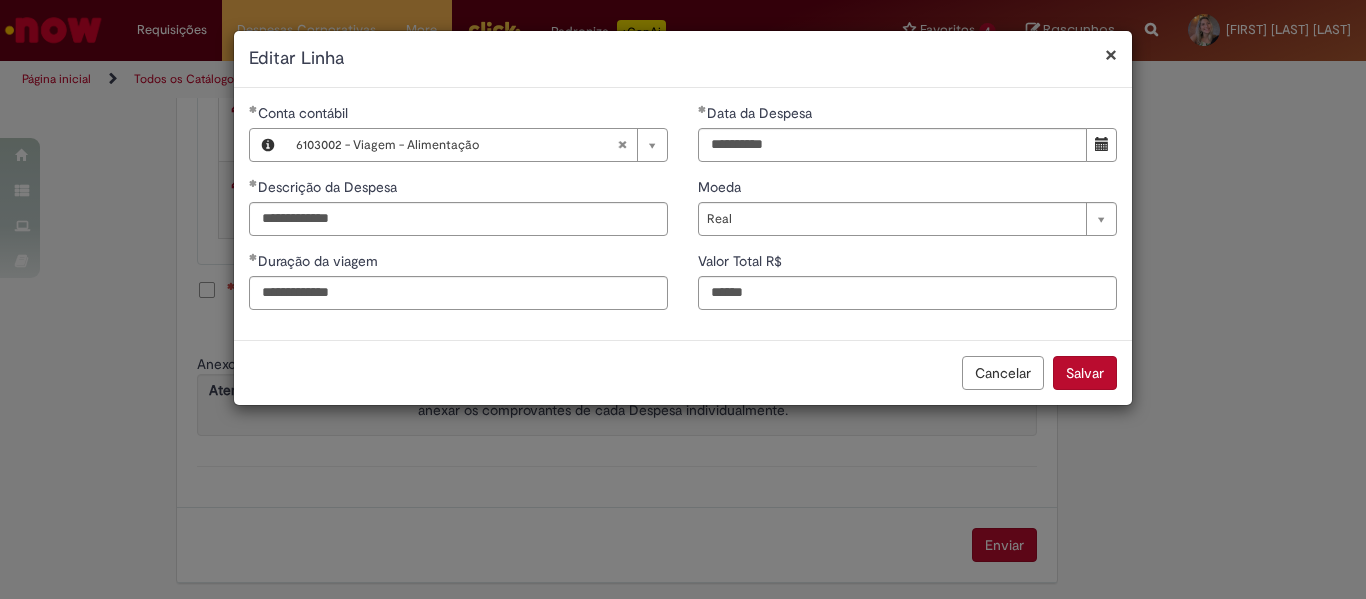 click on "Salvar" at bounding box center (1085, 373) 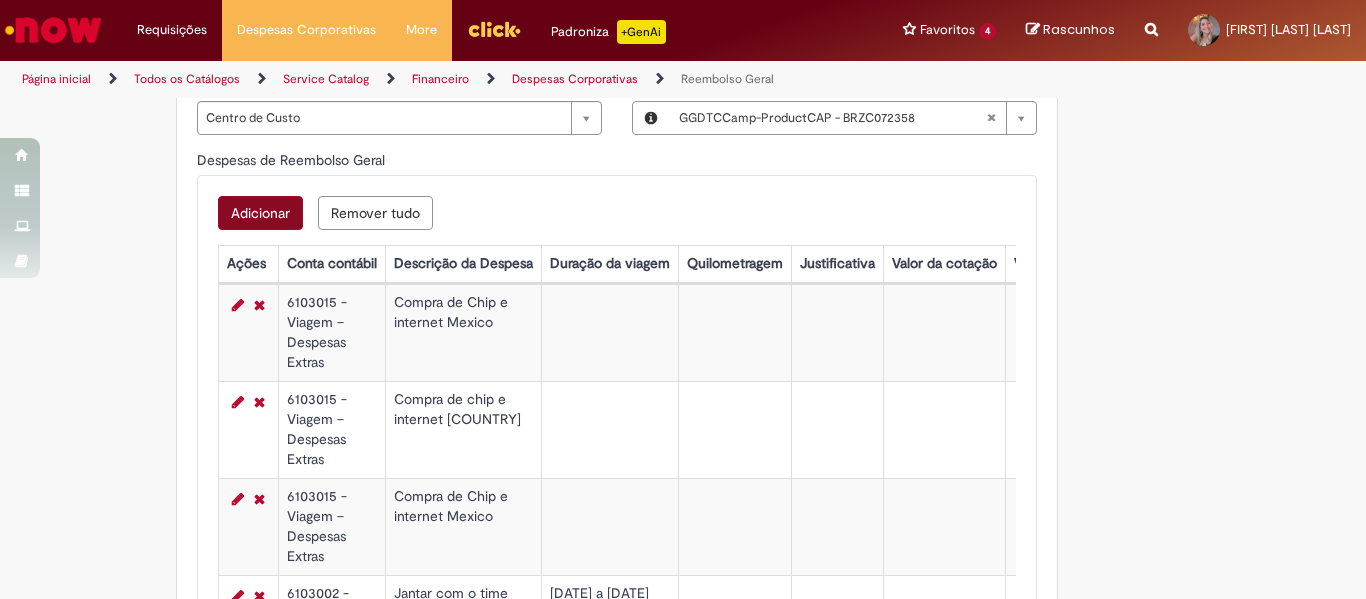 scroll, scrollTop: 791, scrollLeft: 0, axis: vertical 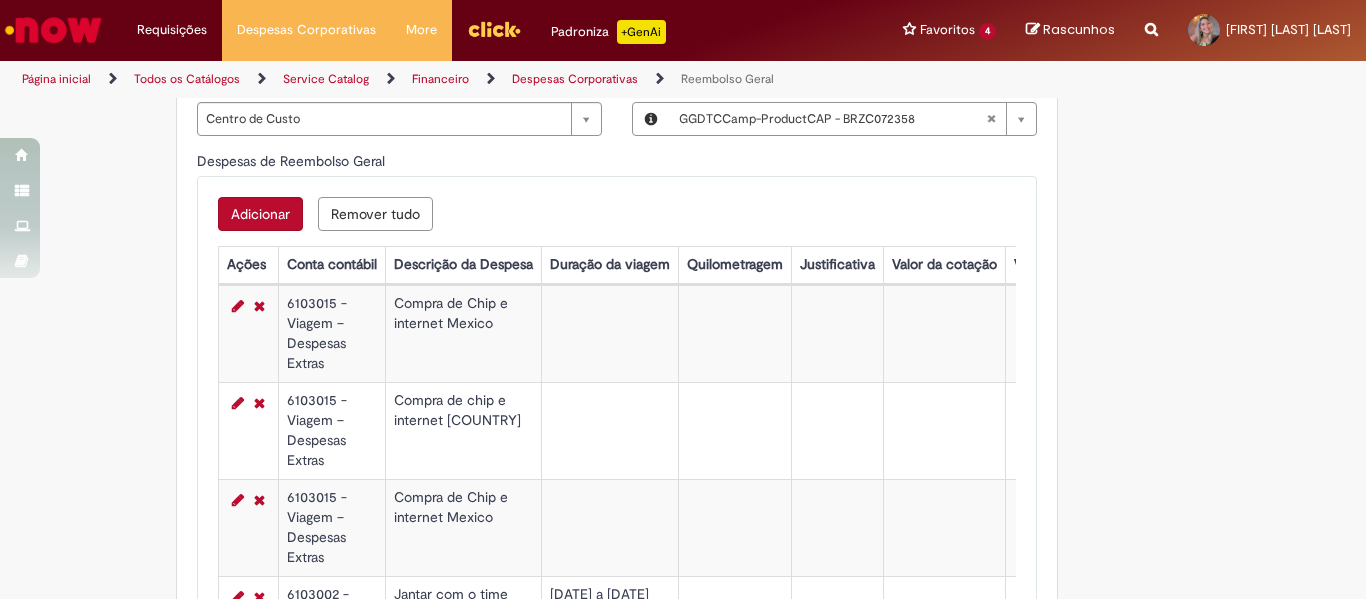 click on "Adicionar" at bounding box center [260, 214] 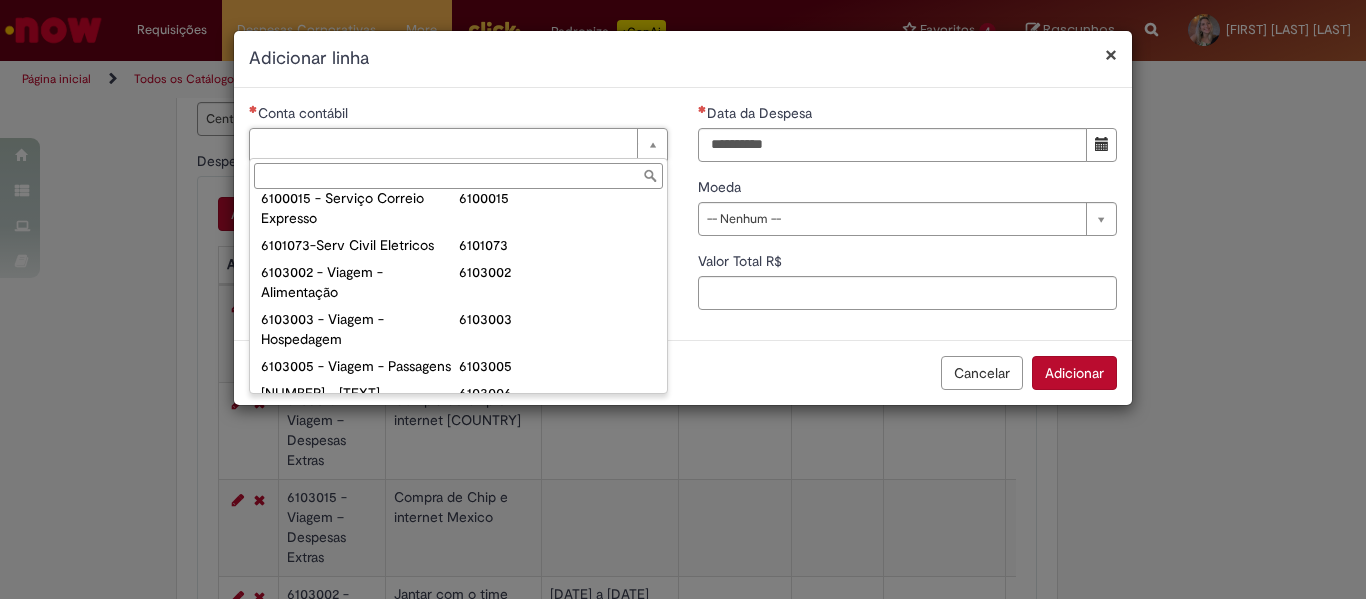 scroll, scrollTop: 791, scrollLeft: 0, axis: vertical 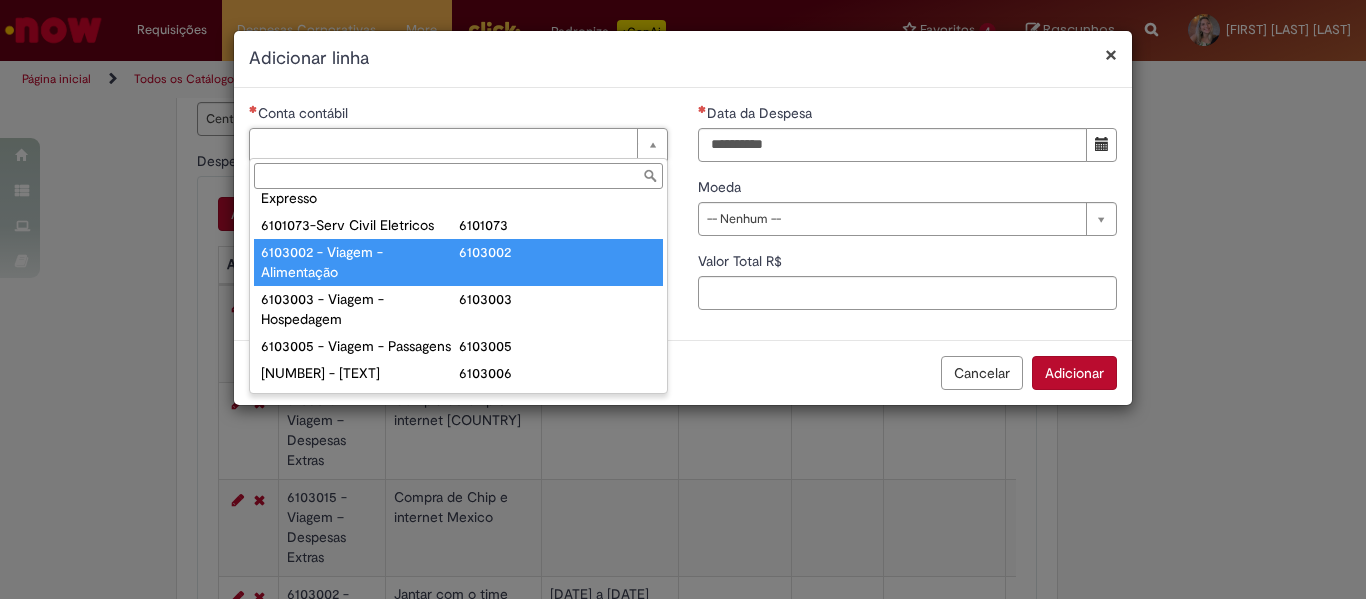 type on "**********" 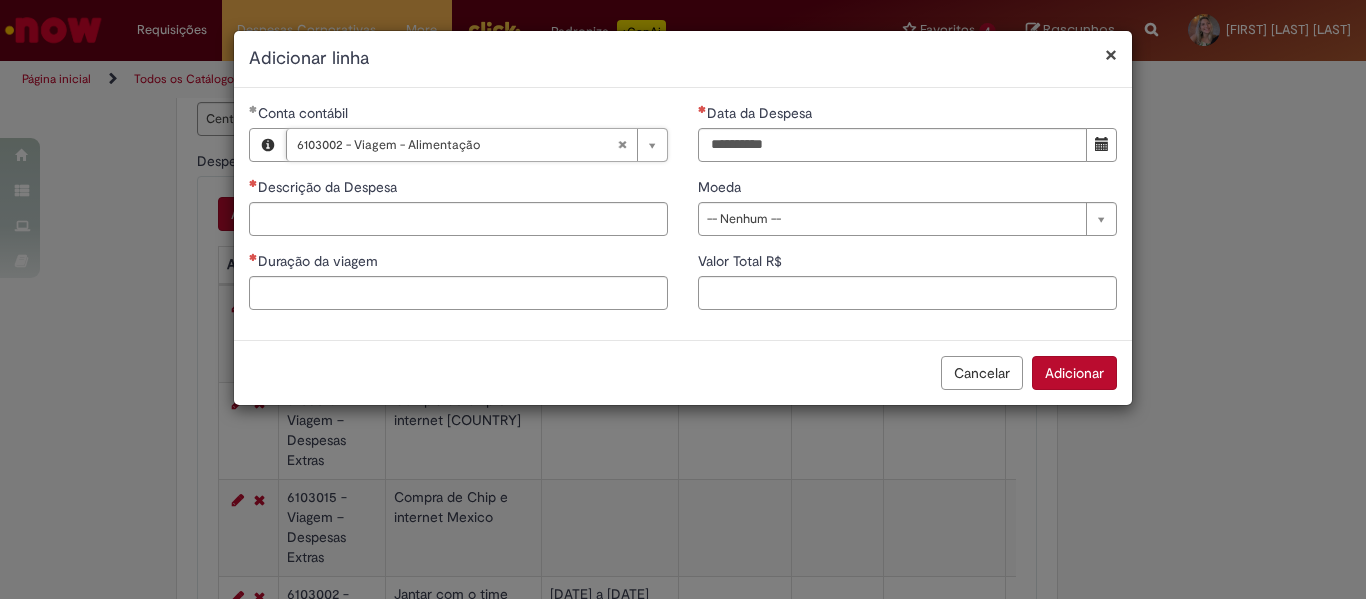 click on "**********" at bounding box center (458, 214) 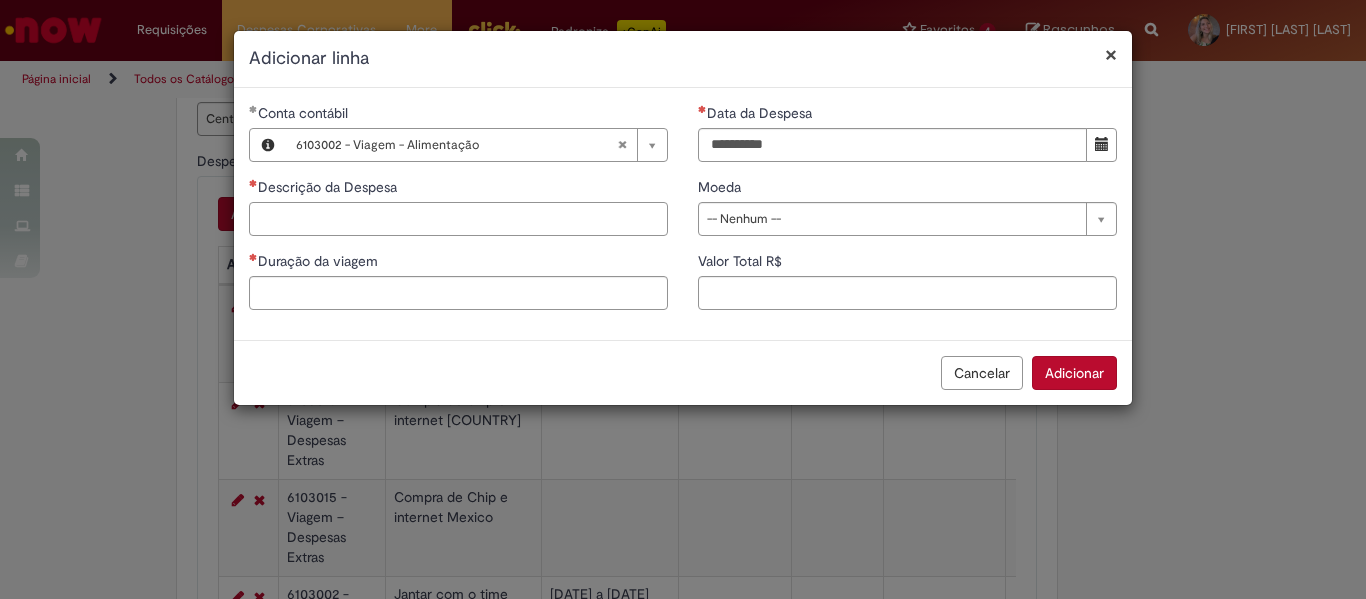 click on "Descrição da Despesa" at bounding box center [458, 219] 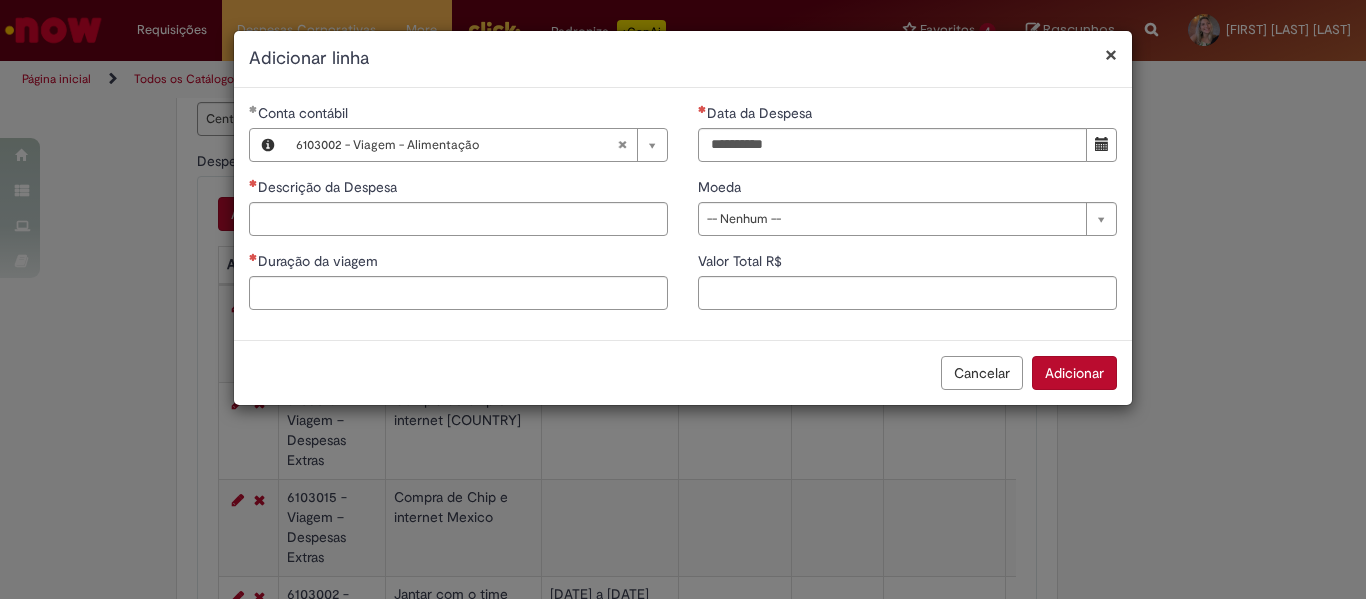 click on "**********" at bounding box center [683, 299] 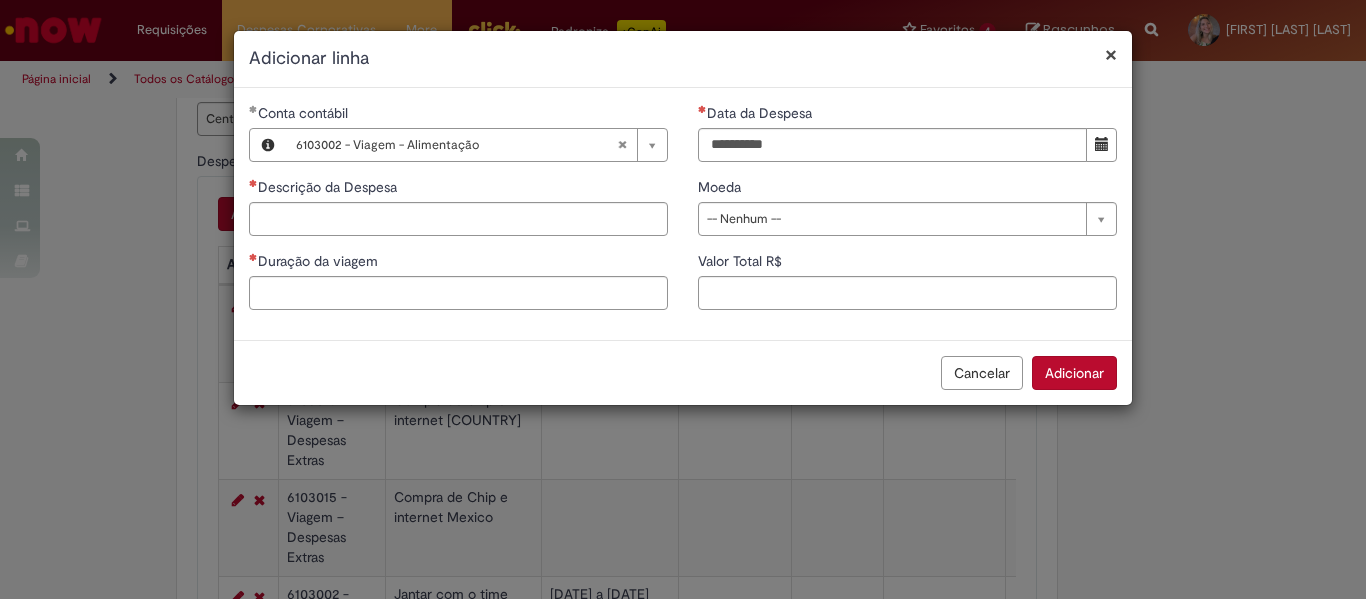 click on "Cancelar" at bounding box center [982, 373] 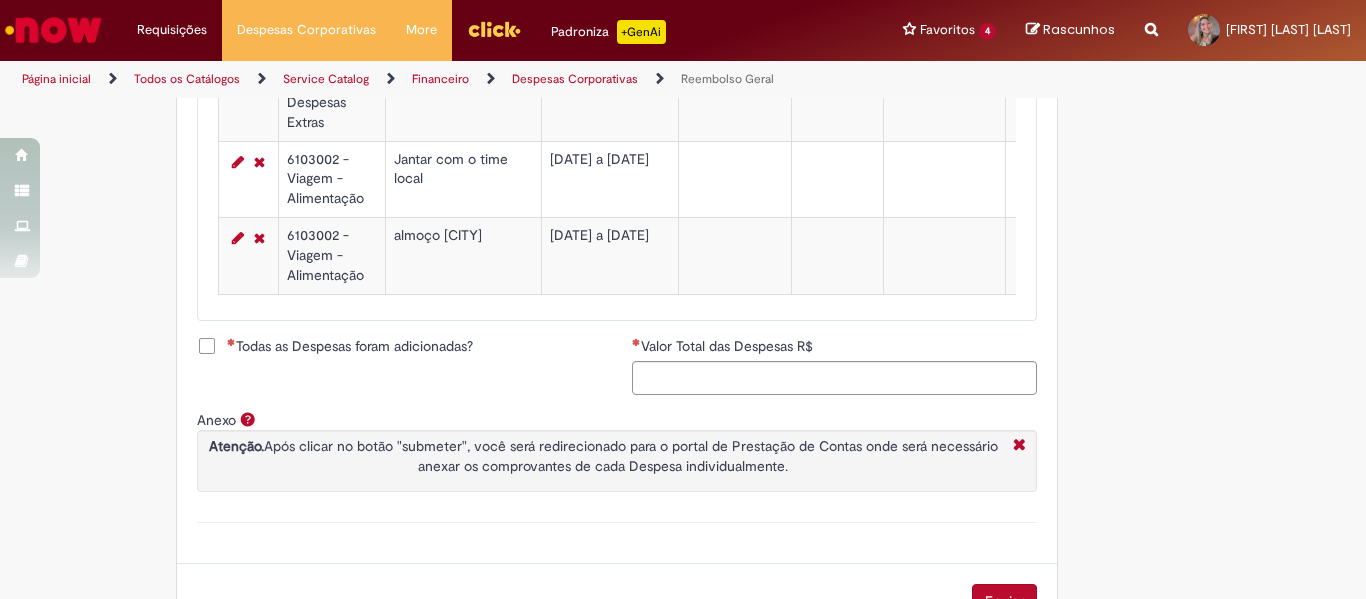 scroll, scrollTop: 1227, scrollLeft: 0, axis: vertical 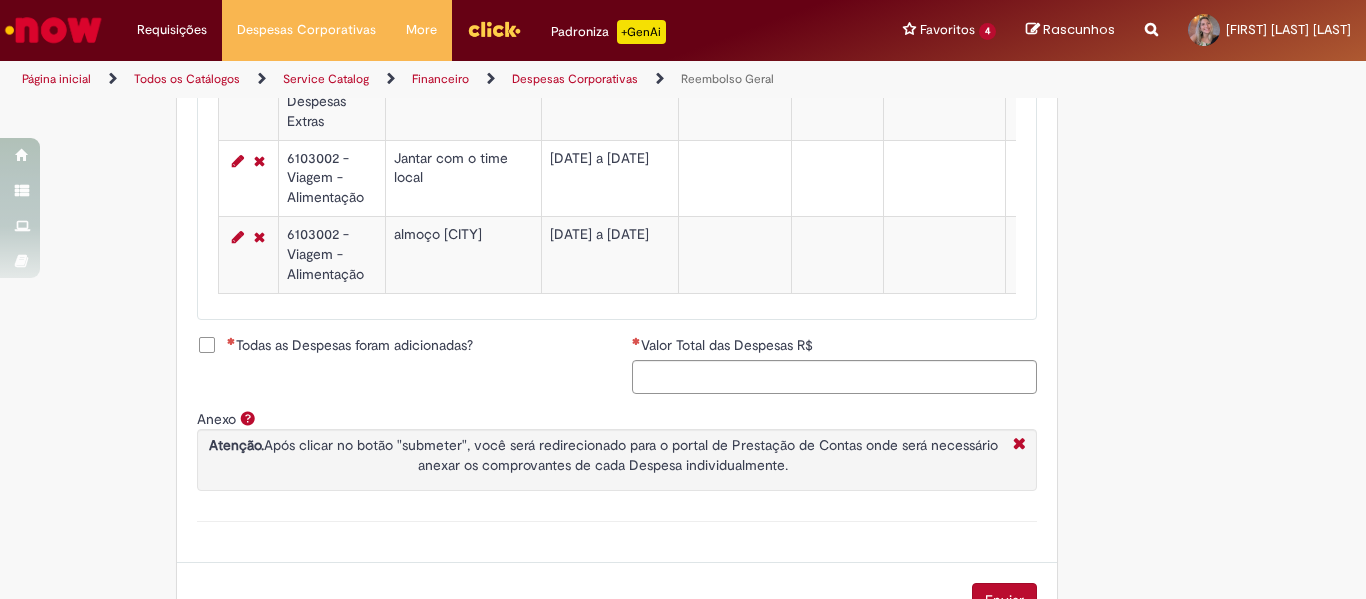 click on "Todas as Despesas foram adicionadas?" at bounding box center (350, 345) 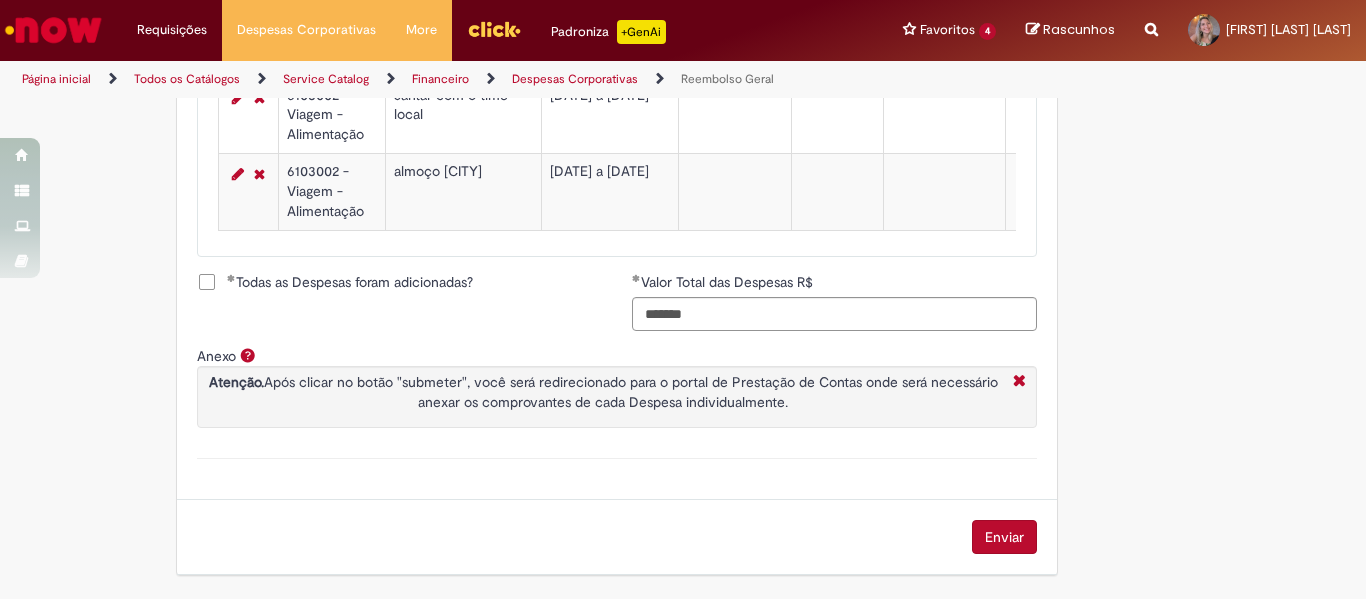 scroll, scrollTop: 1304, scrollLeft: 0, axis: vertical 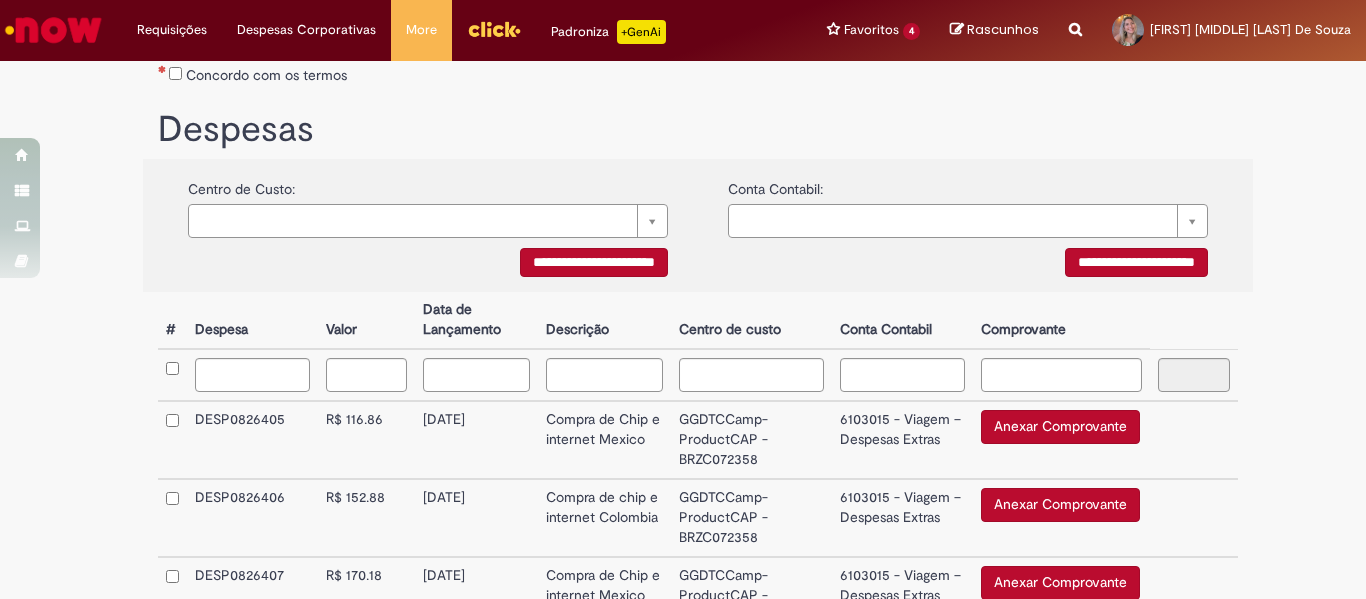 click on "Compra de Chip e internet Mexico" at bounding box center [604, 440] 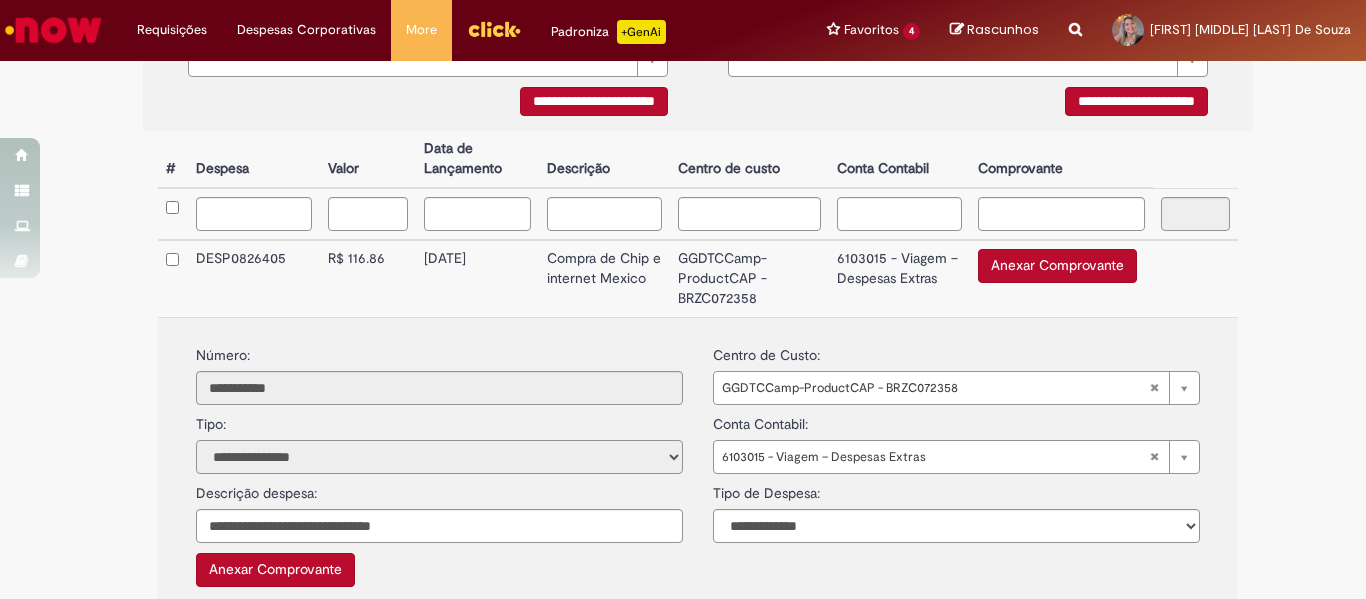 scroll, scrollTop: 477, scrollLeft: 0, axis: vertical 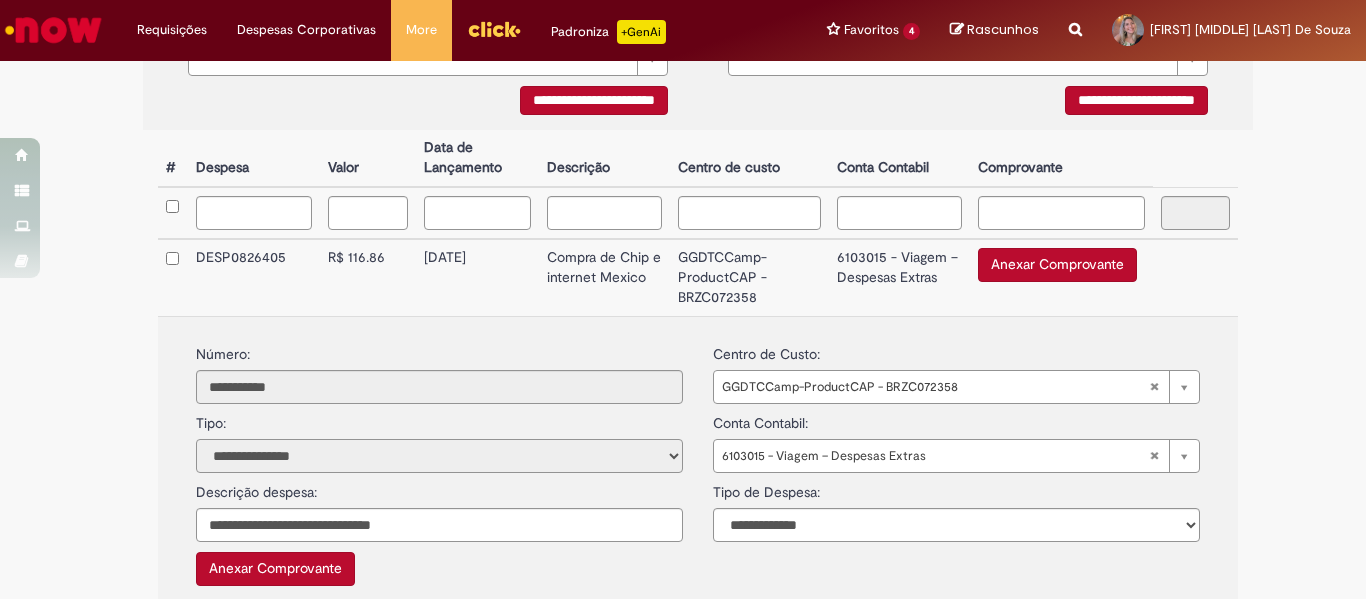 click on "**********" at bounding box center (439, 456) 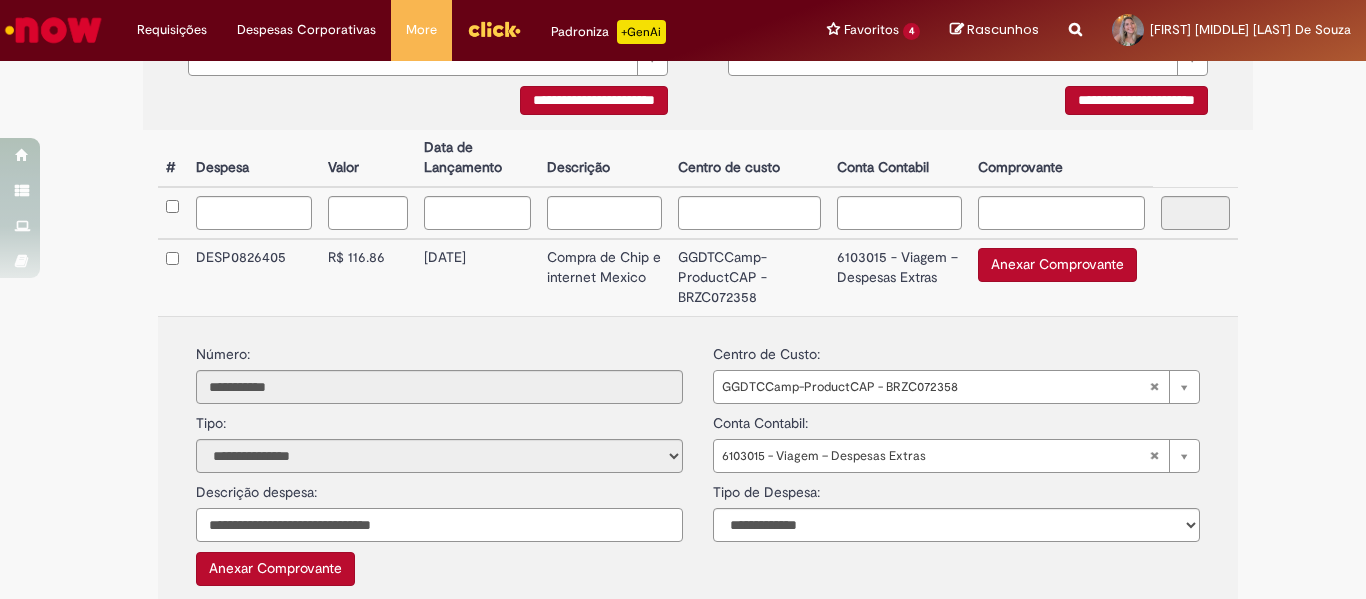 click on "**********" at bounding box center (439, 525) 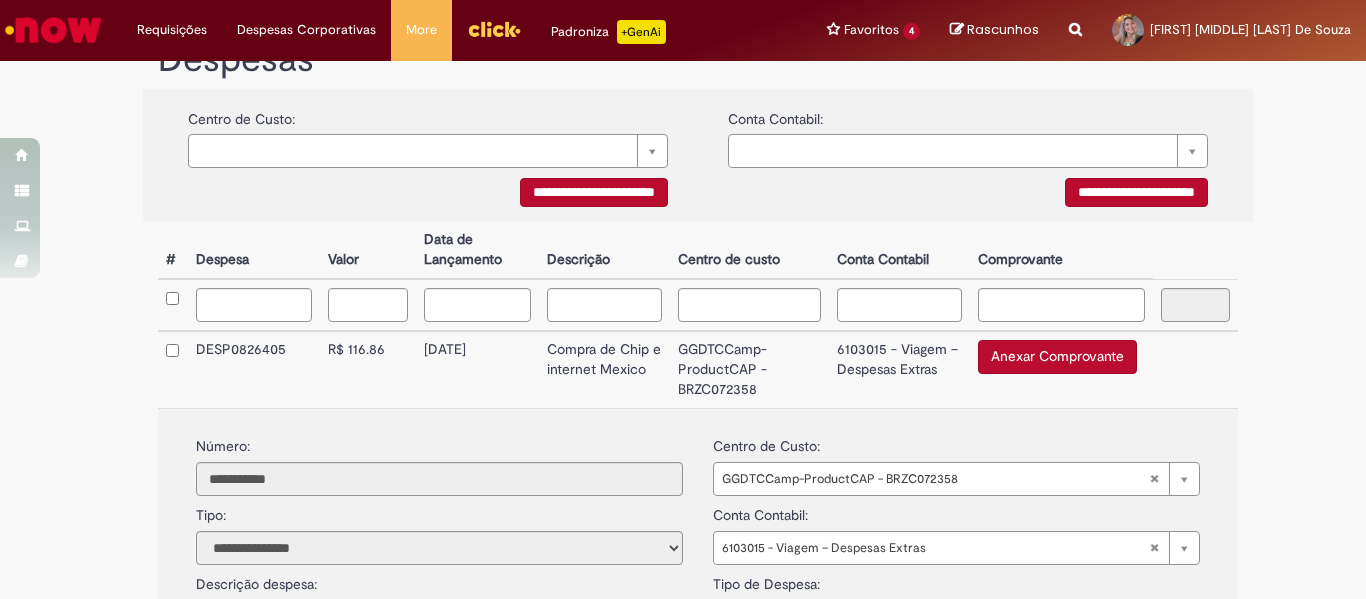 click on "**********" at bounding box center [683, 433] 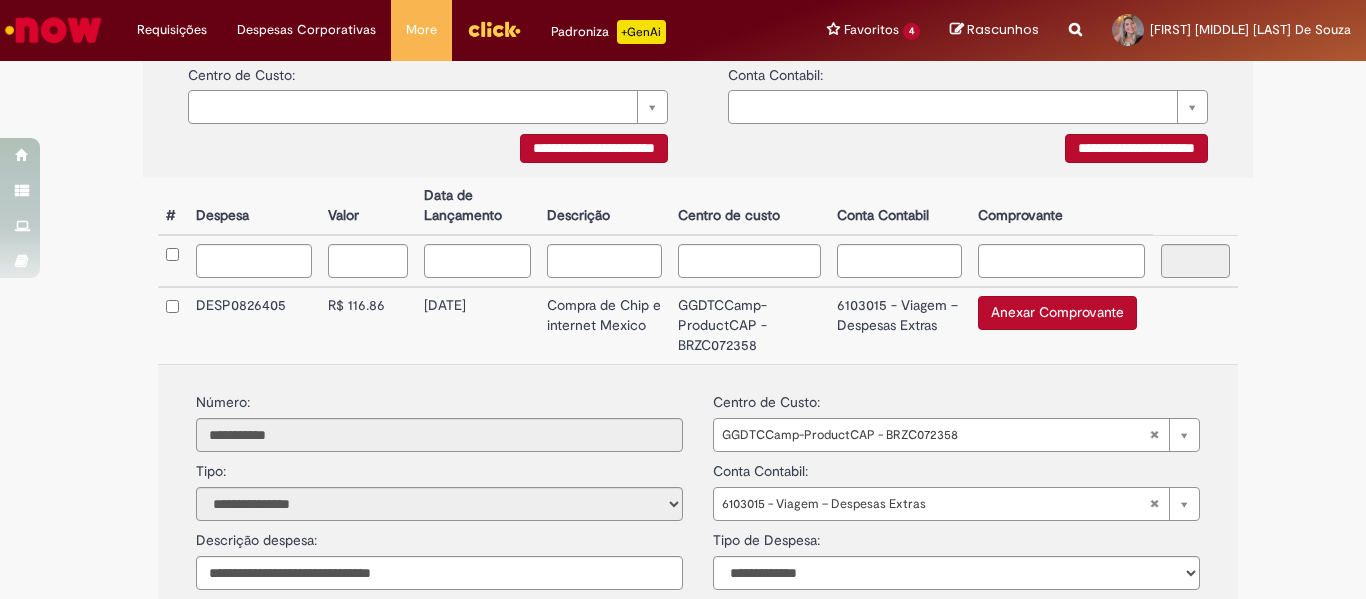 scroll, scrollTop: 385, scrollLeft: 0, axis: vertical 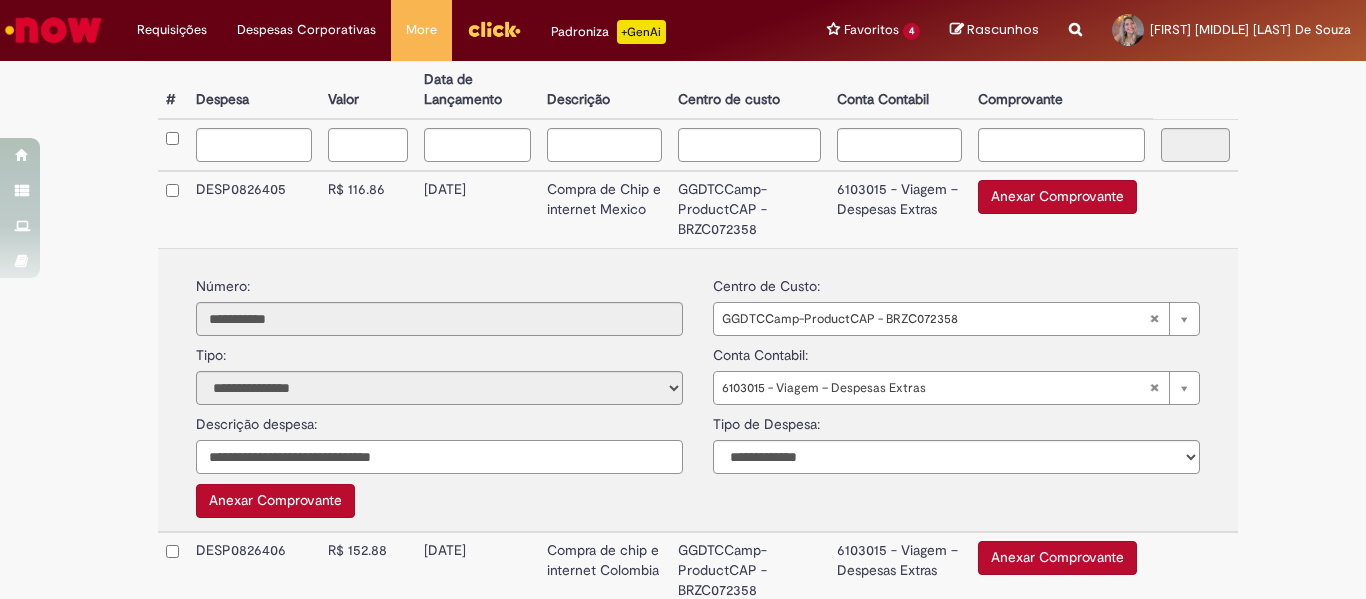 drag, startPoint x: 464, startPoint y: 458, endPoint x: 374, endPoint y: 456, distance: 90.02222 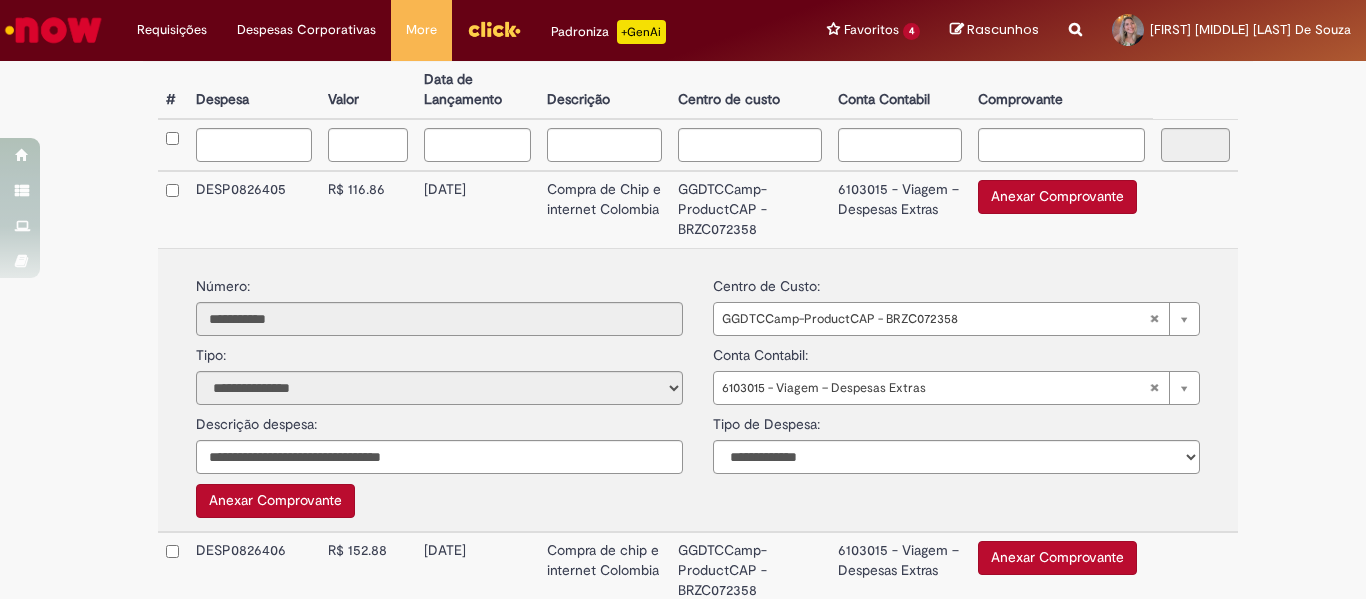 click on "Anexar Comprovante" at bounding box center (275, 501) 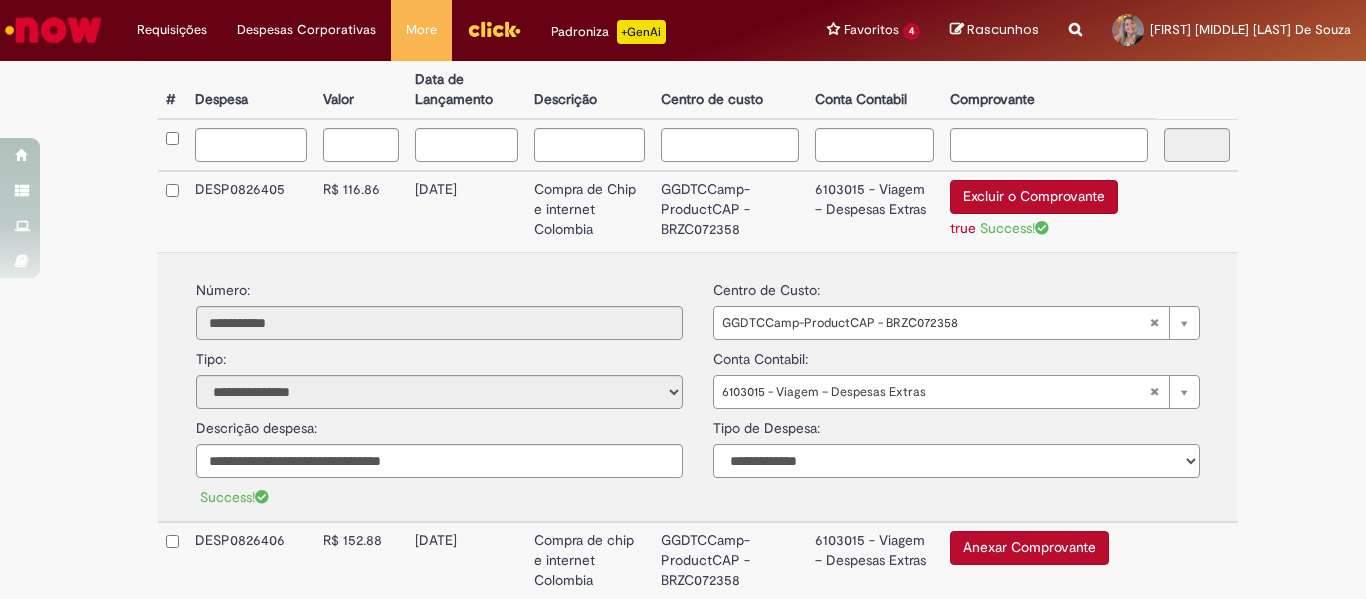 click on "**********" at bounding box center [956, 461] 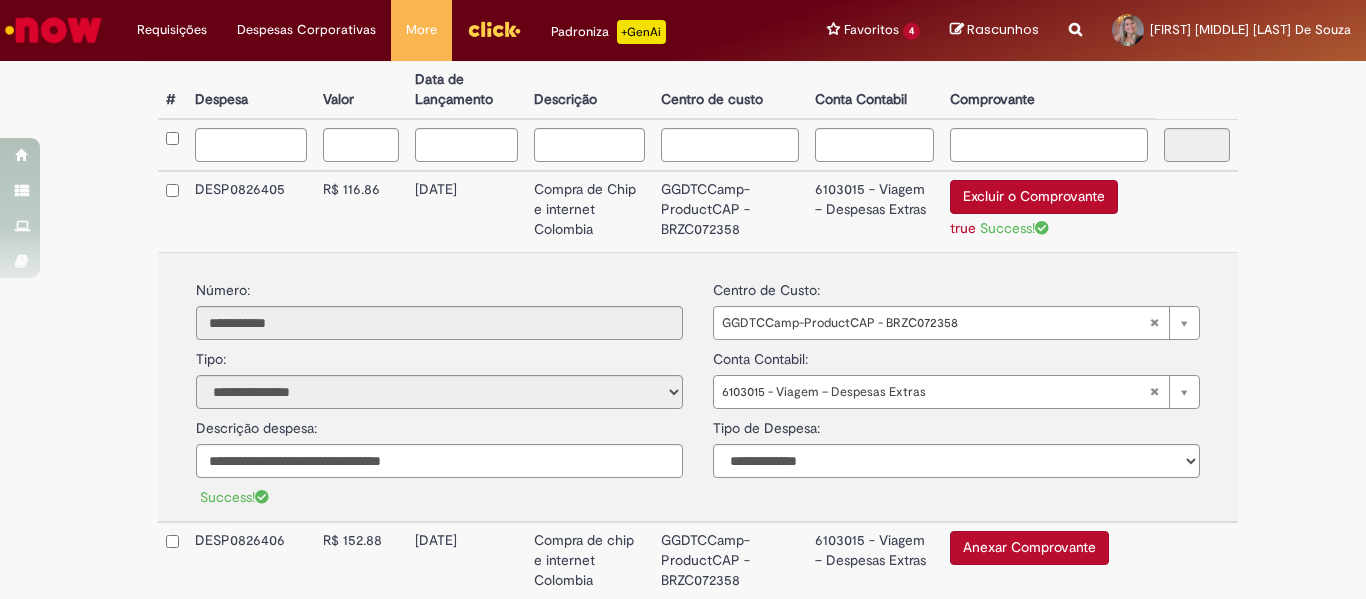 click on "**********" at bounding box center (683, 268) 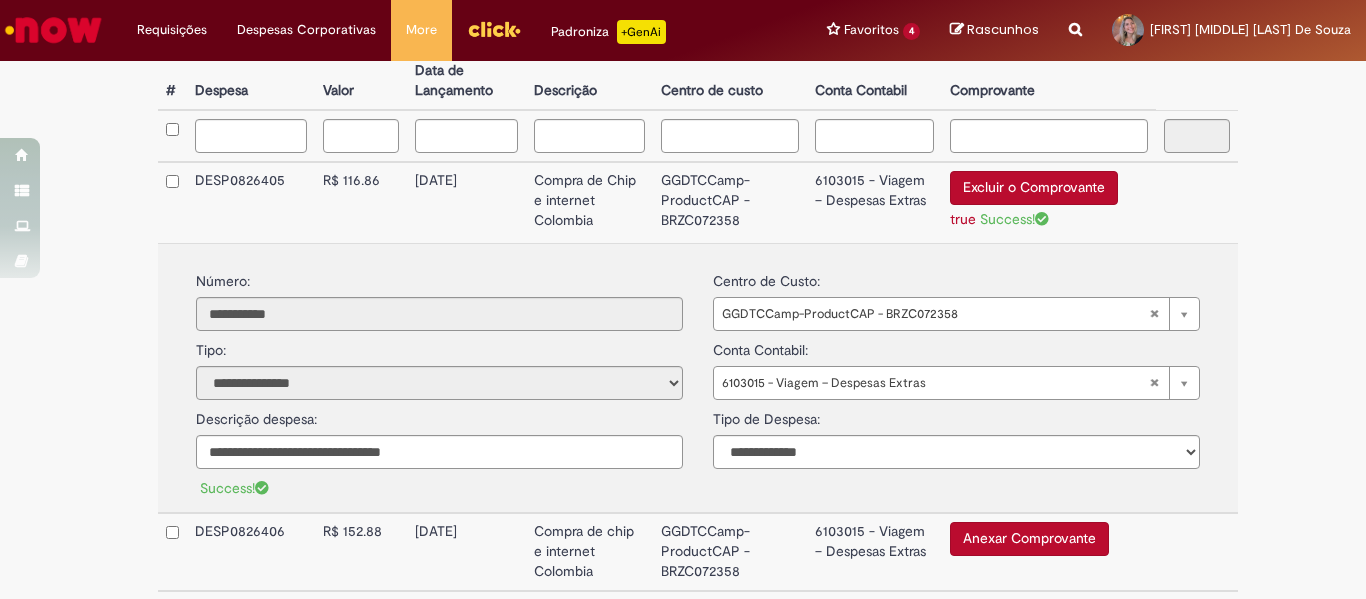 scroll, scrollTop: 551, scrollLeft: 0, axis: vertical 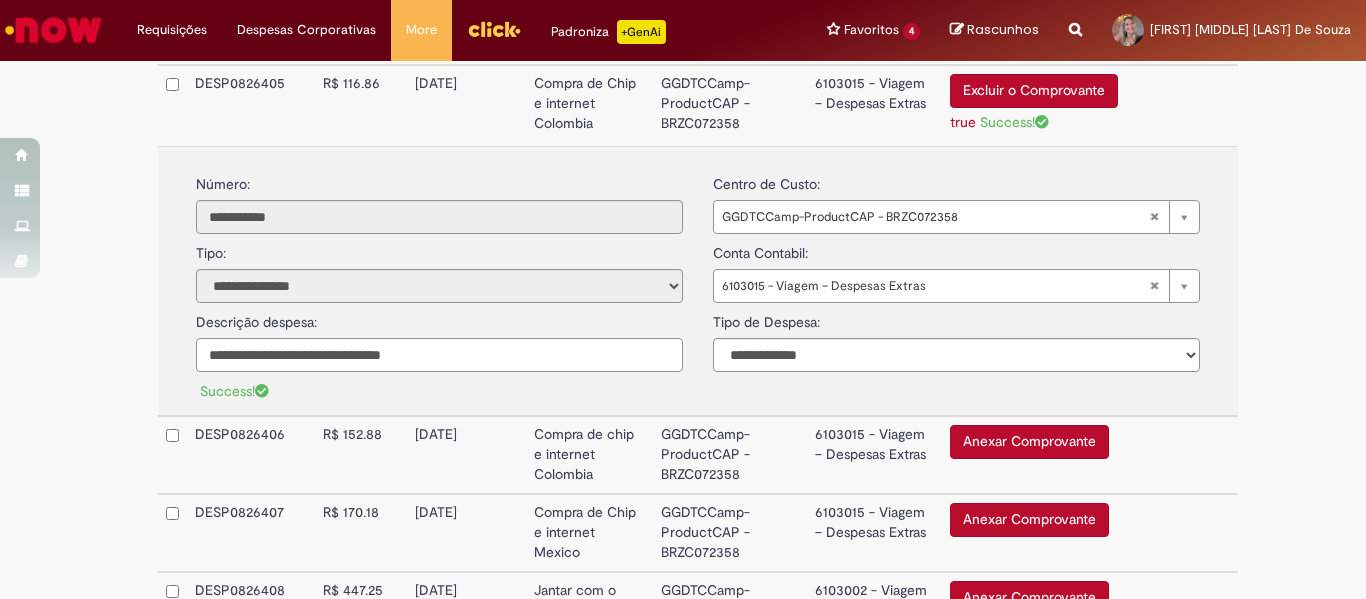 click on "**********" at bounding box center (439, 355) 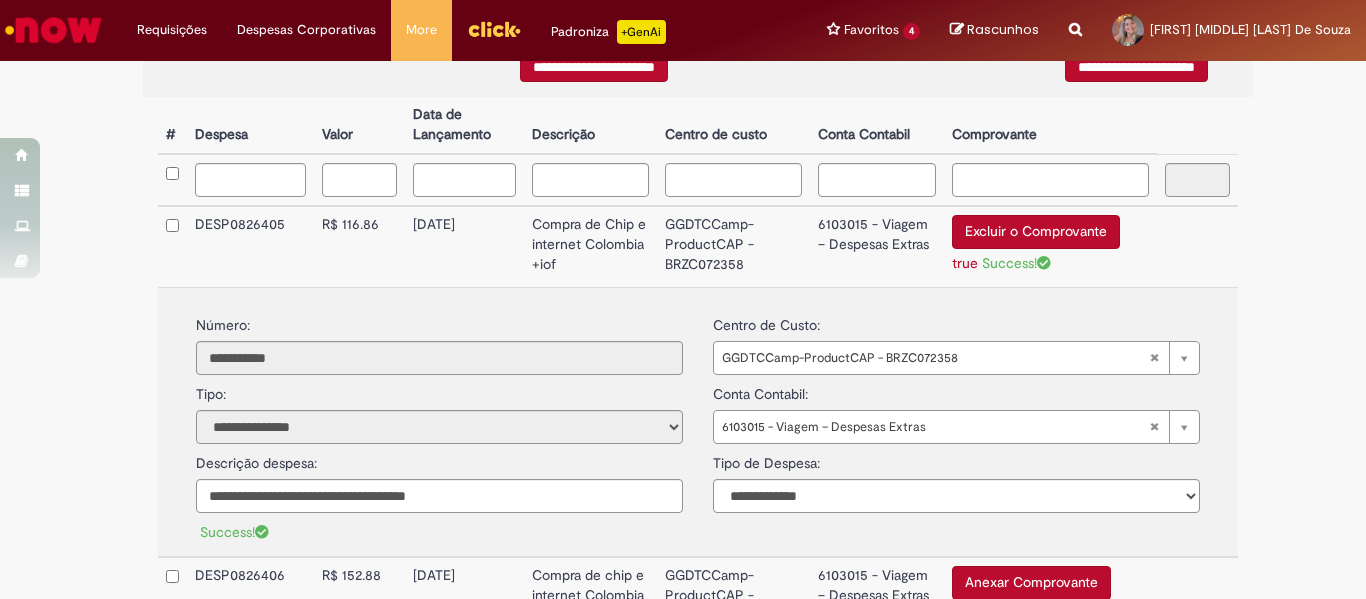 scroll, scrollTop: 525, scrollLeft: 0, axis: vertical 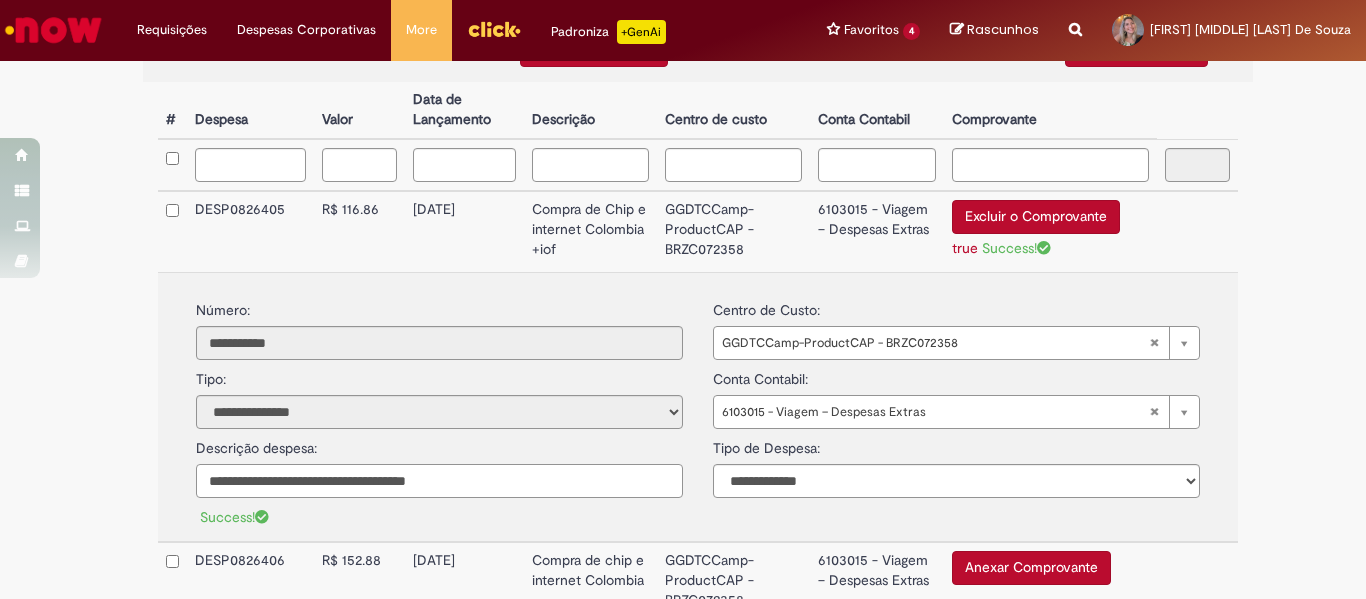 drag, startPoint x: 549, startPoint y: 488, endPoint x: 527, endPoint y: 488, distance: 22 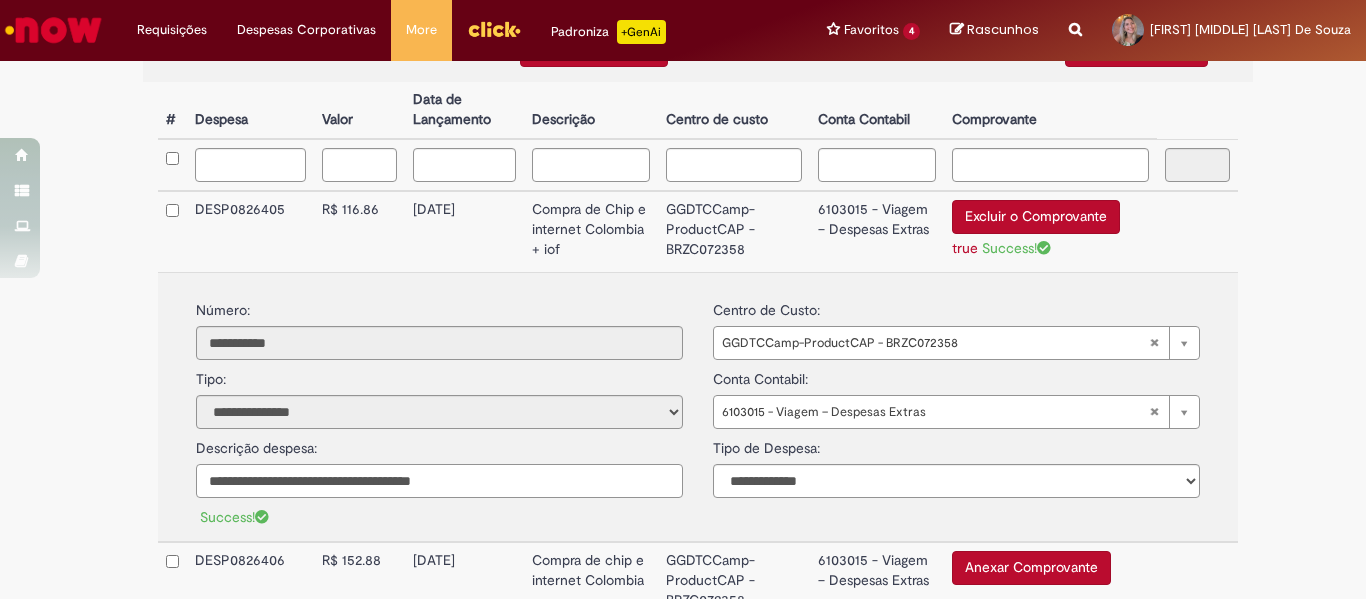 type on "**********" 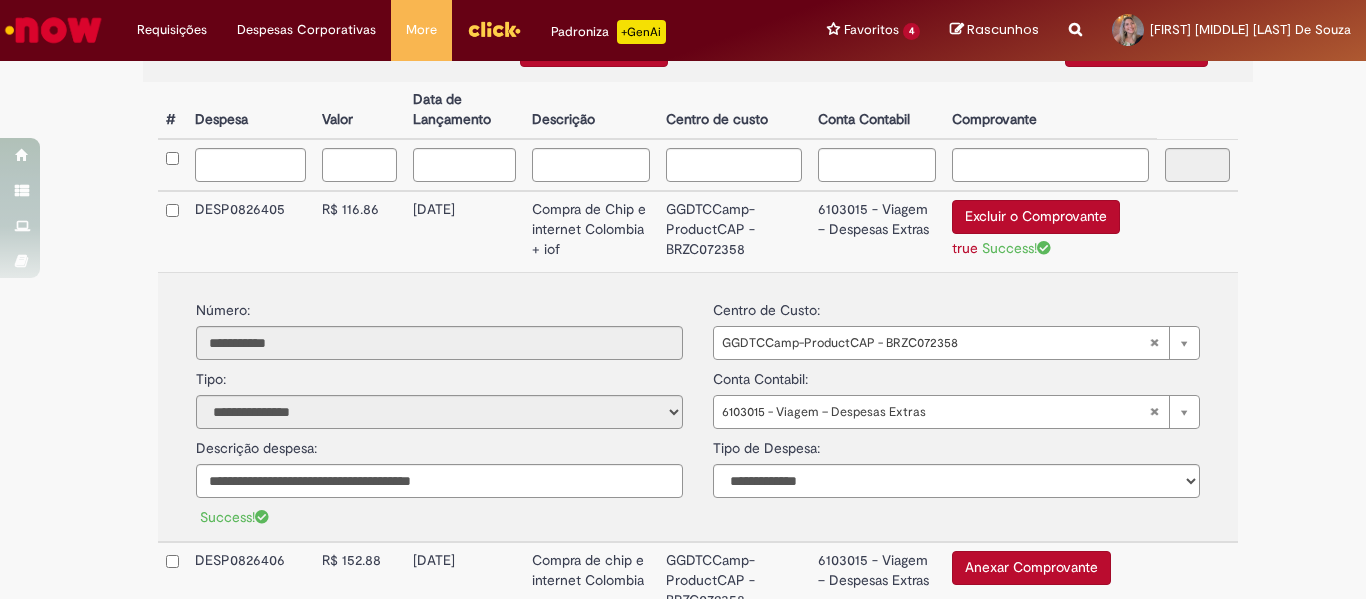 click on "GGDTCCamp-ProductCAP - BRZC072358" at bounding box center [734, 231] 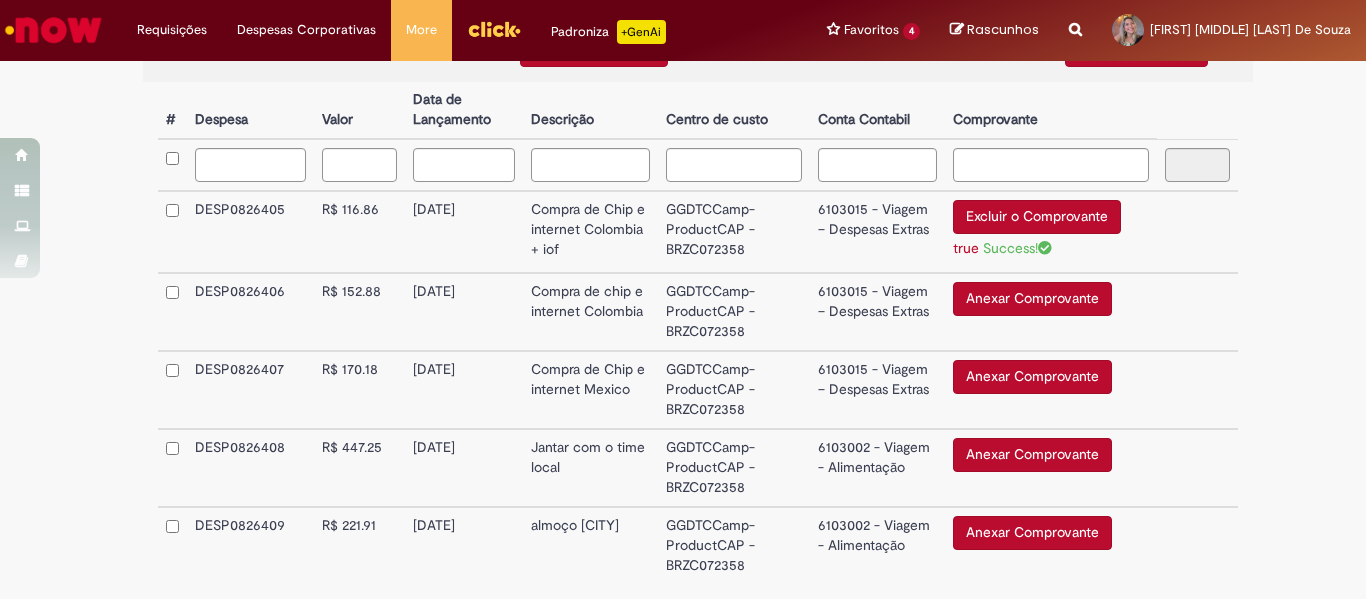 click on "R$ 116.86" at bounding box center (359, 232) 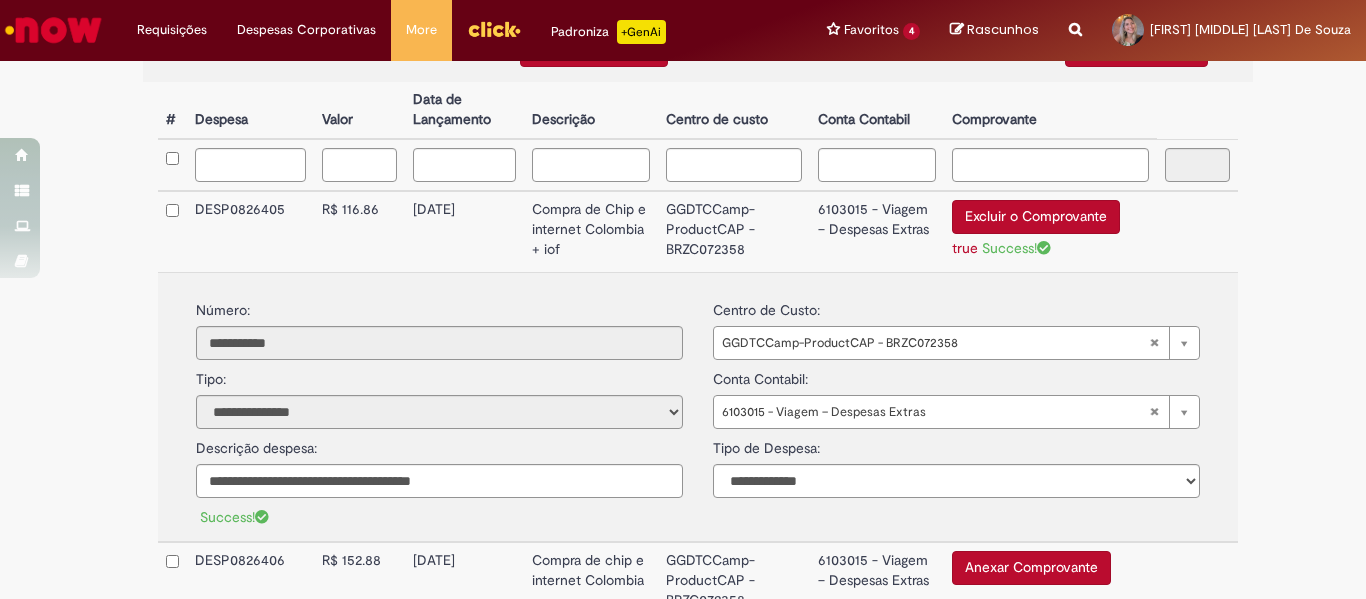 click on "R$ 116.86" at bounding box center (359, 231) 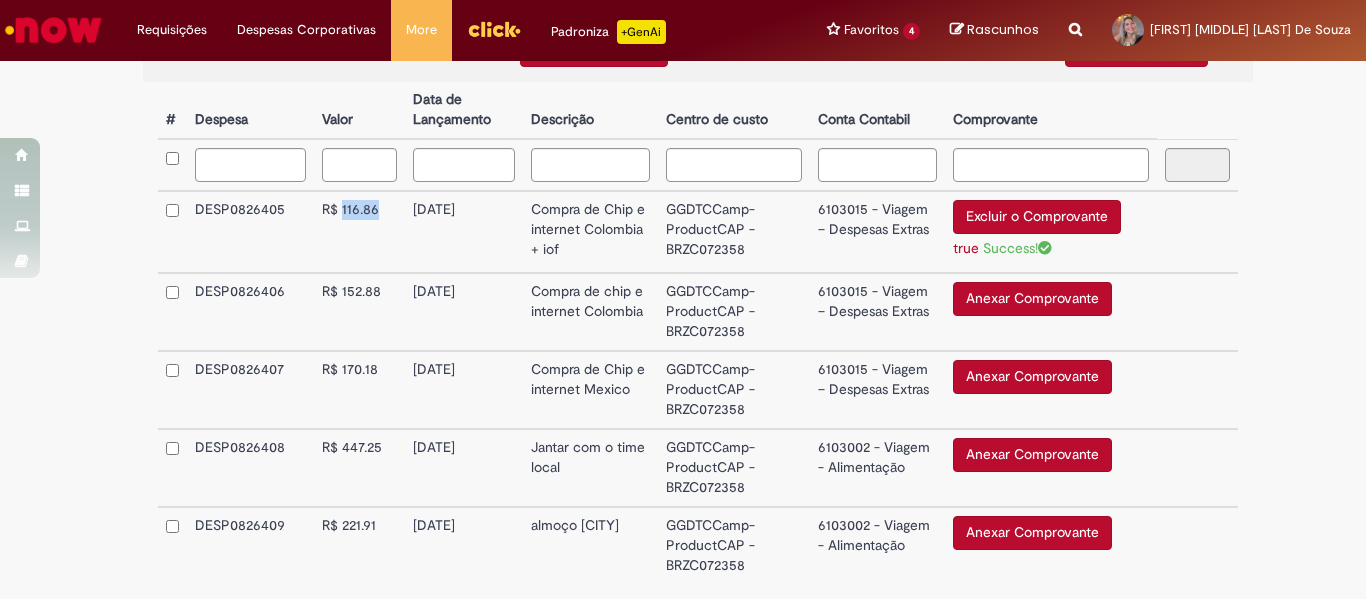 click on "R$ 116.86" at bounding box center [359, 232] 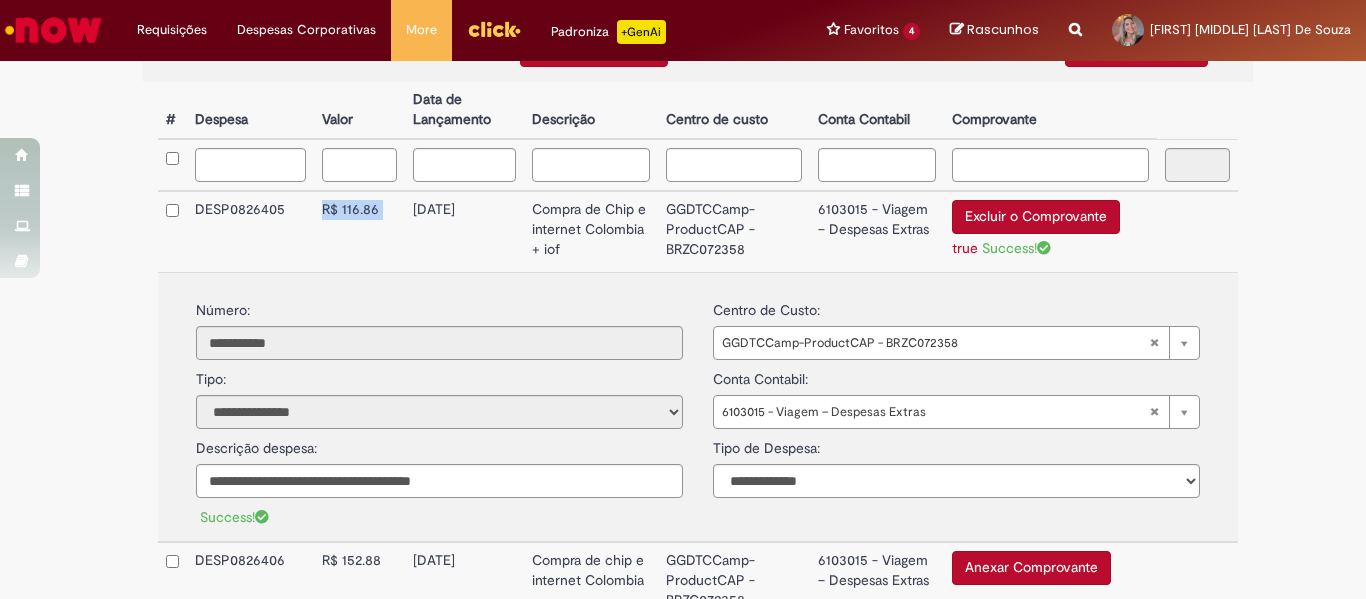 click on "R$ 116.86" at bounding box center (359, 231) 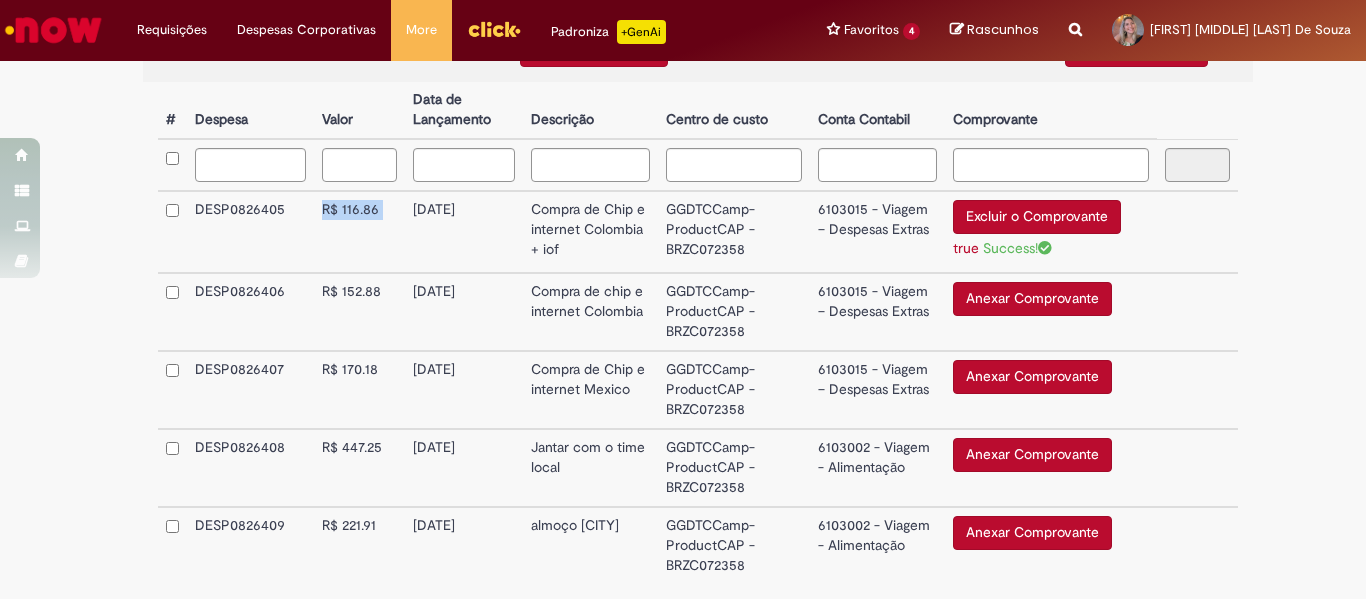 click on "R$ 116.86" at bounding box center (359, 232) 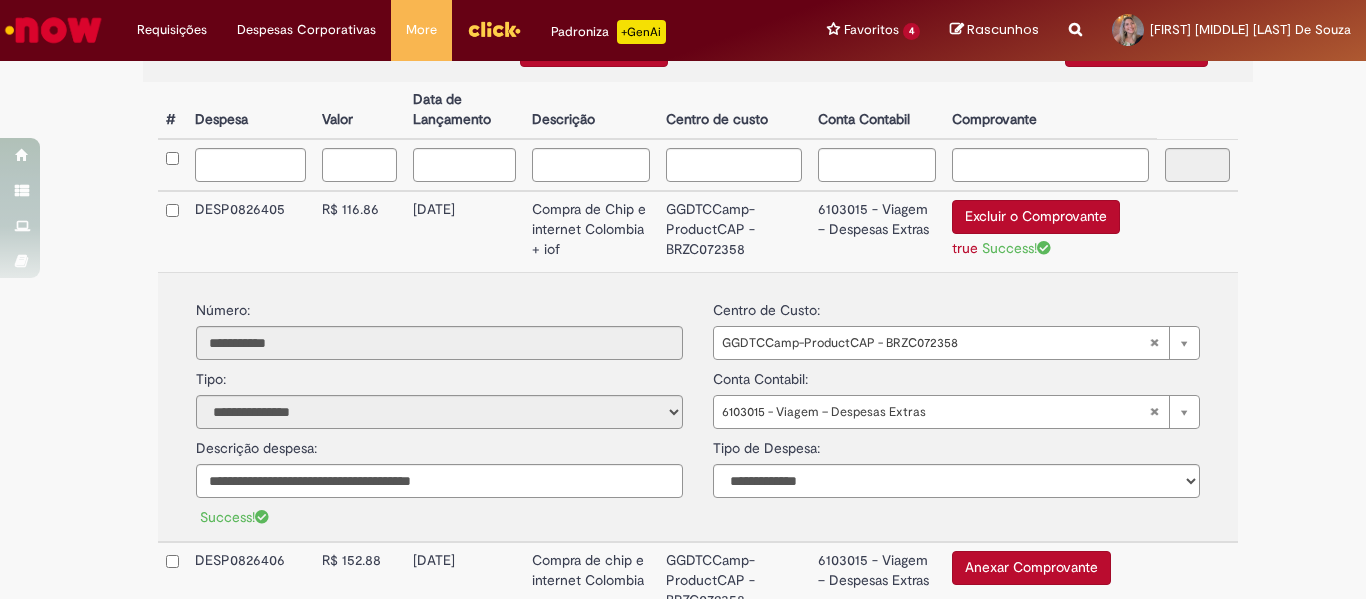 click on "[DATE]" at bounding box center (464, 231) 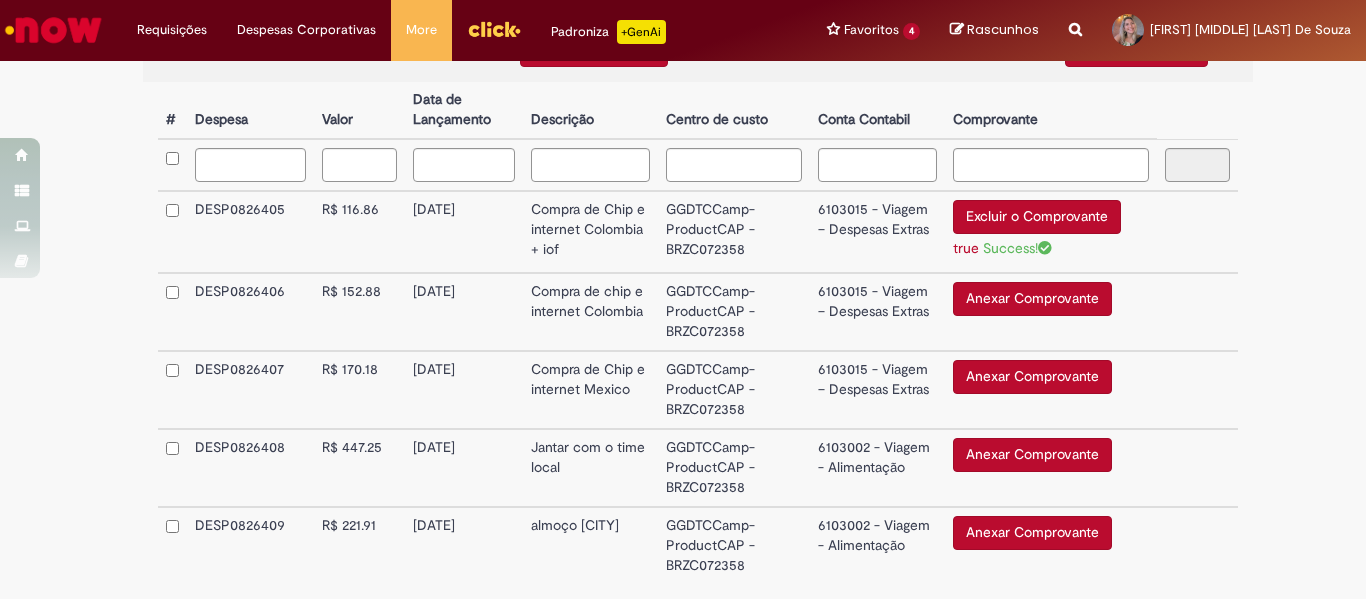 click on "Compra de chip e internet  Colombia" at bounding box center [590, 312] 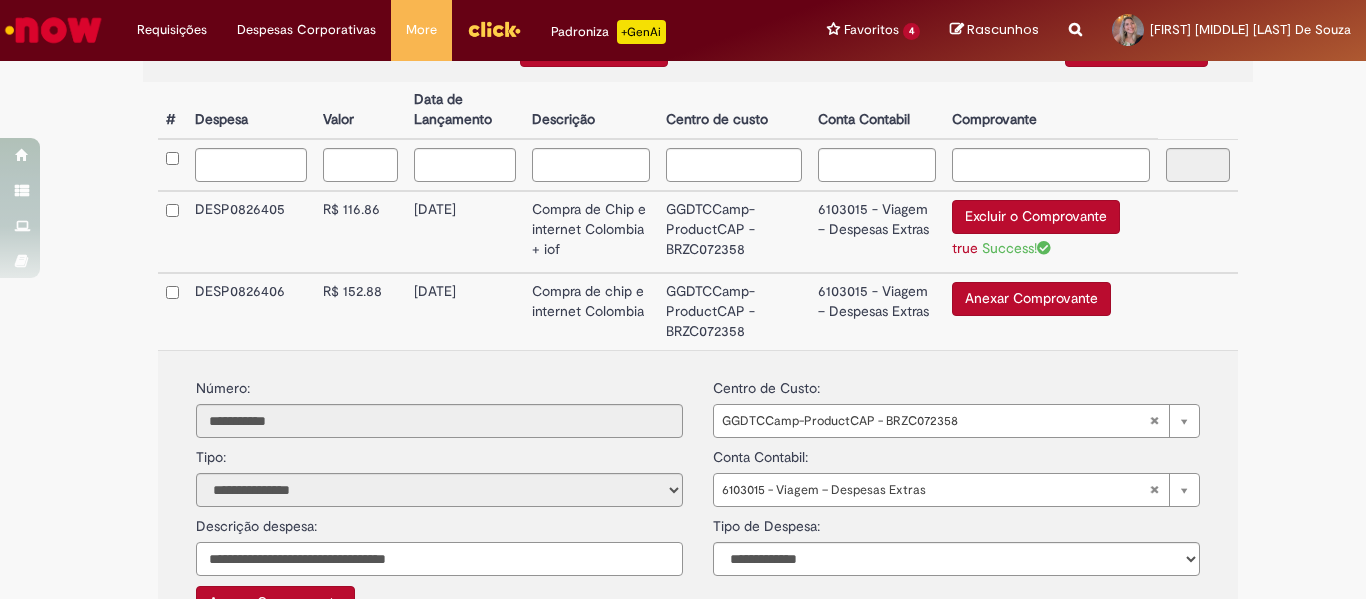 drag, startPoint x: 465, startPoint y: 566, endPoint x: 374, endPoint y: 567, distance: 91.00549 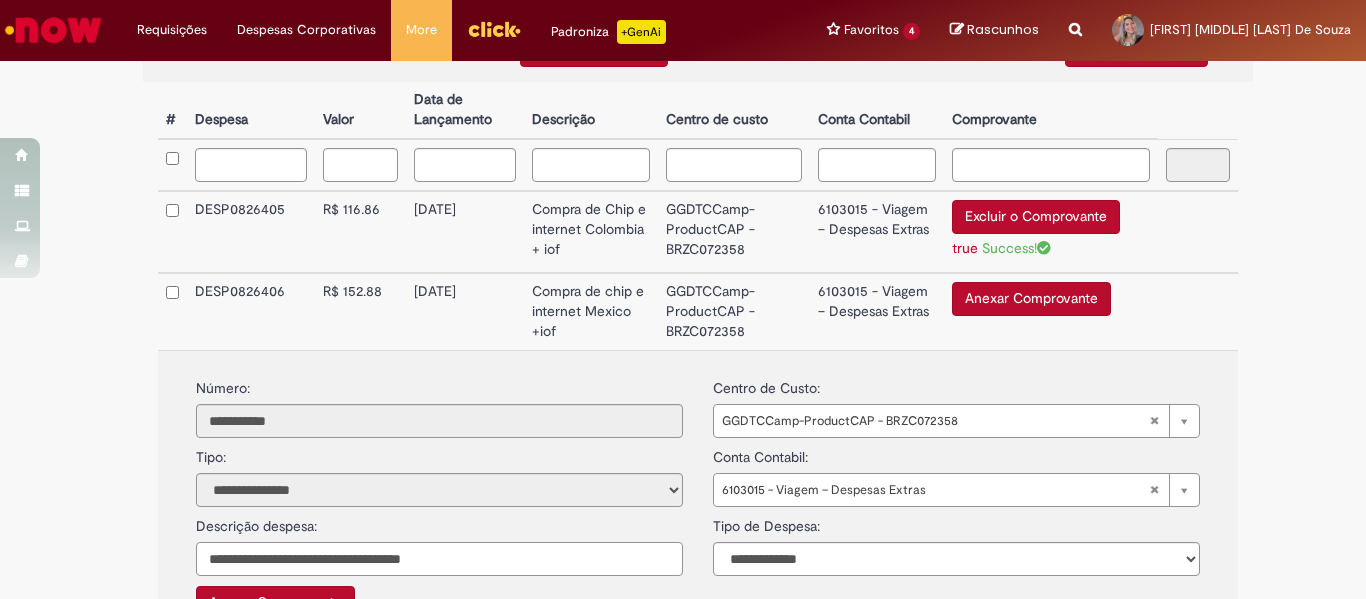 type on "**********" 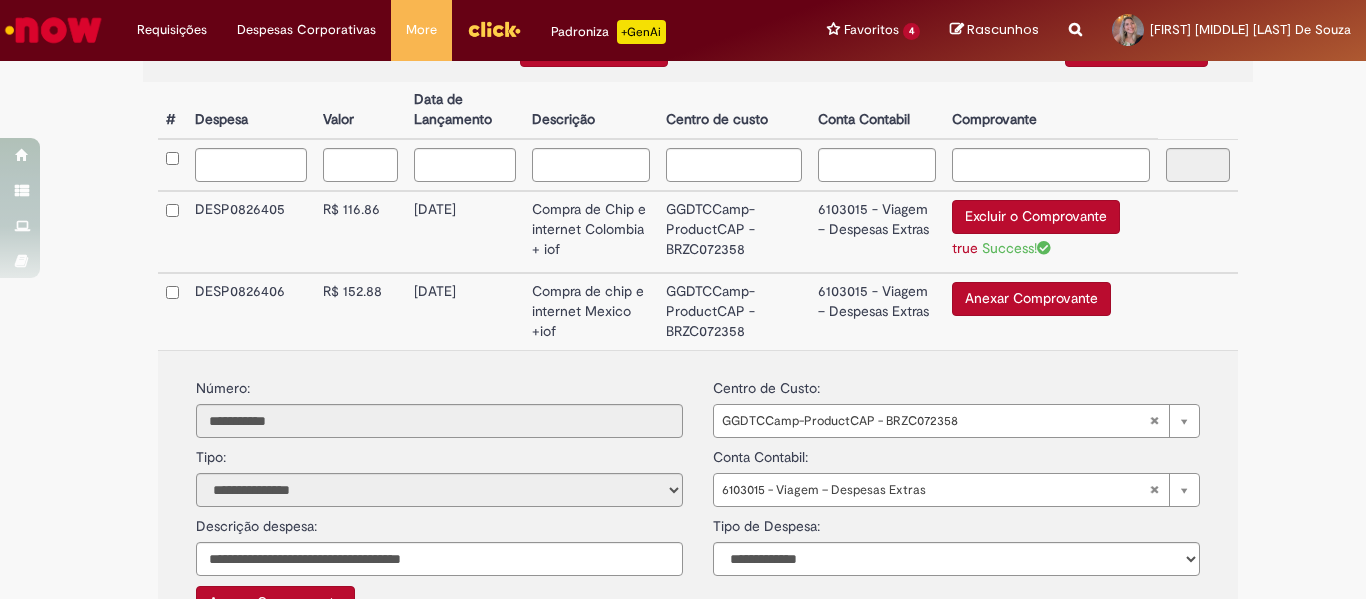 click on "**********" at bounding box center [698, 492] 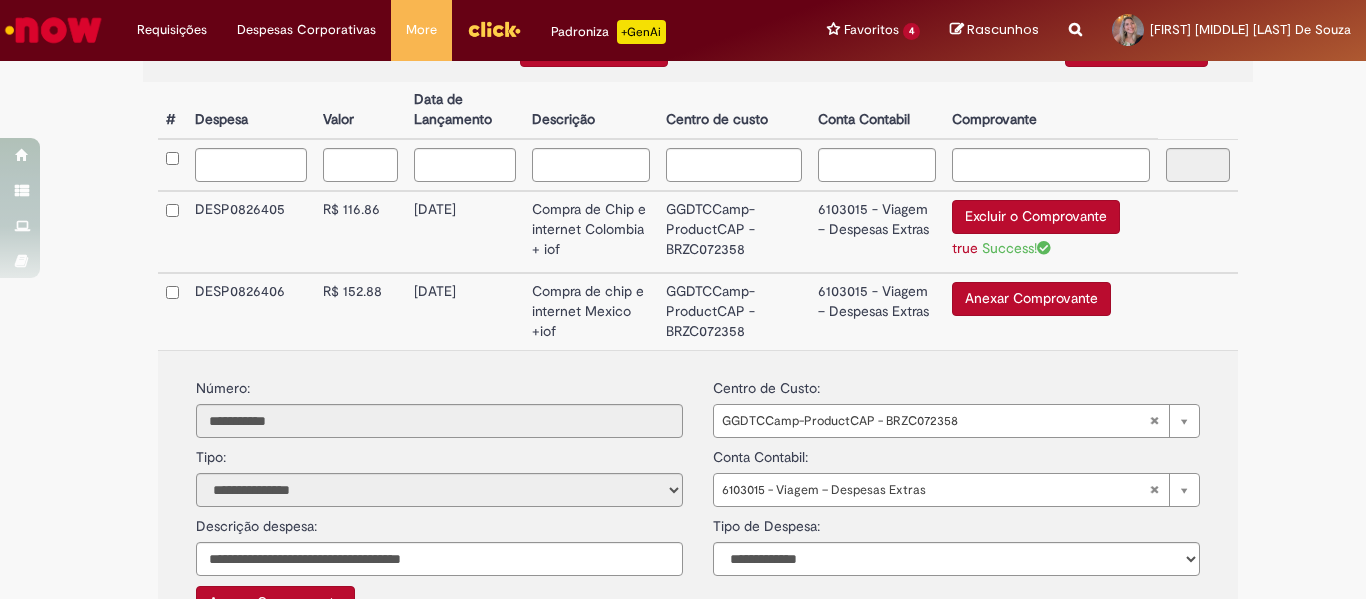 click on "Anexar Comprovante" at bounding box center [1031, 299] 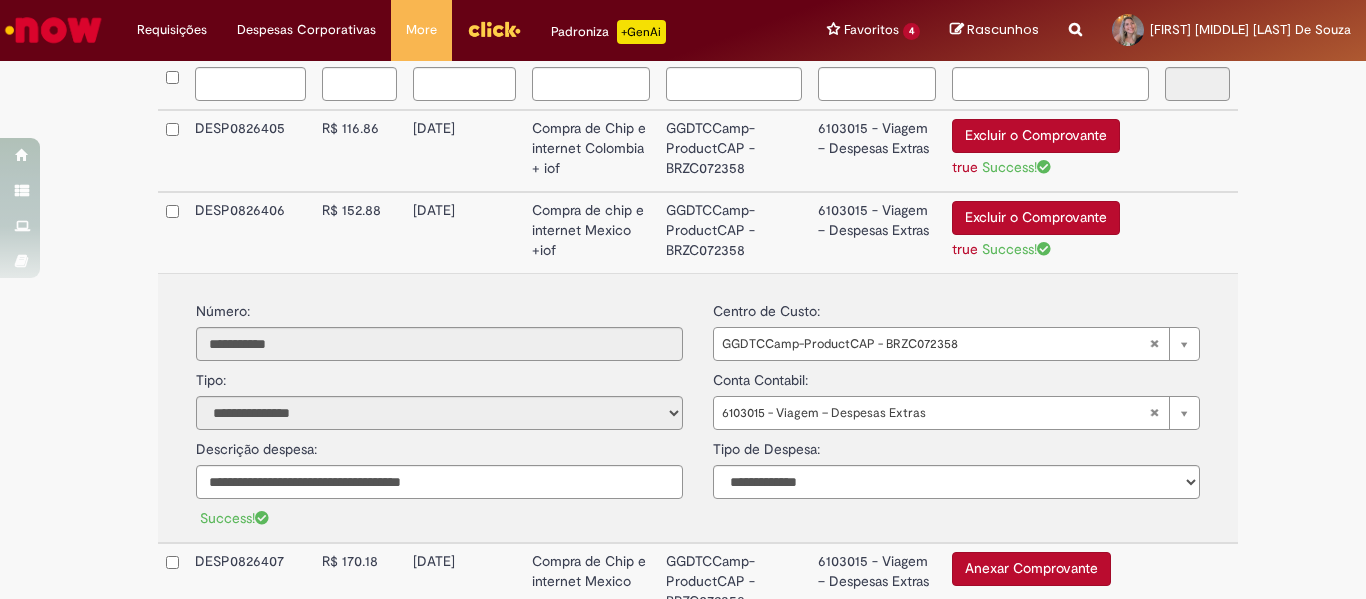 scroll, scrollTop: 588, scrollLeft: 0, axis: vertical 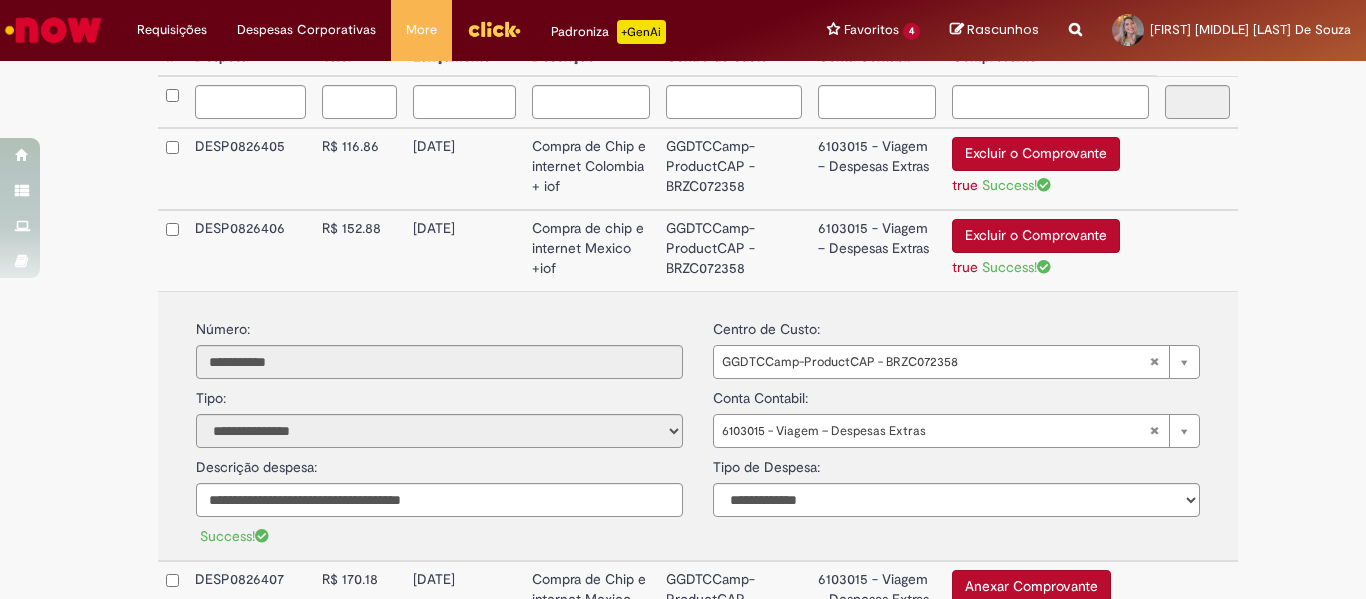 click on "**********" at bounding box center [698, 406] 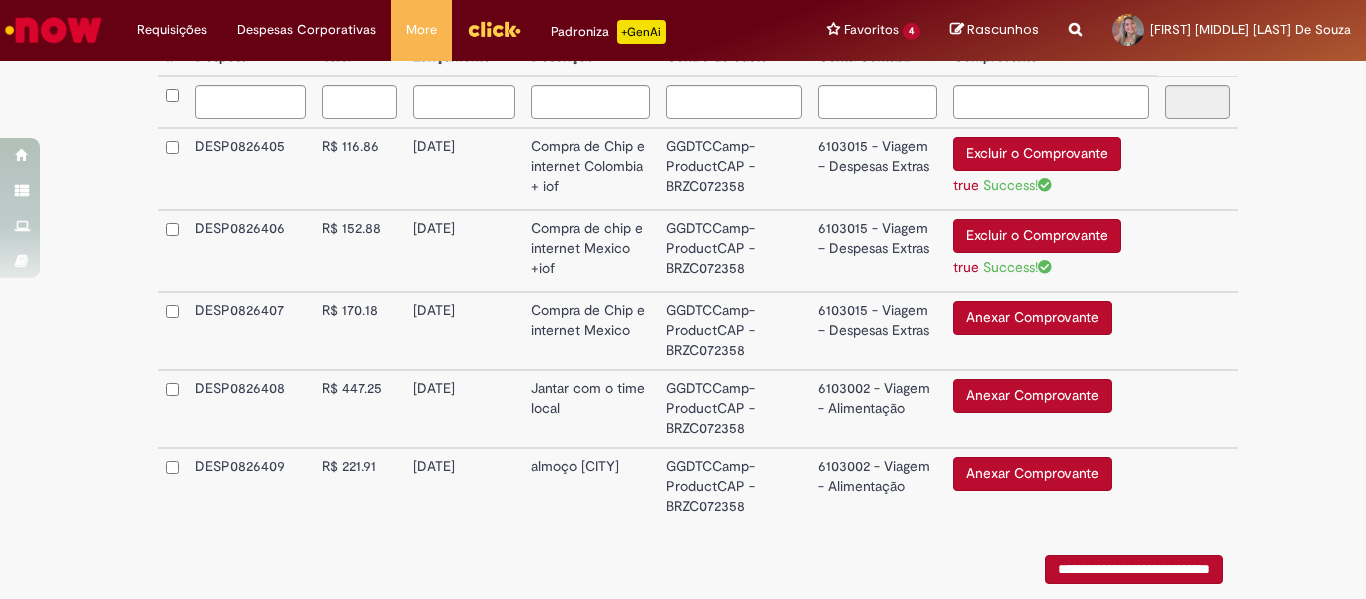 click on "[DATE]" at bounding box center [464, 331] 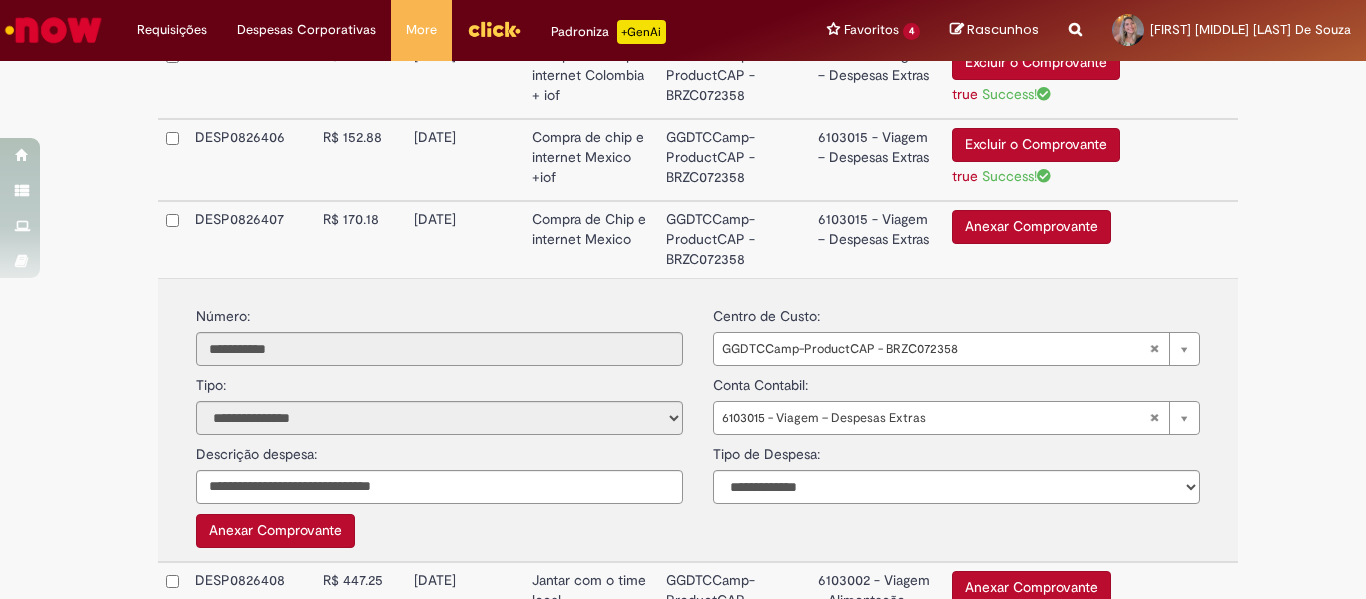 scroll, scrollTop: 697, scrollLeft: 0, axis: vertical 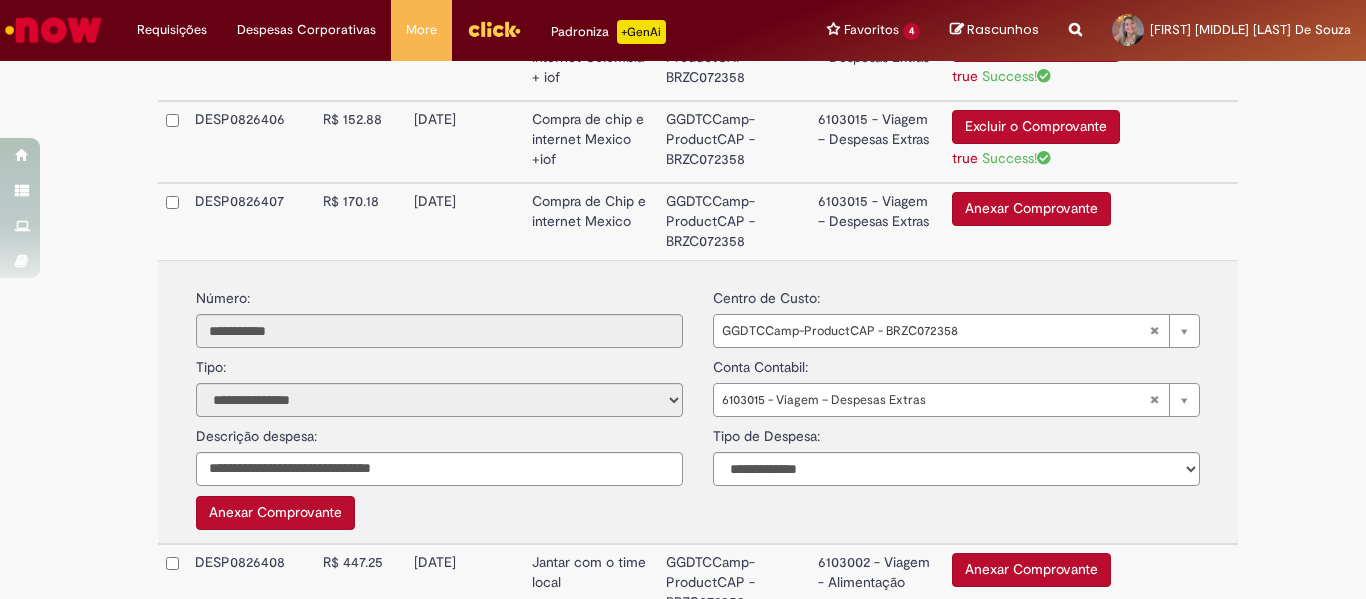 click on "Anexar Comprovante" at bounding box center (1031, 209) 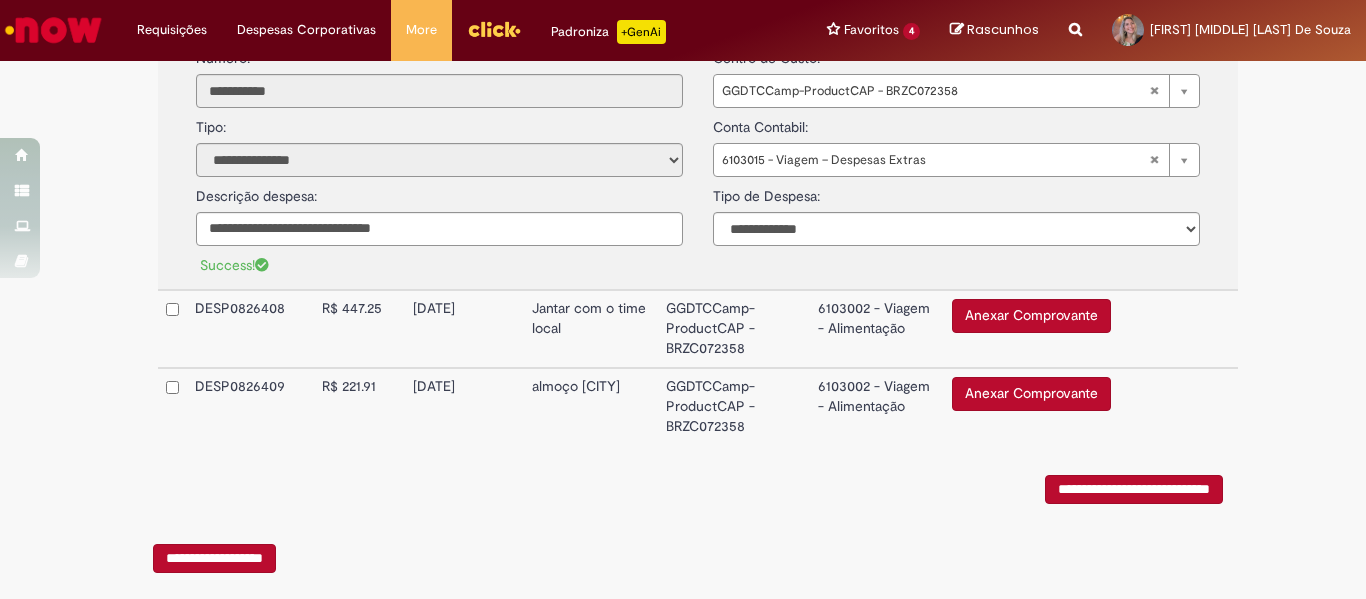 scroll, scrollTop: 950, scrollLeft: 0, axis: vertical 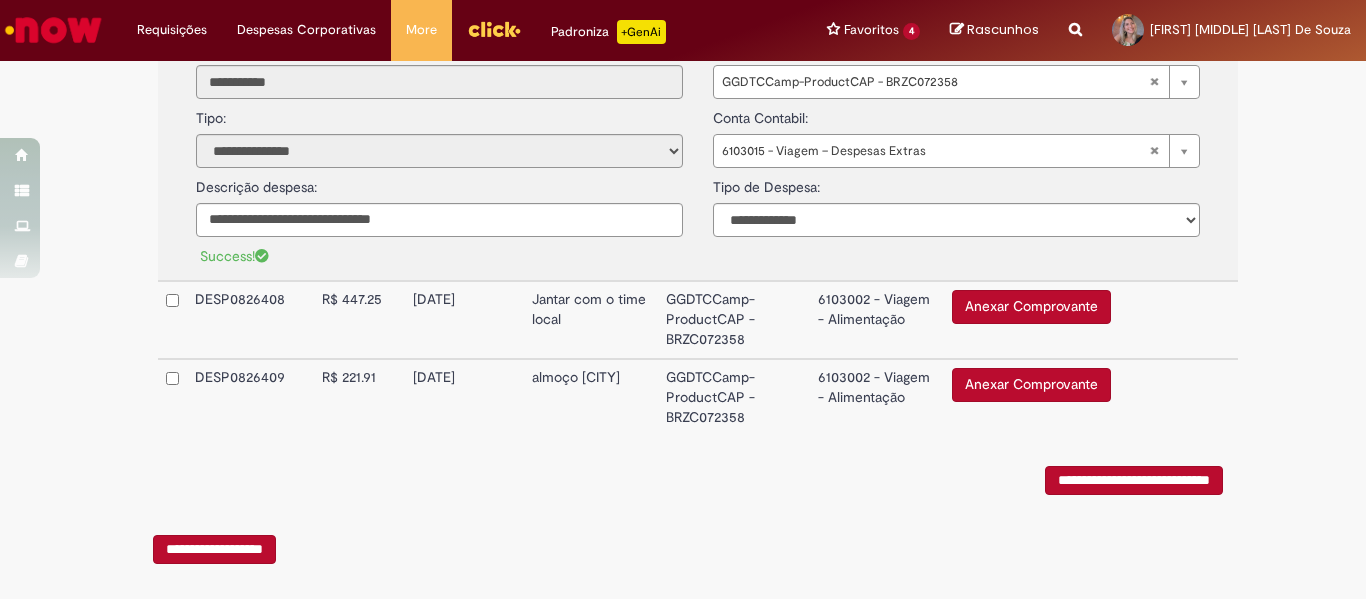 click on "Jantar com o time local" at bounding box center [591, 320] 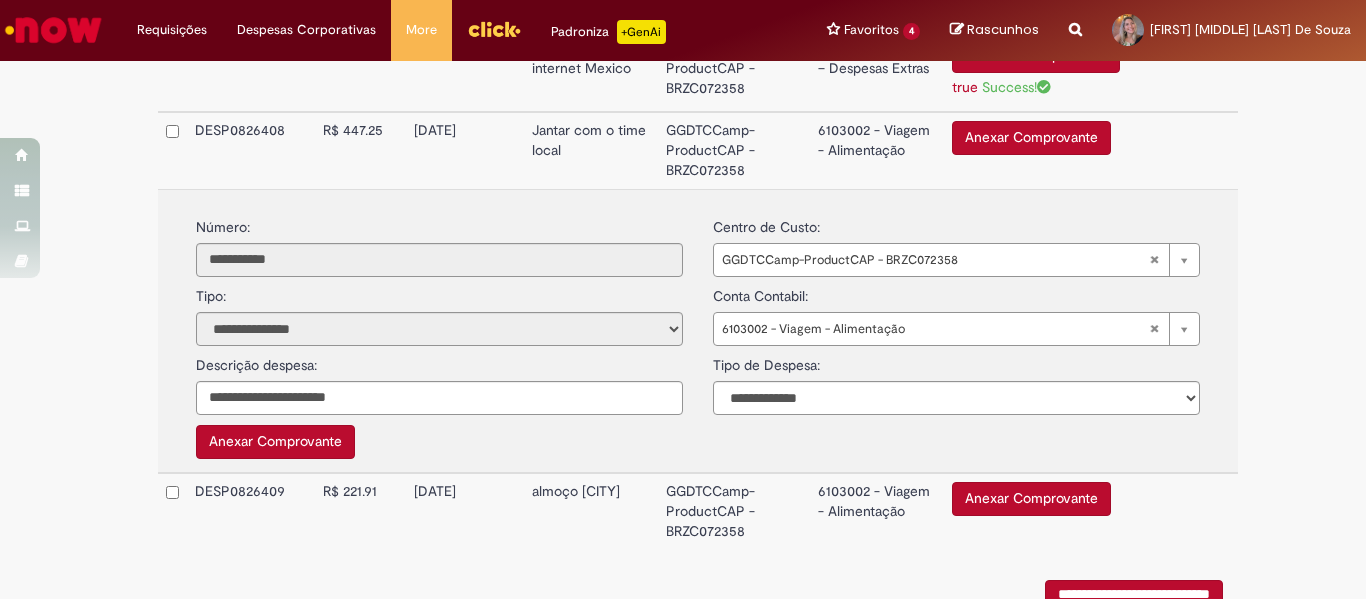 scroll, scrollTop: 835, scrollLeft: 0, axis: vertical 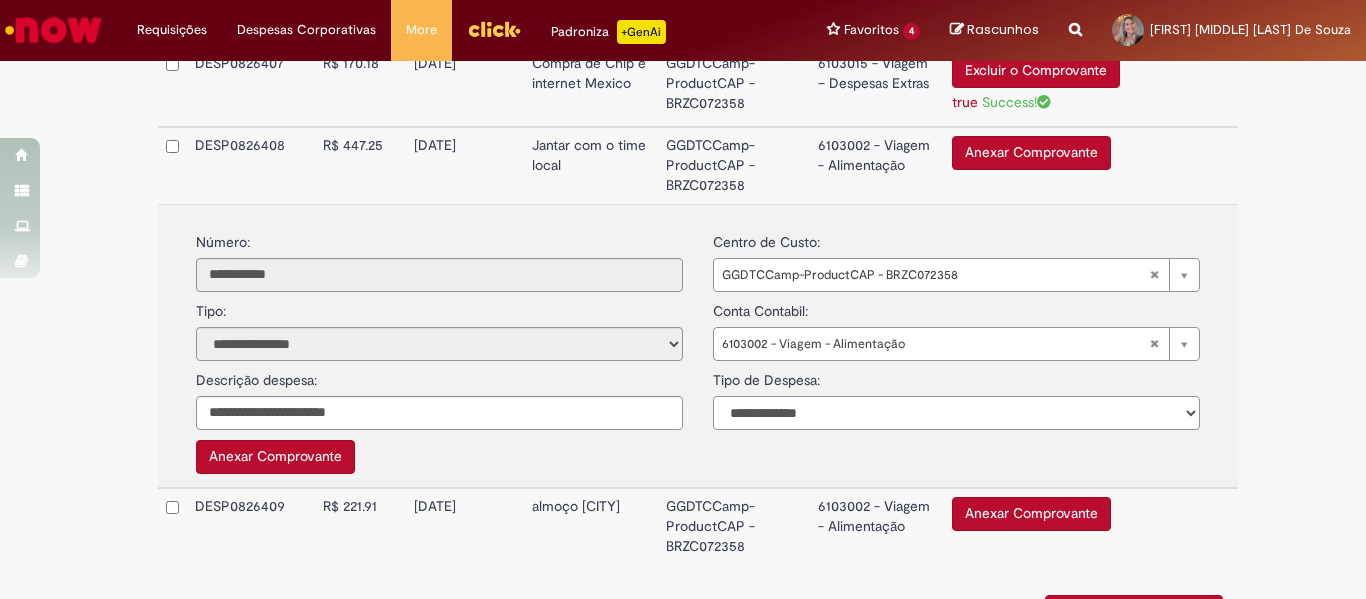 click on "**********" at bounding box center (956, 413) 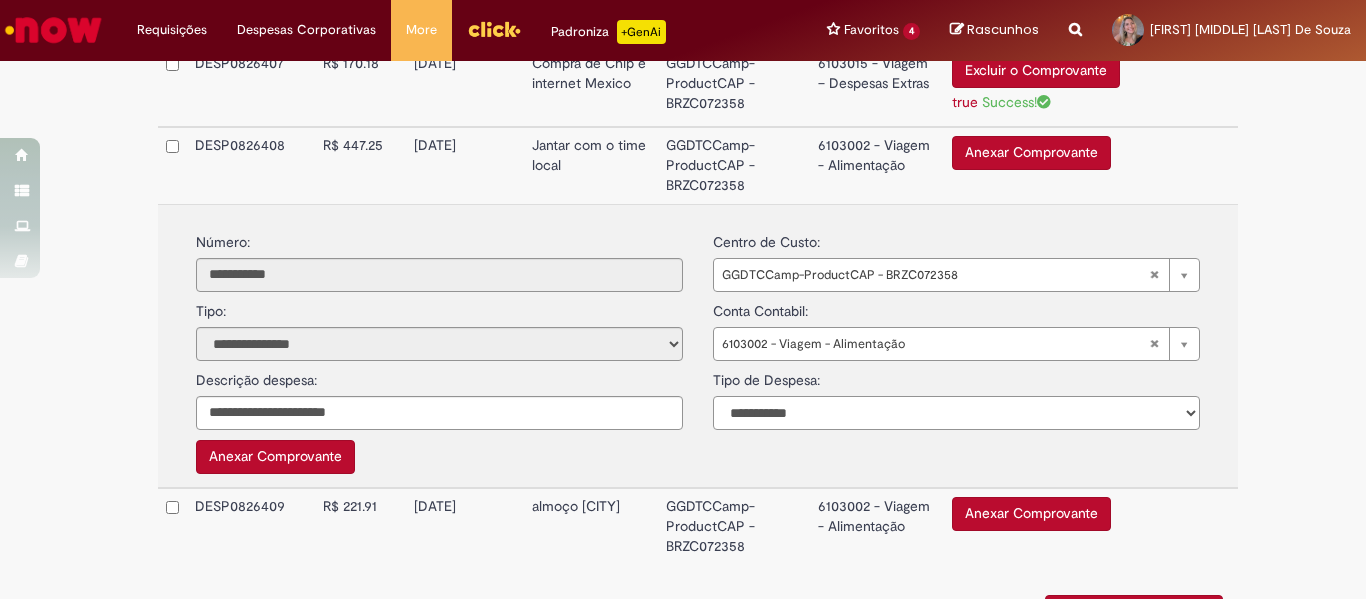 click on "**********" at bounding box center [956, 413] 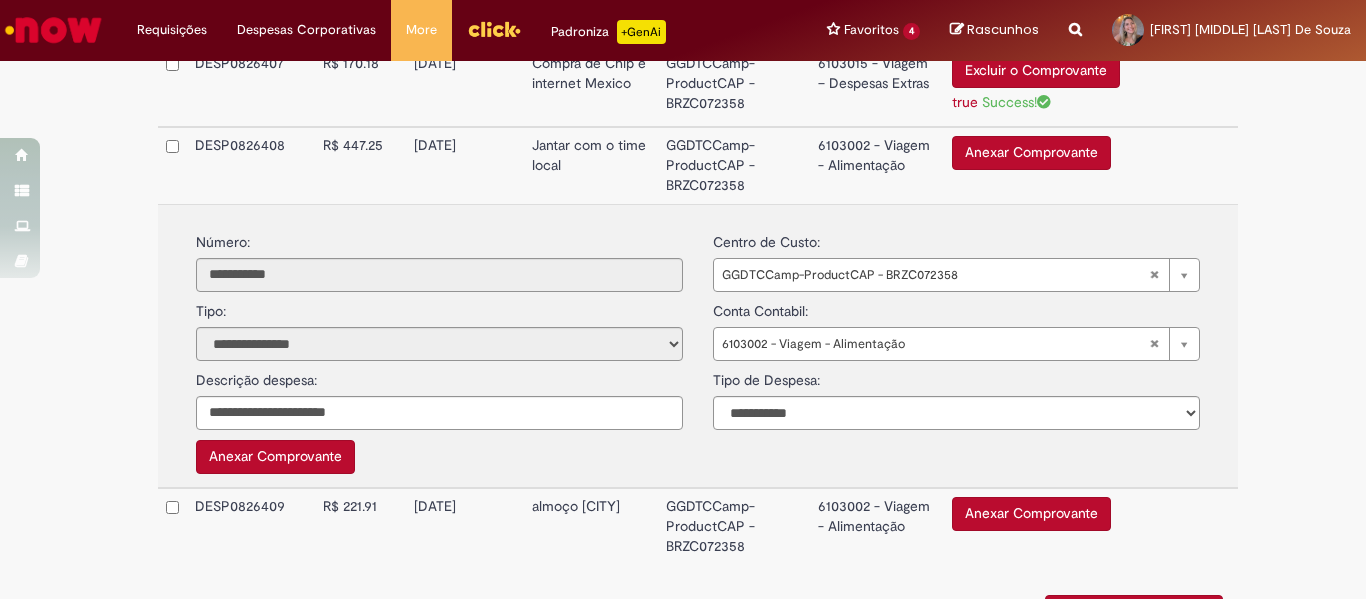 click on "**********" at bounding box center [683, -11] 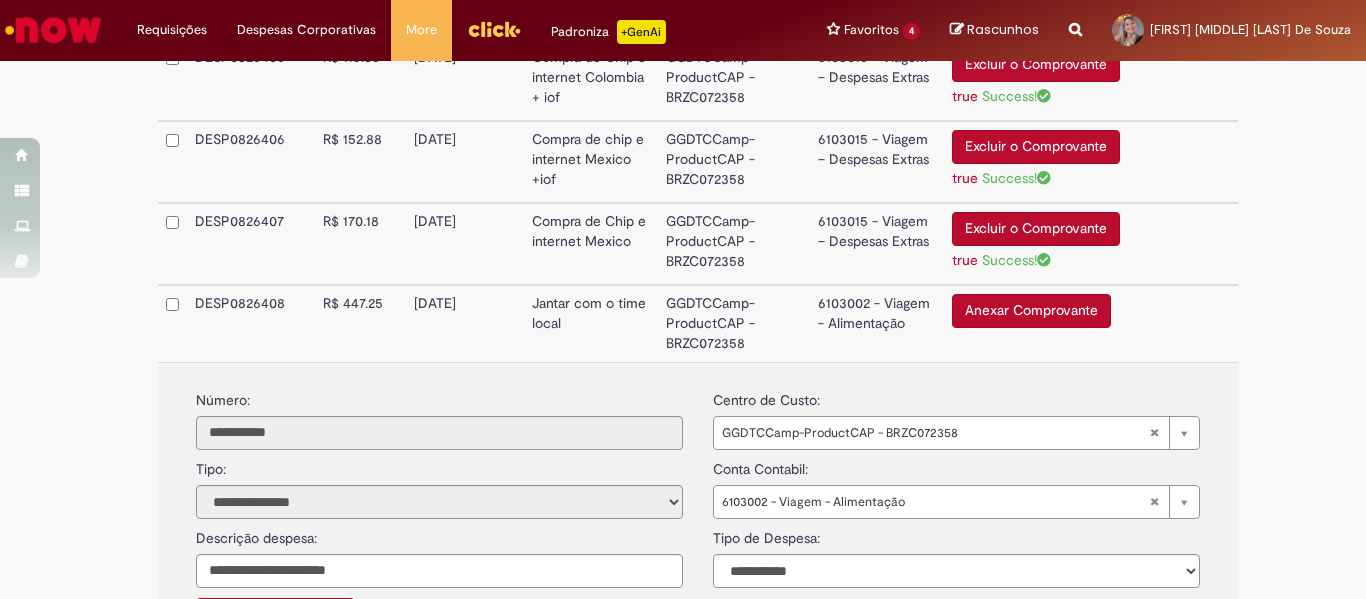 scroll, scrollTop: 674, scrollLeft: 0, axis: vertical 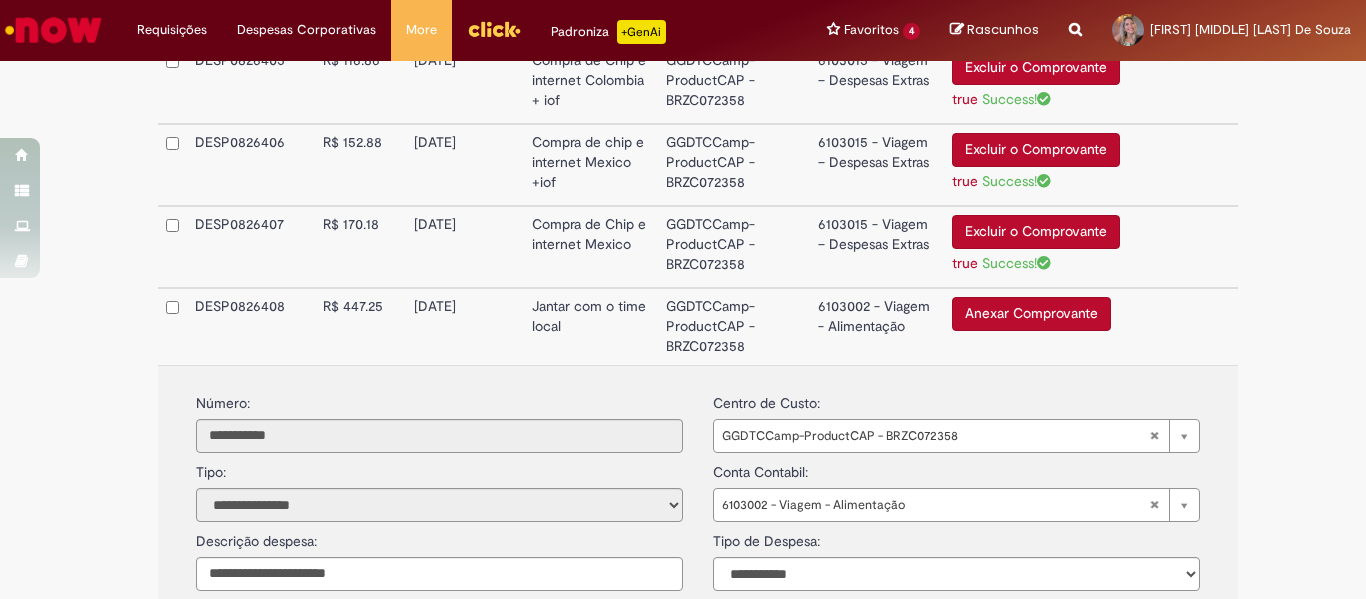 click on "Anexar Comprovante" at bounding box center (1031, 314) 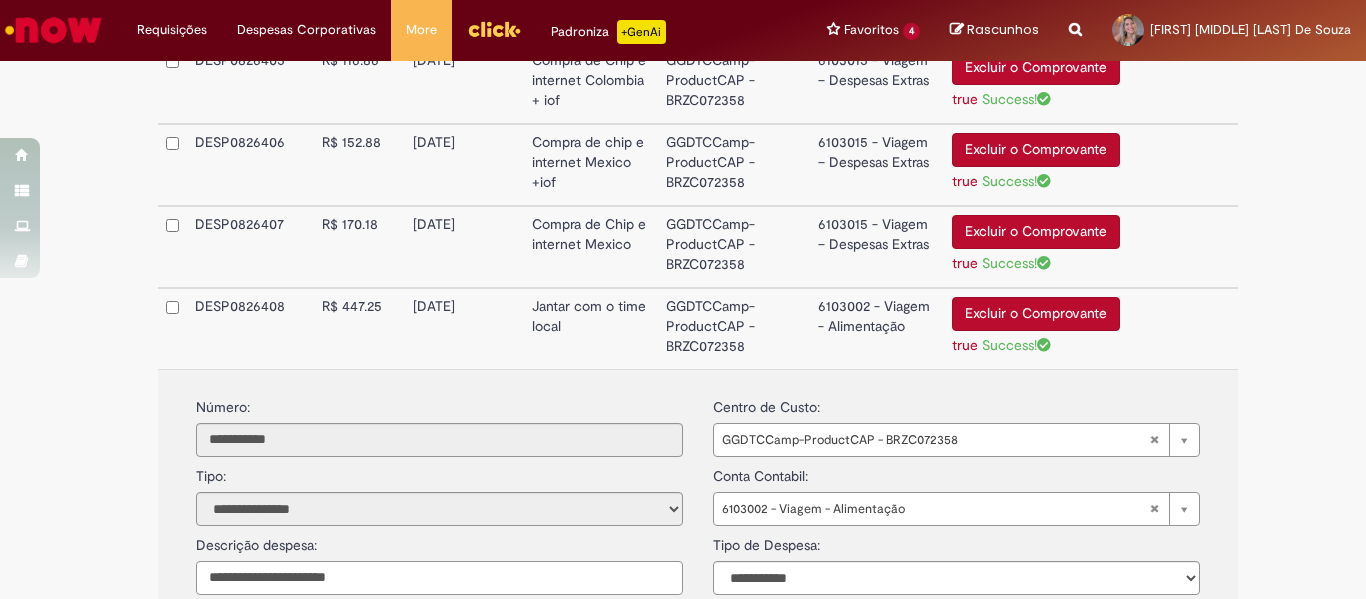 click on "**********" at bounding box center [439, 578] 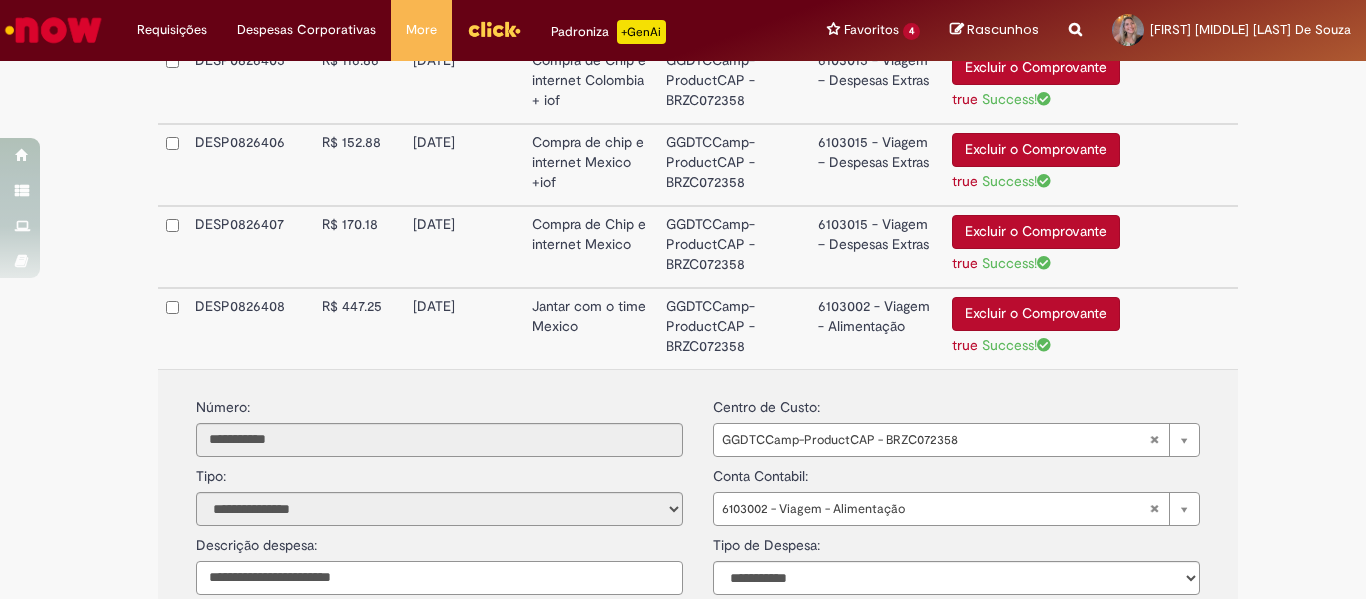 type on "**********" 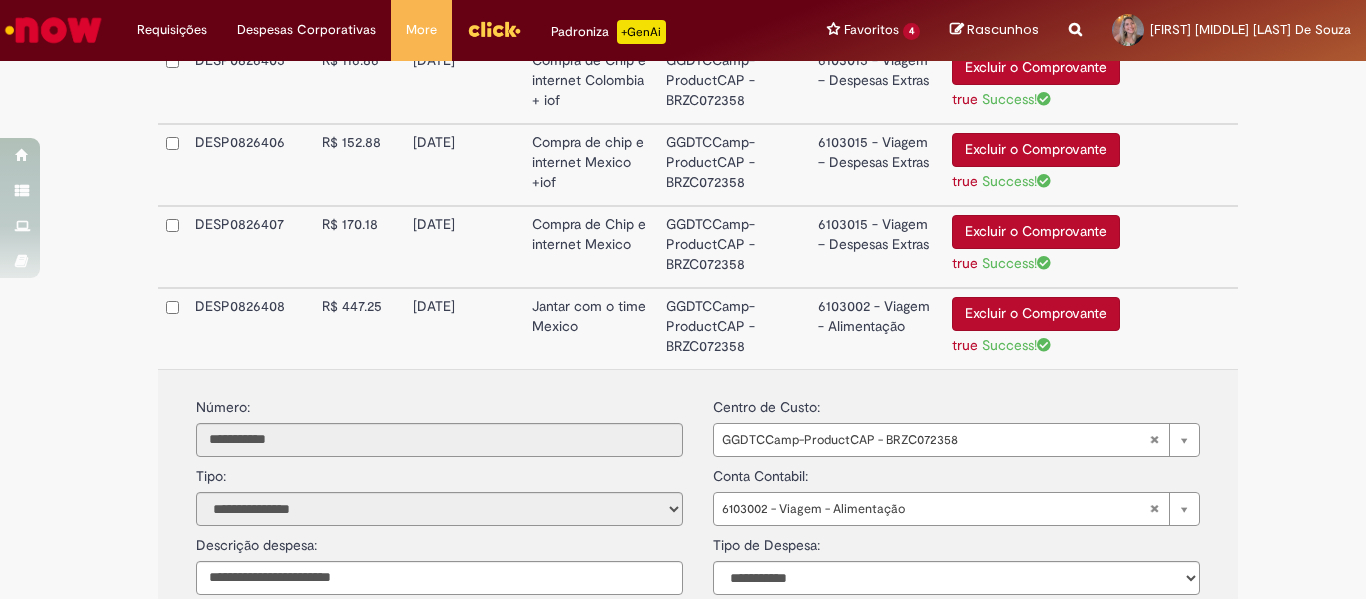 click on "**********" at bounding box center (698, 145) 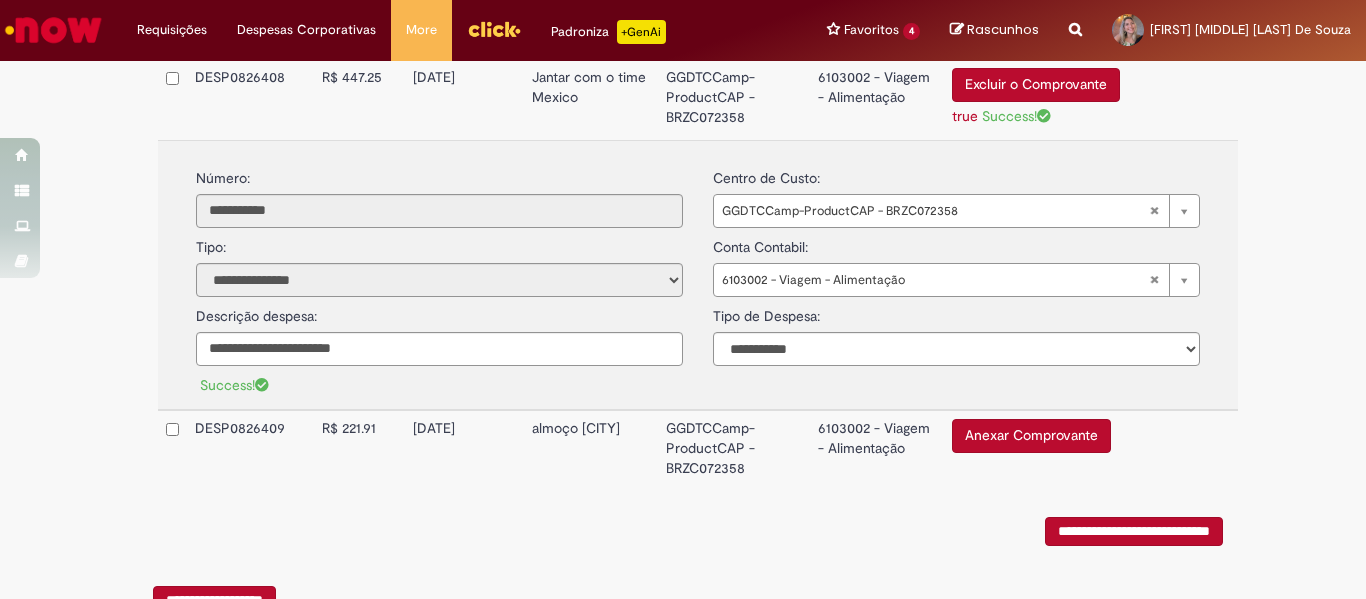 scroll, scrollTop: 906, scrollLeft: 0, axis: vertical 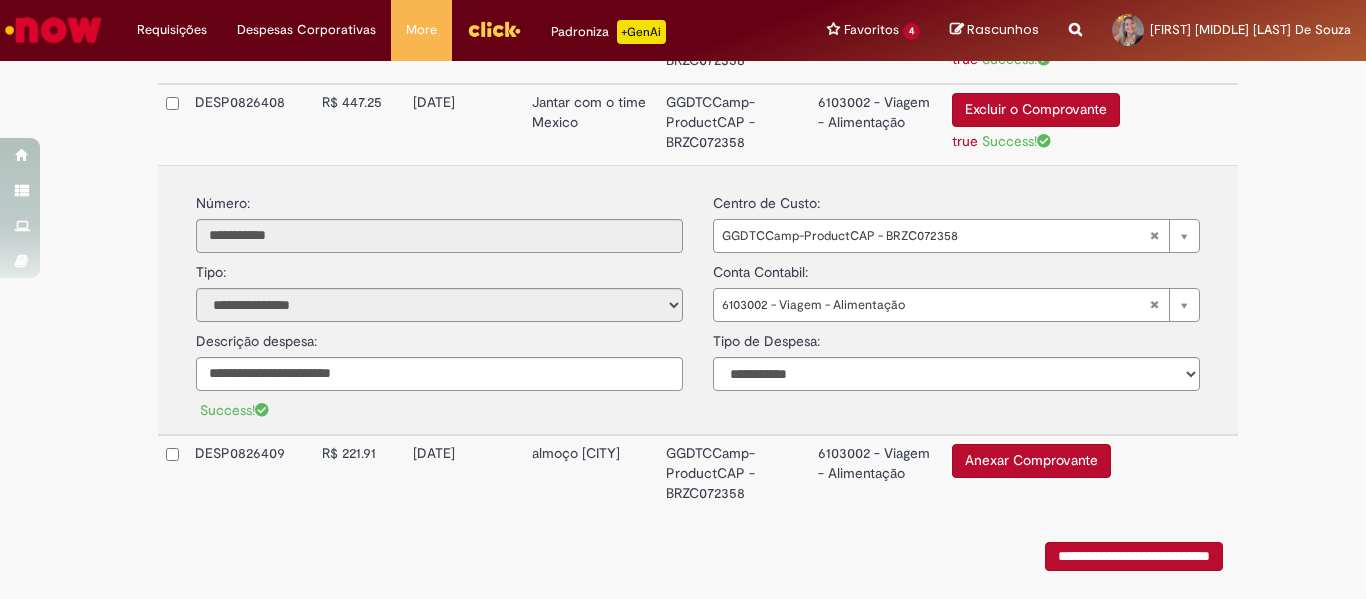 click on "[DATE]" at bounding box center [464, 124] 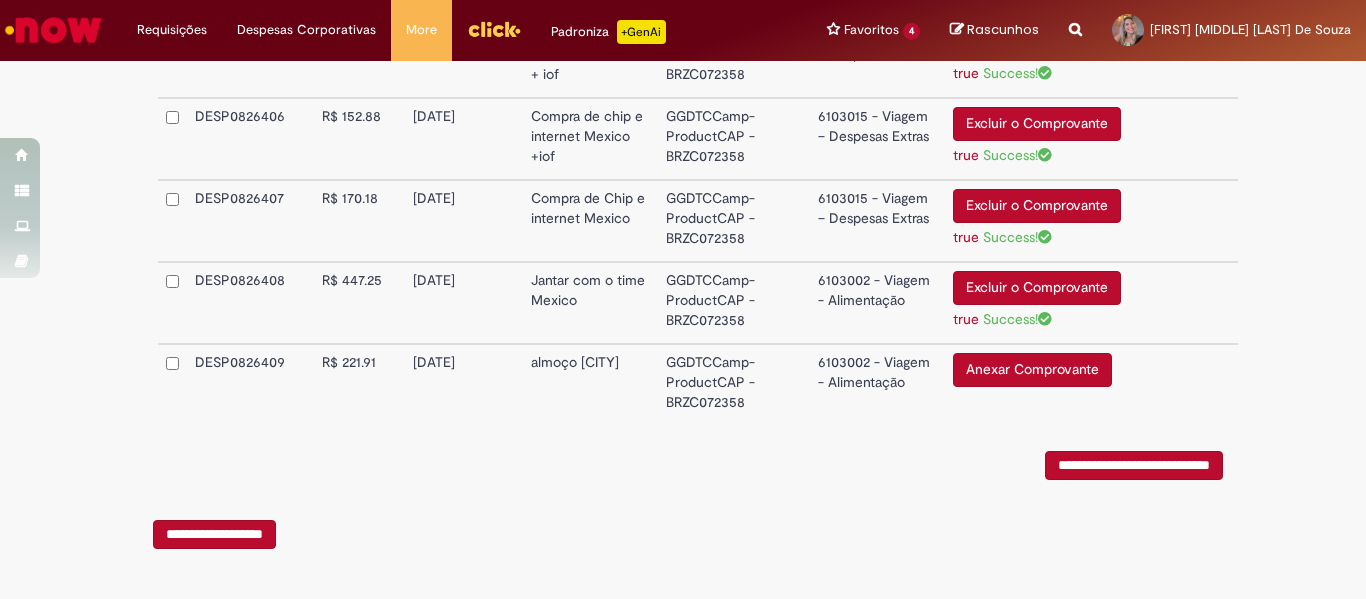 click on "Anexar Comprovante" at bounding box center [1032, 370] 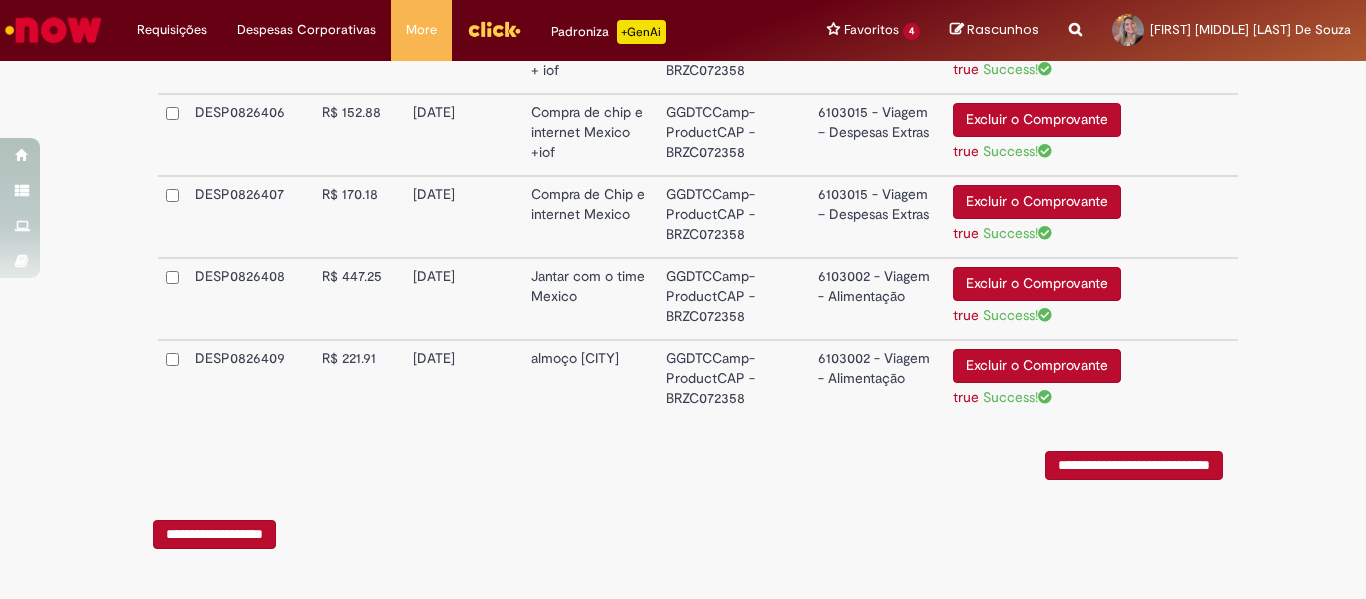 click on "**********" at bounding box center [1134, 465] 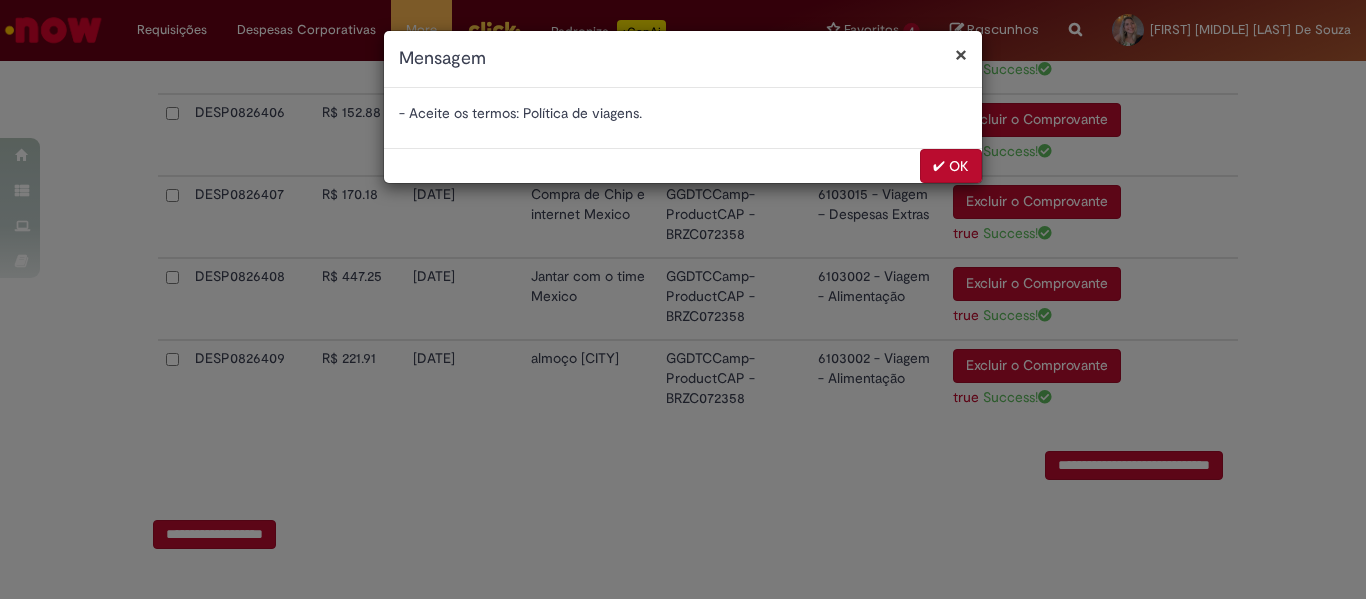 click on "✔ OK" at bounding box center [951, 166] 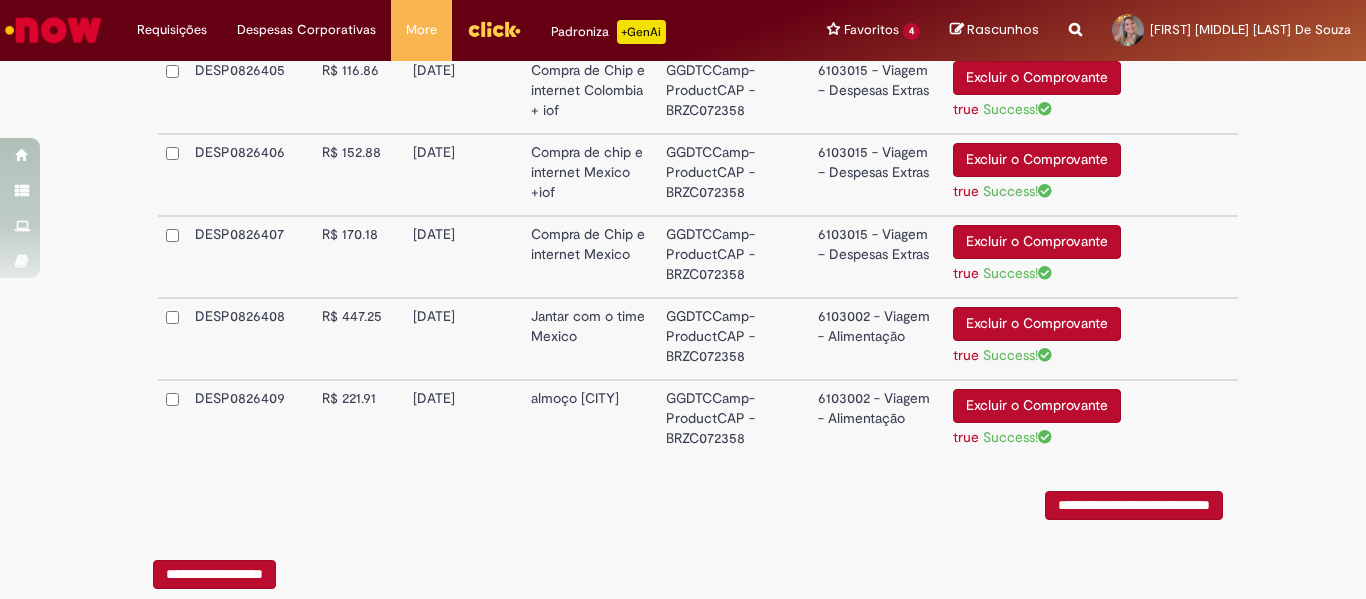 scroll, scrollTop: 632, scrollLeft: 0, axis: vertical 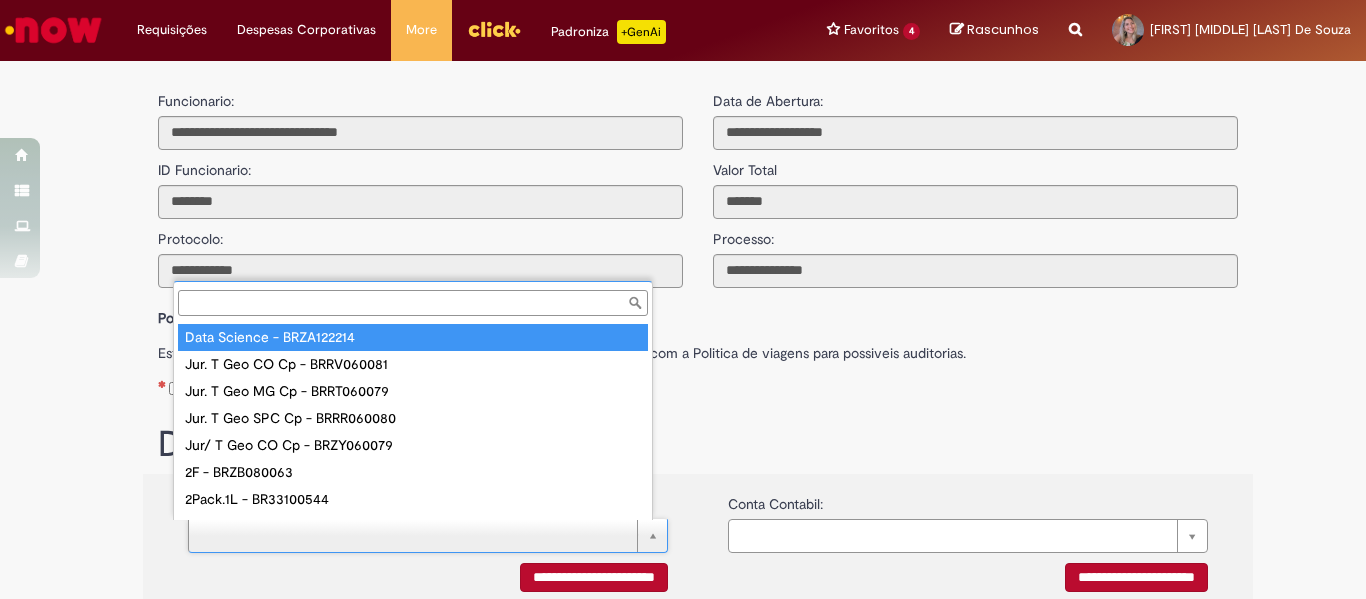 paste on "**********" 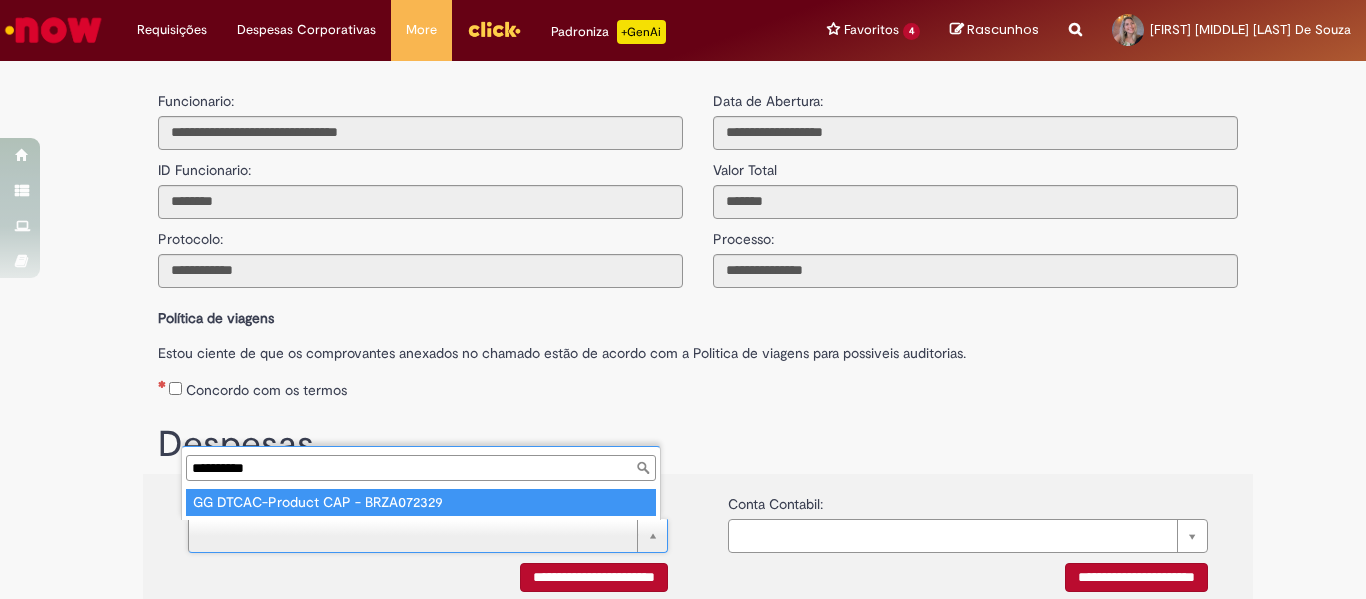 type on "**********" 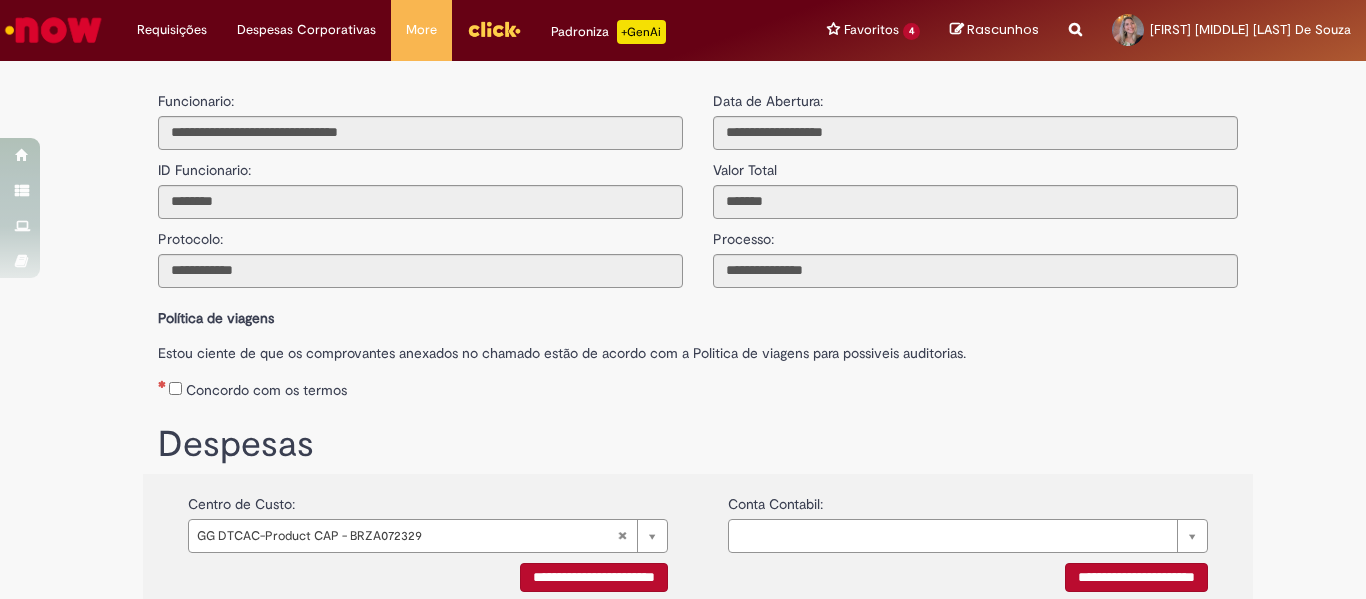 click on "Concordo com os termos" at bounding box center (698, 386) 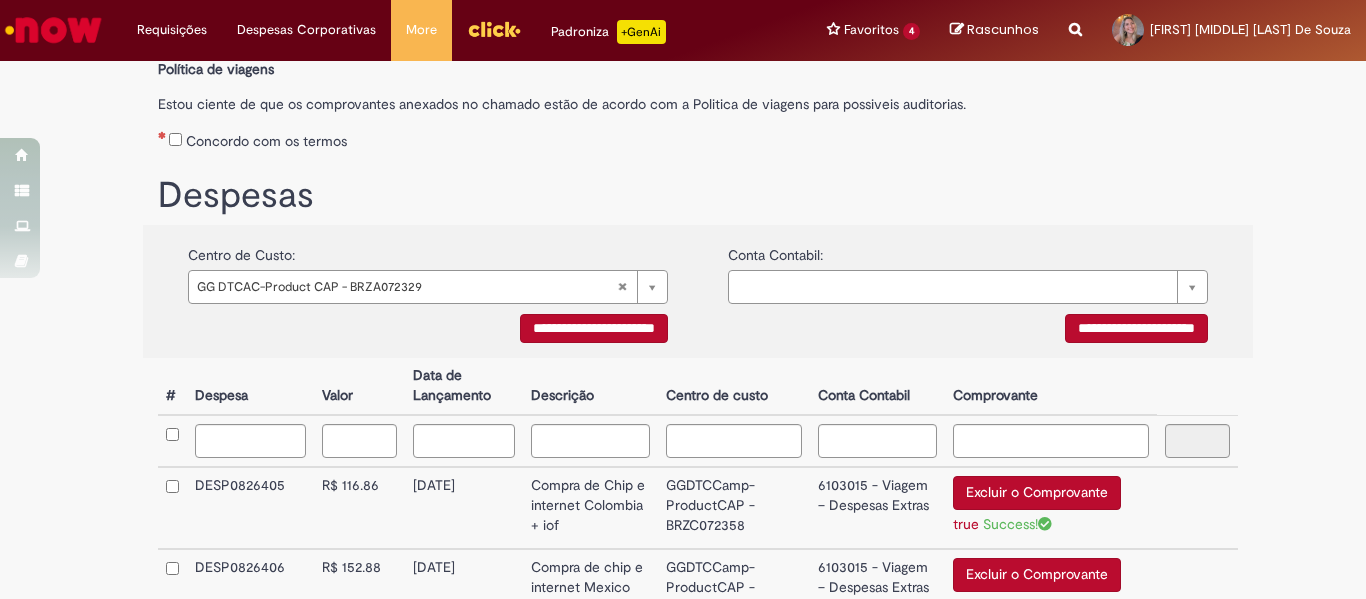 scroll, scrollTop: 250, scrollLeft: 0, axis: vertical 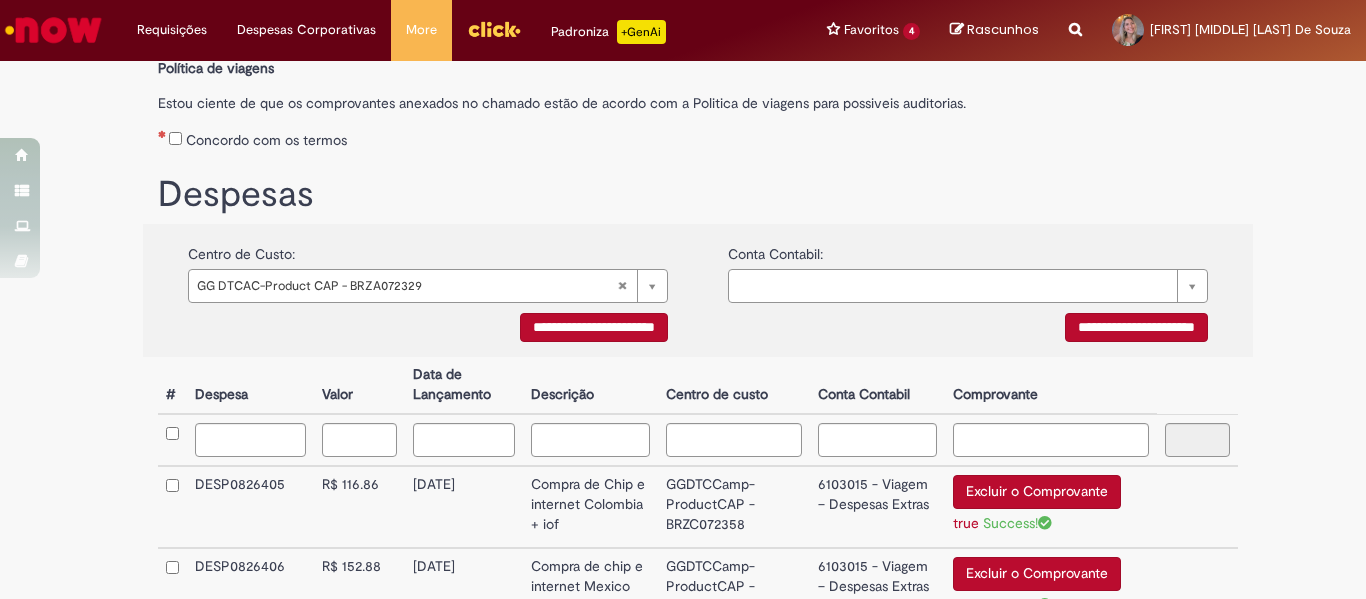 click on "GGDTCCamp-ProductCAP - BRZC072358" at bounding box center (734, 507) 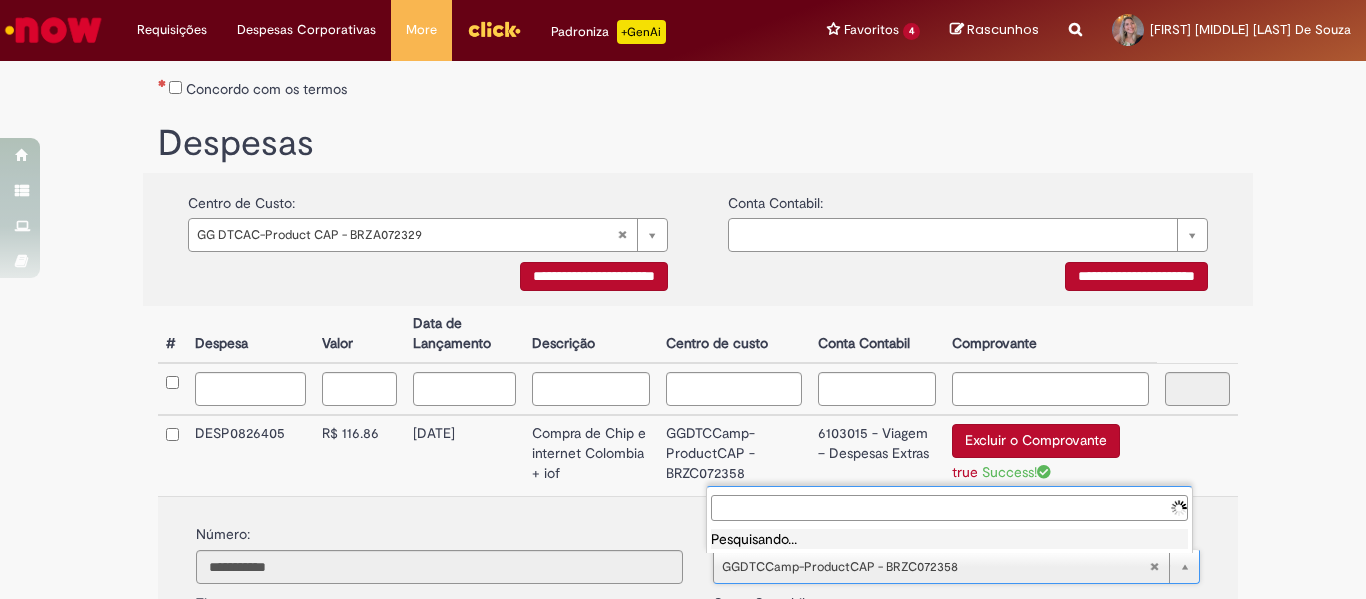 scroll, scrollTop: 302, scrollLeft: 0, axis: vertical 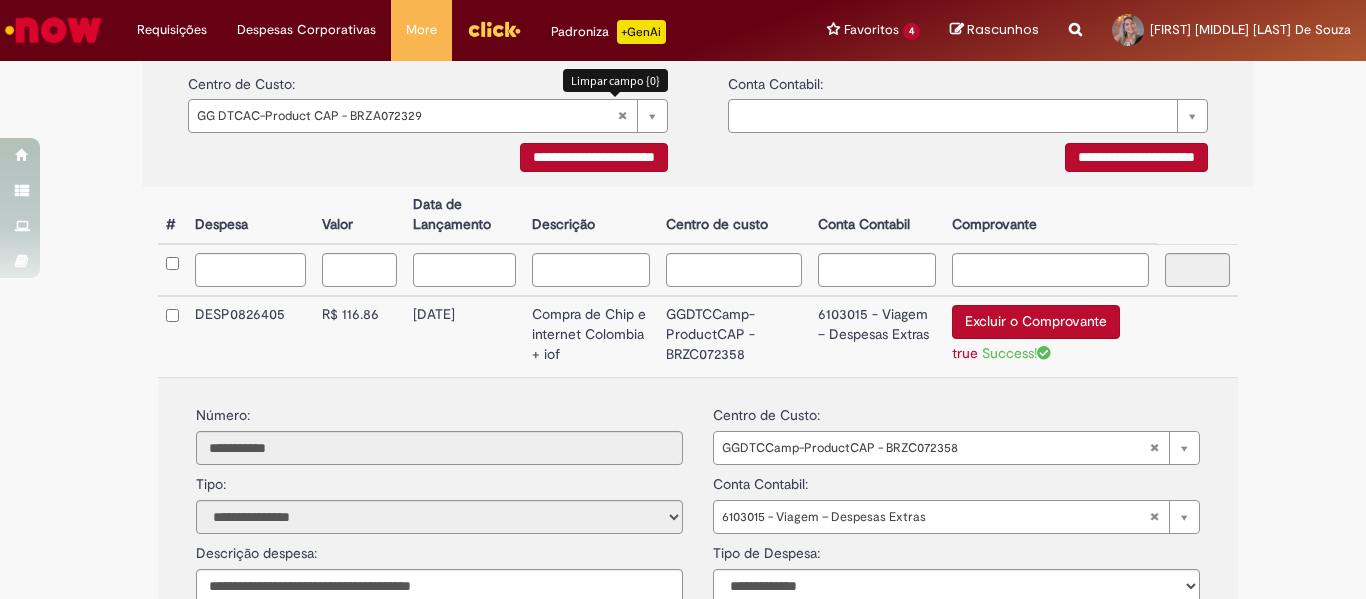 type 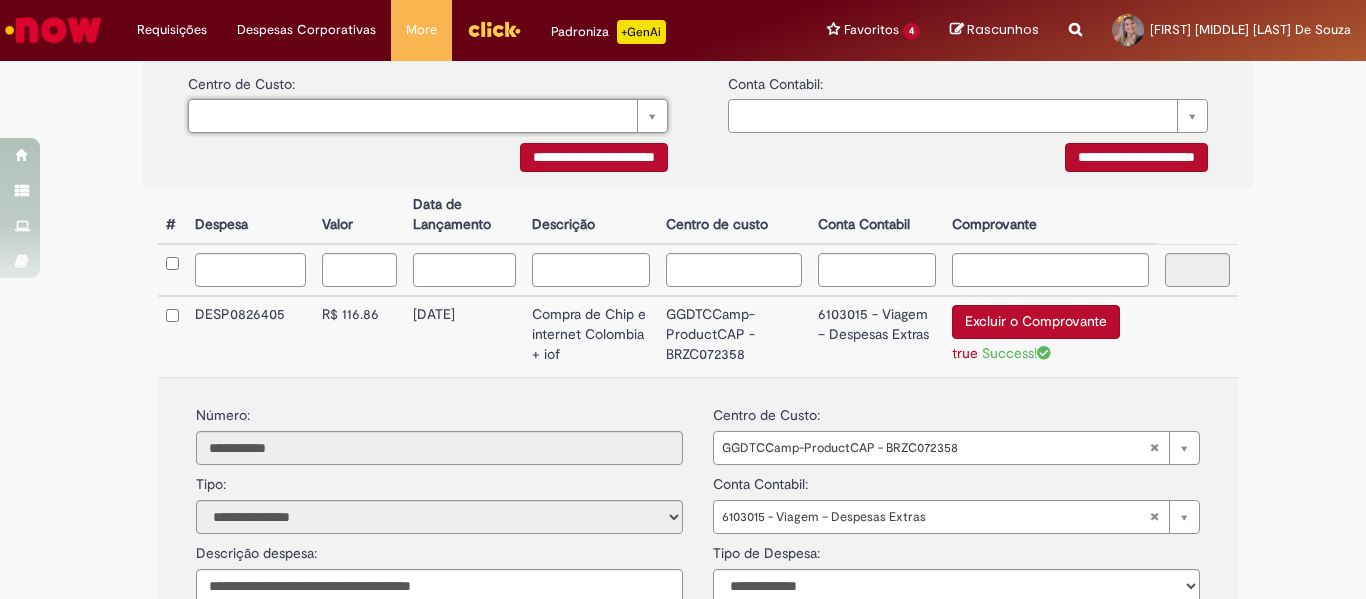 click on "Pesquisar usando lista" at bounding box center [428, 116] 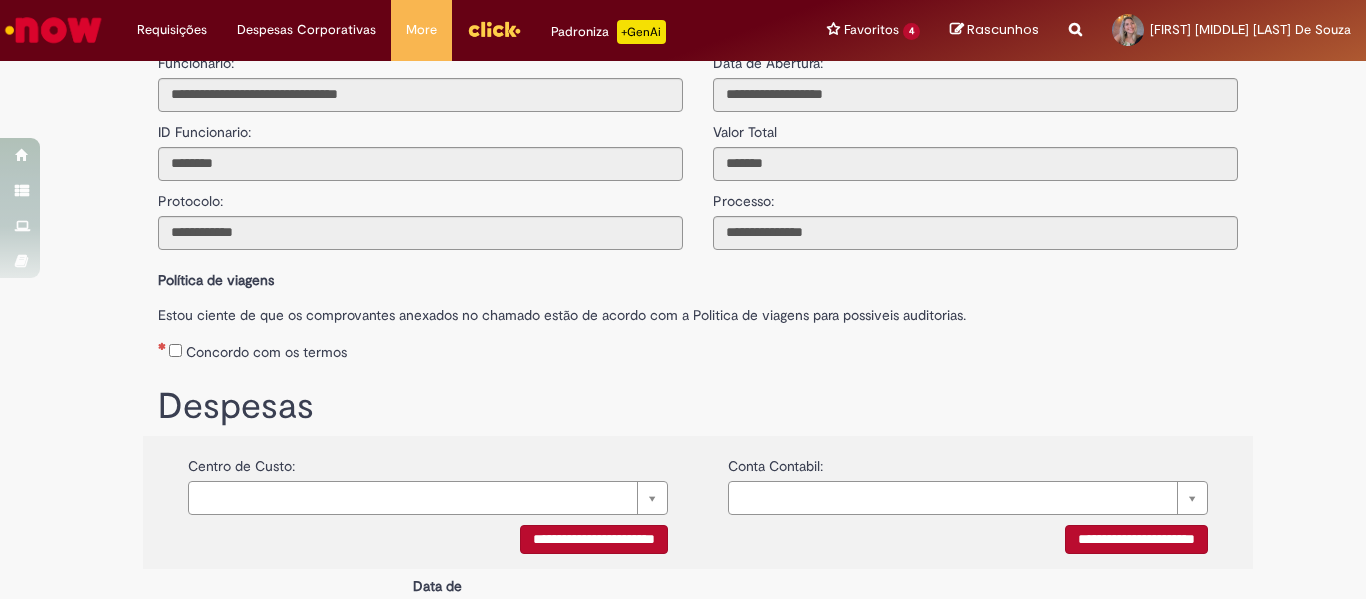scroll, scrollTop: 0, scrollLeft: 0, axis: both 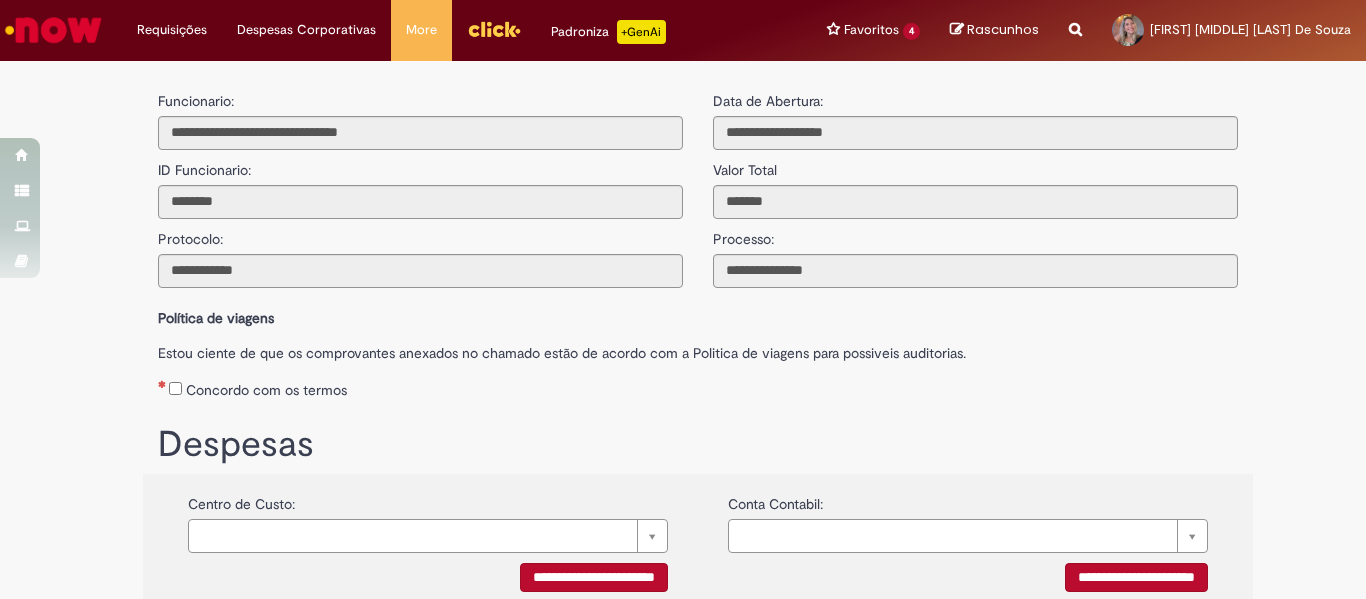 click on "Concordo com os termos" at bounding box center [266, 390] 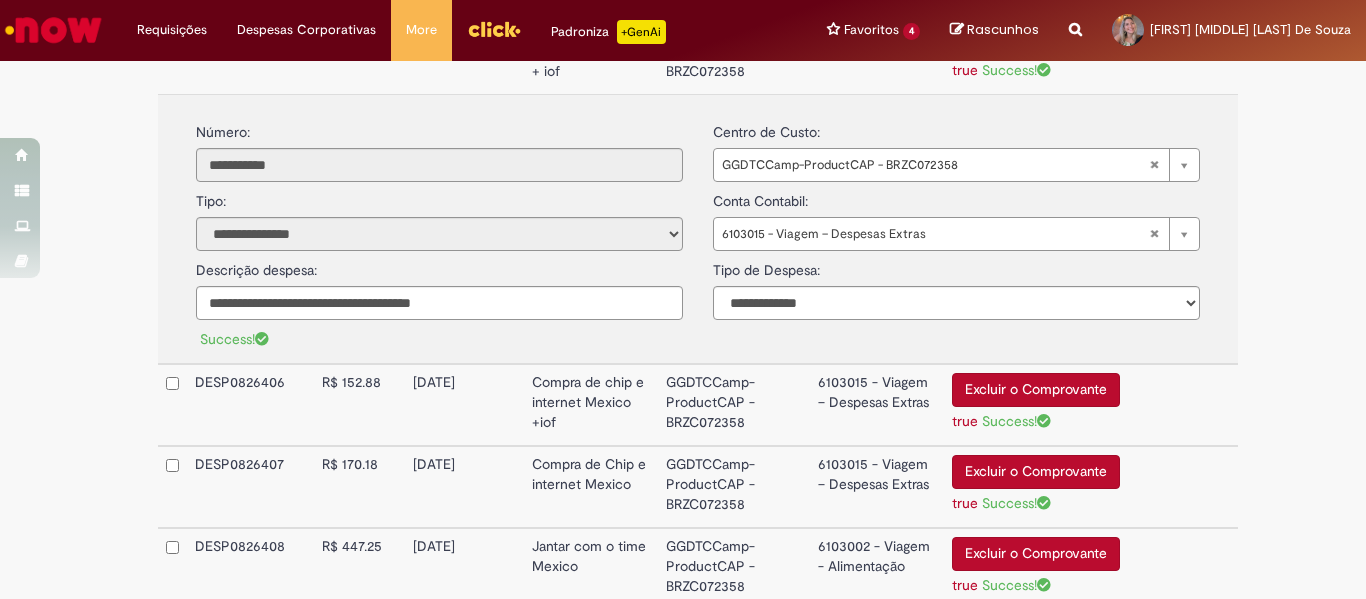 scroll, scrollTop: 982, scrollLeft: 0, axis: vertical 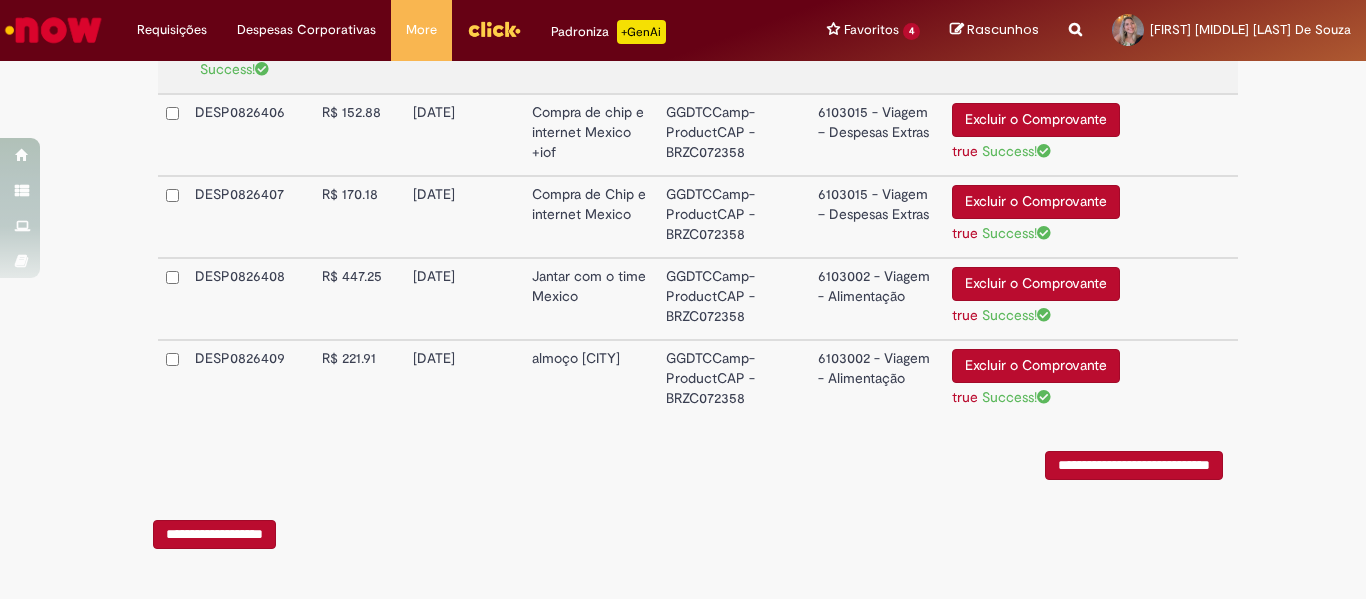 click on "**********" at bounding box center (1134, 465) 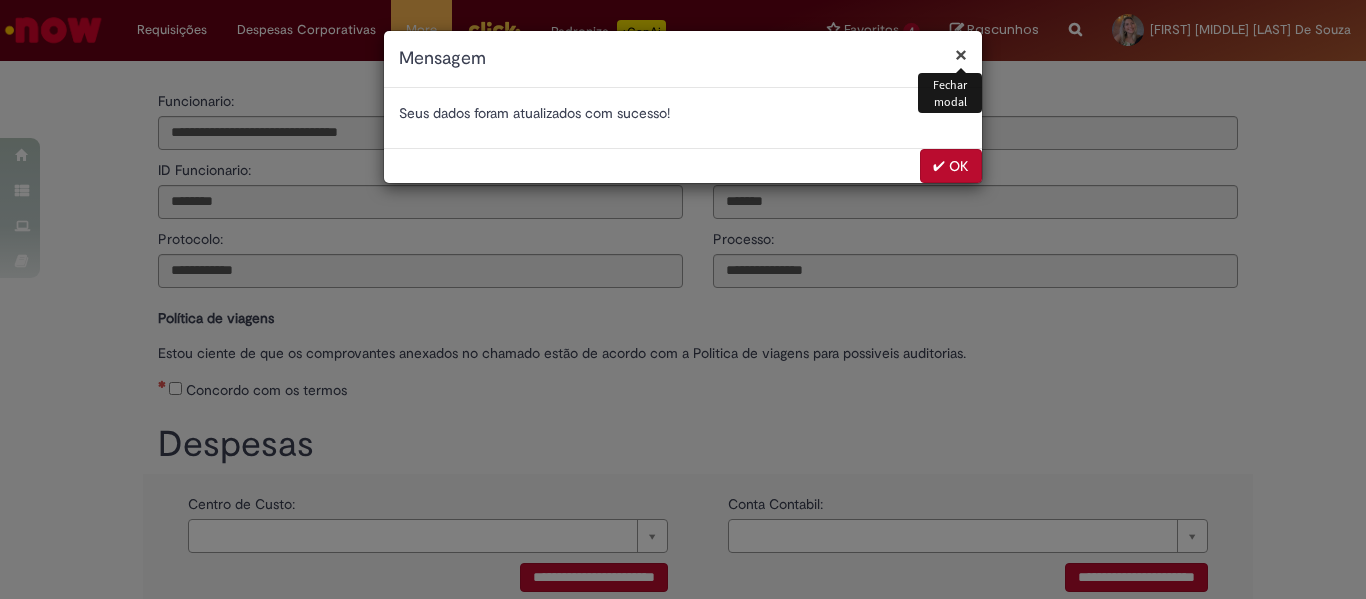 drag, startPoint x: 944, startPoint y: 167, endPoint x: 958, endPoint y: 168, distance: 14.035668 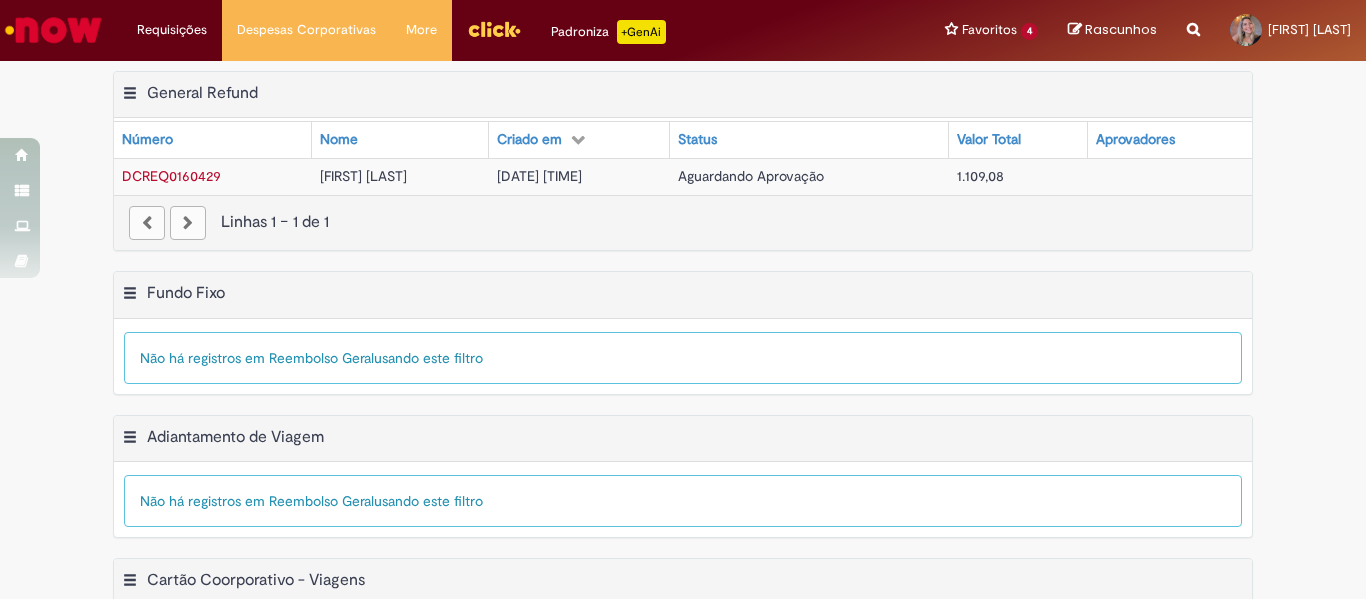 scroll, scrollTop: 0, scrollLeft: 0, axis: both 